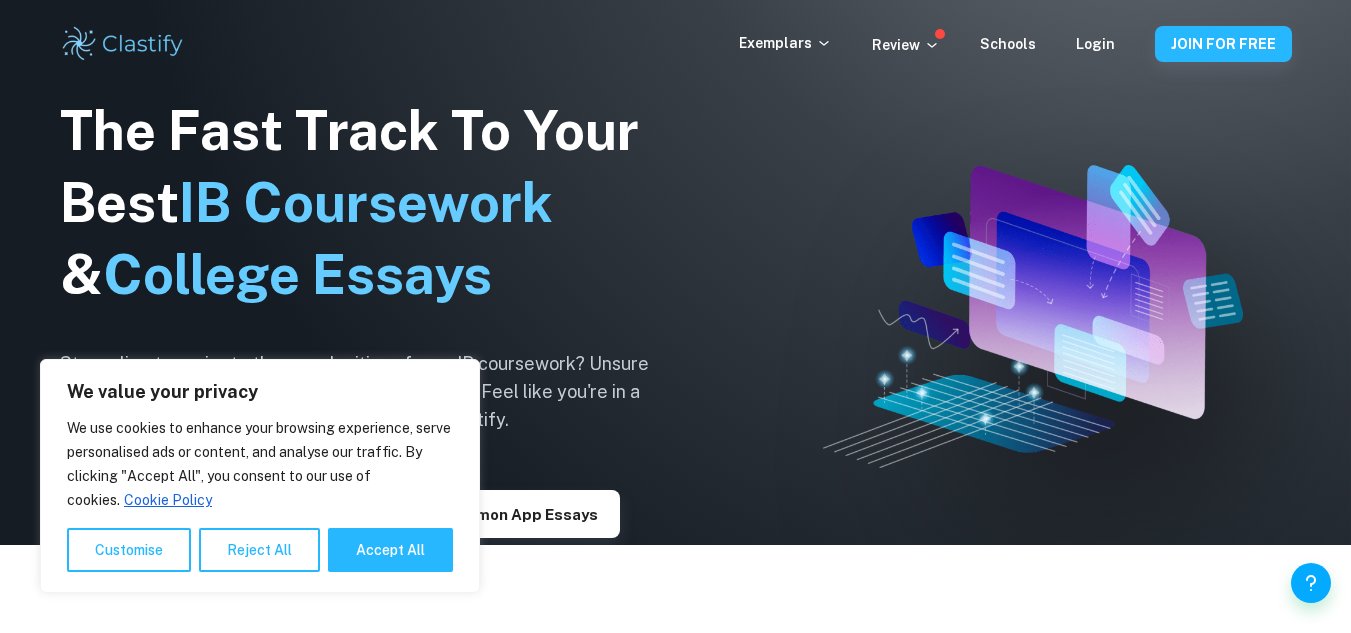 scroll, scrollTop: 0, scrollLeft: 0, axis: both 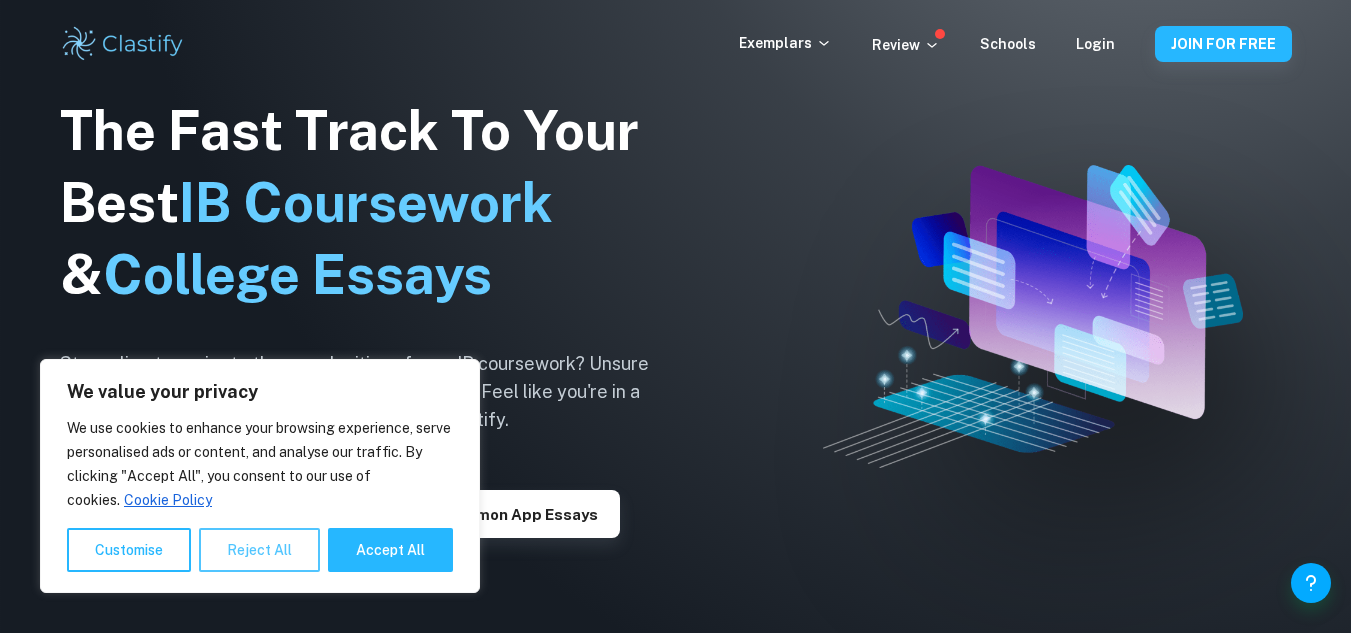 click on "Reject All" at bounding box center (259, 550) 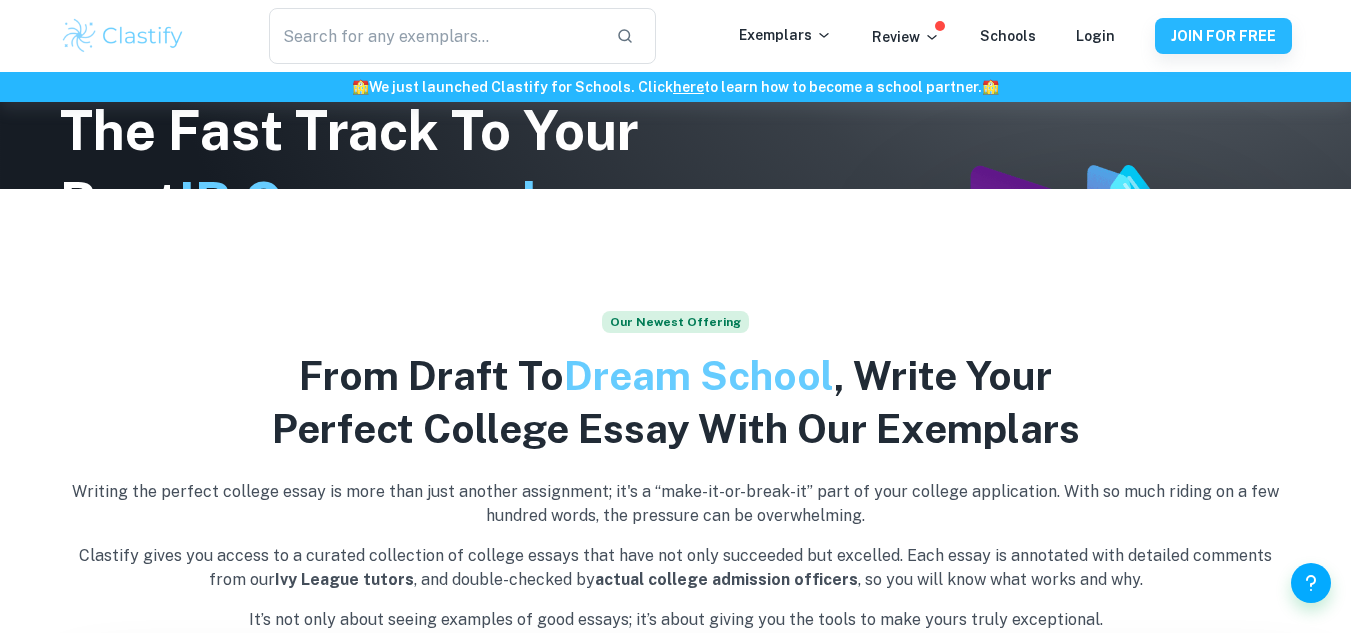 scroll, scrollTop: 0, scrollLeft: 0, axis: both 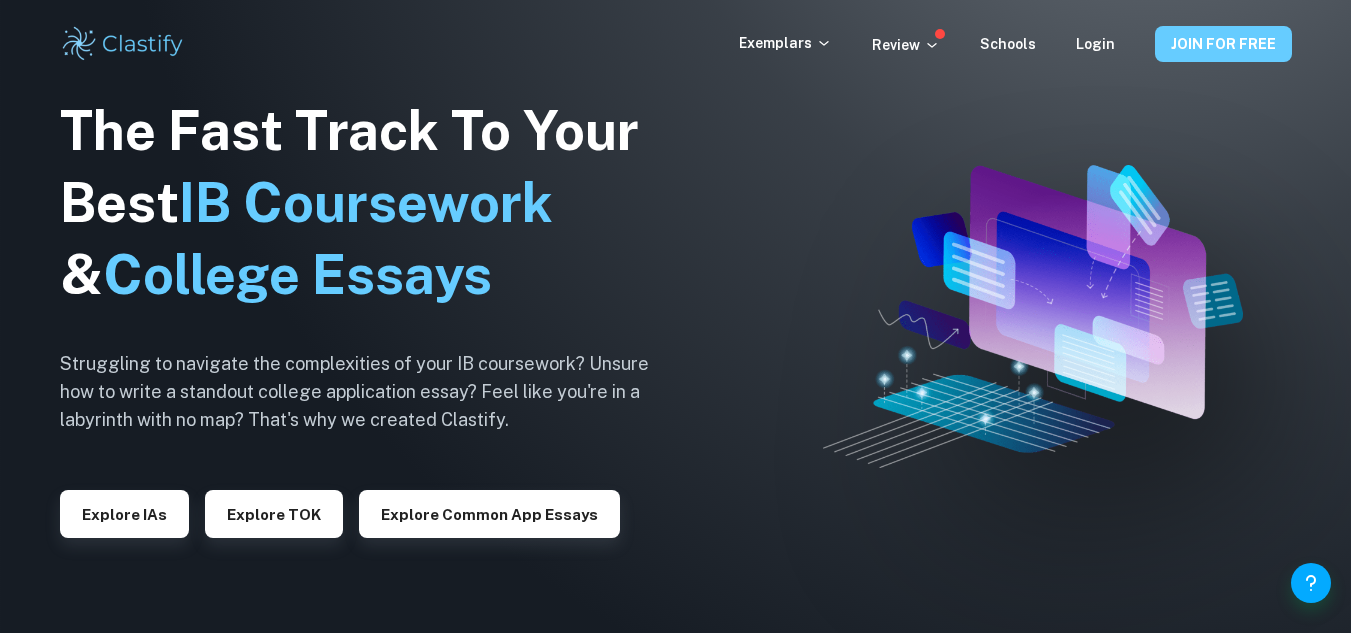 click on "JOIN FOR FREE" at bounding box center (1223, 44) 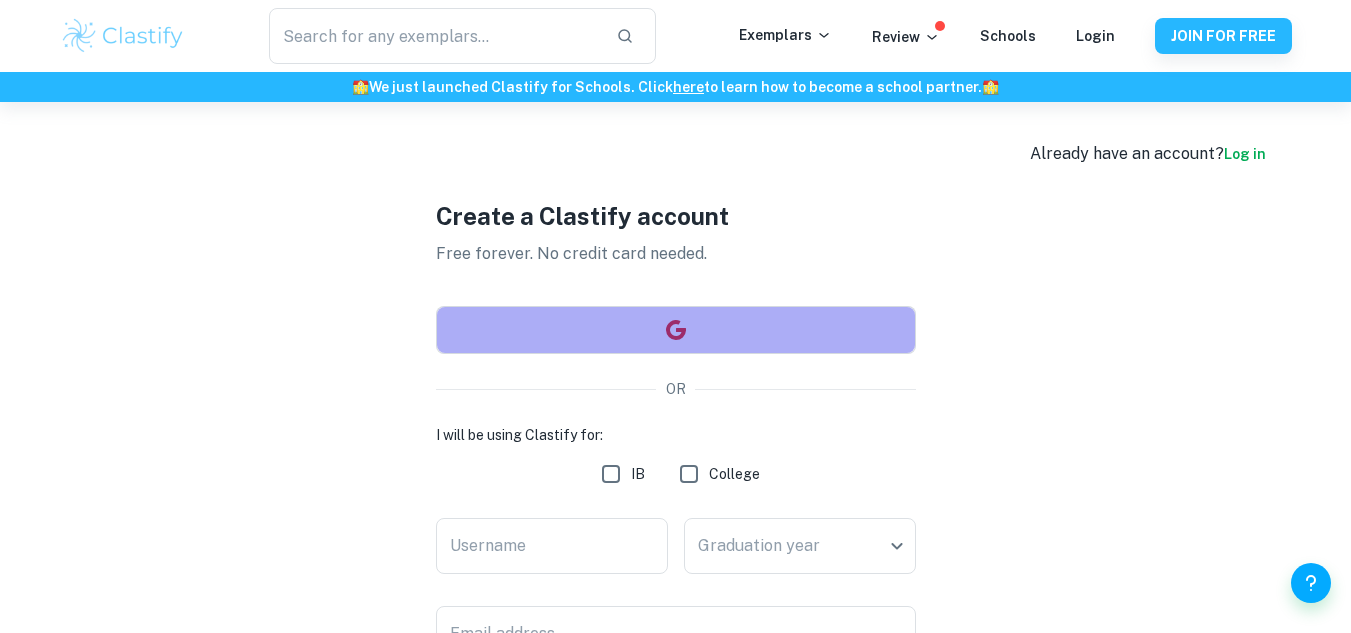 click at bounding box center (676, 330) 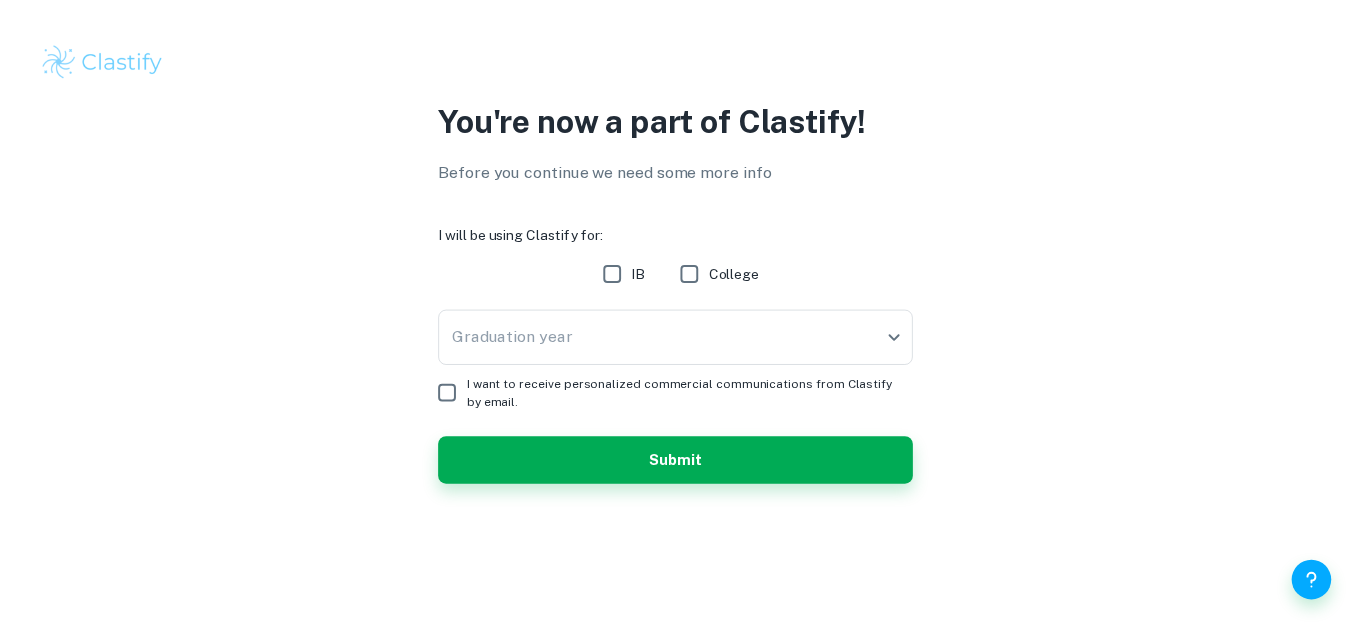 scroll, scrollTop: 0, scrollLeft: 0, axis: both 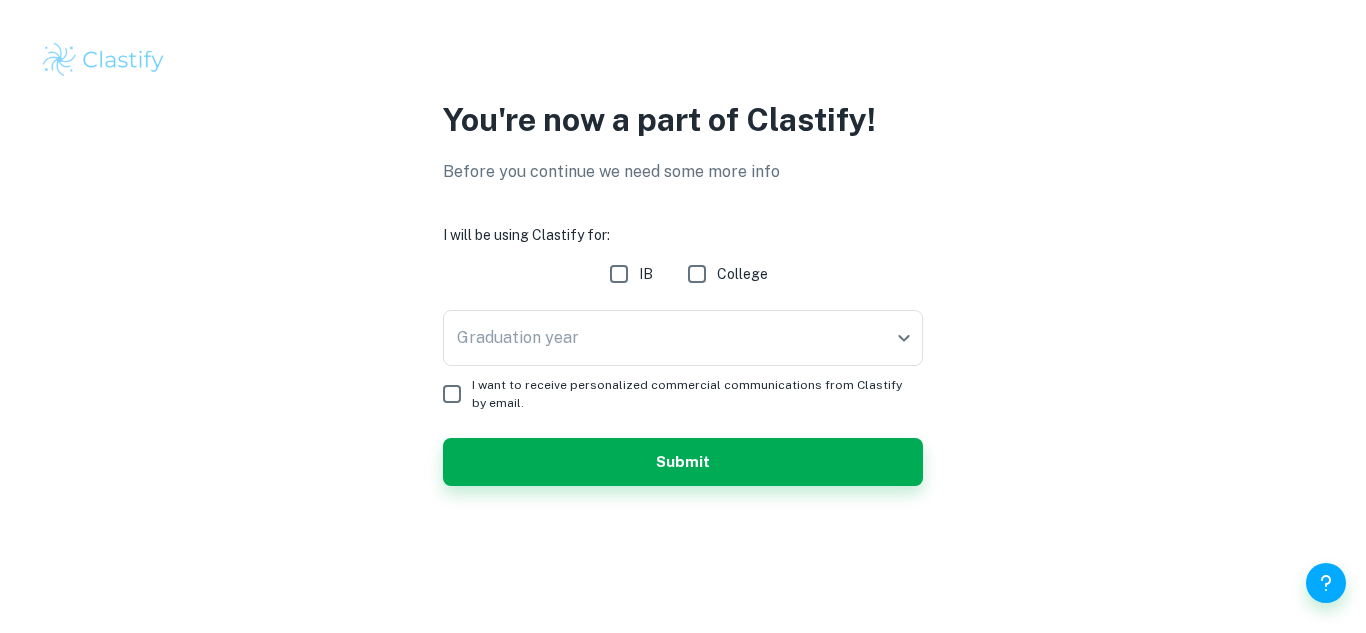 click on "IB" at bounding box center [619, 274] 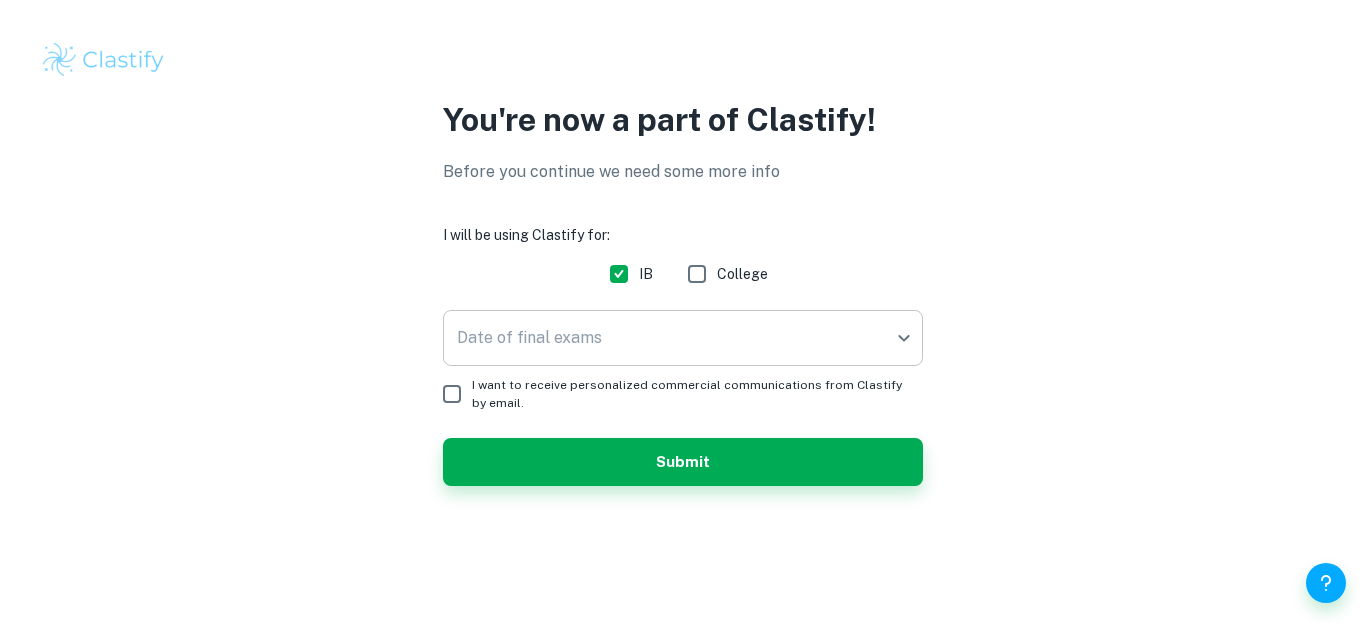 click on "We value your privacy We use cookies to enhance your browsing experience, serve personalised ads or content, and analyse our traffic. By clicking "Accept All", you consent to our use of cookies.   Cookie Policy Customise   Reject All   Accept All   Customise Consent Preferences   We use cookies to help you navigate efficiently and perform certain functions. You will find detailed information about all cookies under each consent category below. The cookies that are categorised as "Necessary" are stored on your browser as they are essential for enabling the basic functionalities of the site. ...  Show more For more information on how Google's third-party cookies operate and handle your data, see:   Google Privacy Policy Necessary Always Active Necessary cookies are required to enable the basic features of this site, such as providing secure log-in or adjusting your consent preferences. These cookies do not store any personally identifiable data. Functional Analytics Performance Advertisement Uncategorised" at bounding box center (683, 316) 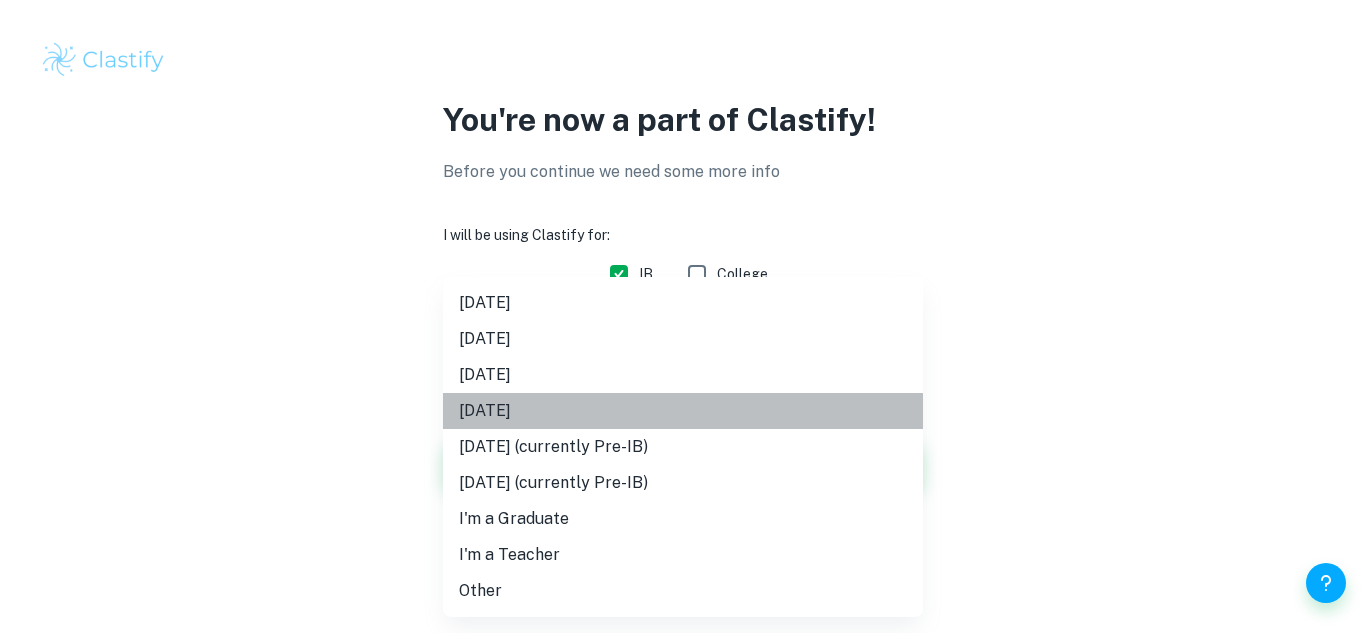 click on "November 2026" at bounding box center [683, 411] 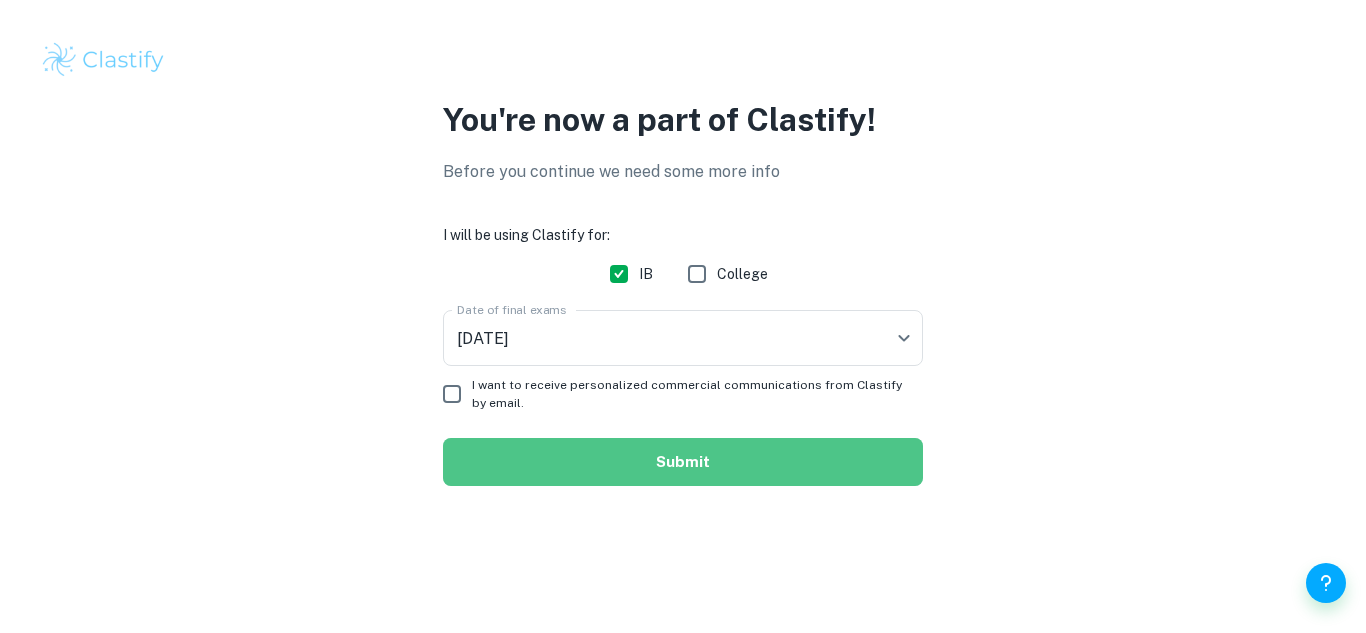 click on "Submit" at bounding box center [683, 462] 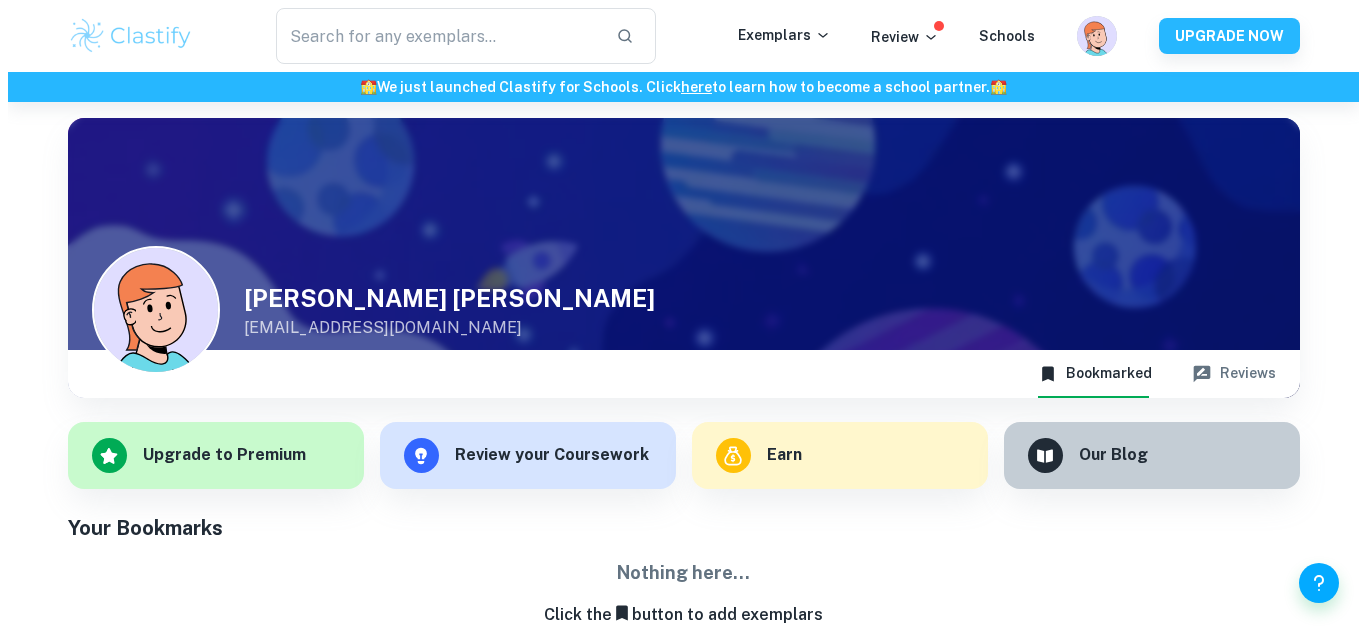 scroll, scrollTop: 30, scrollLeft: 0, axis: vertical 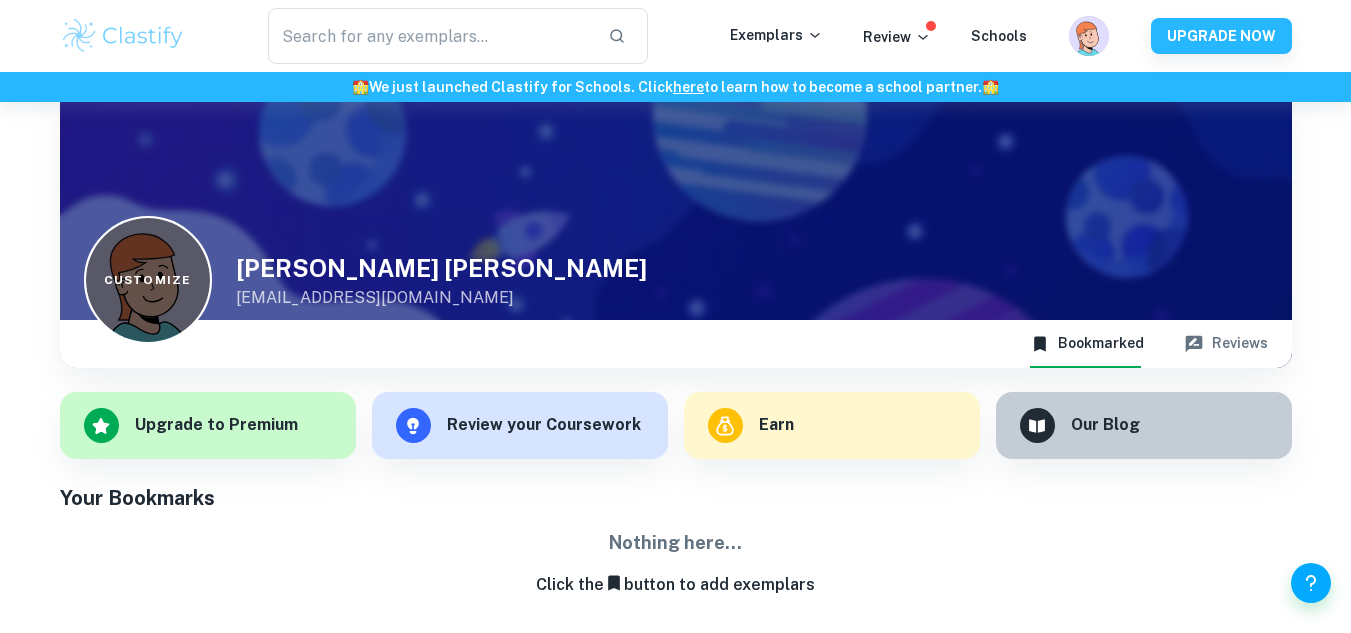 click on "Customize" at bounding box center (148, 280) 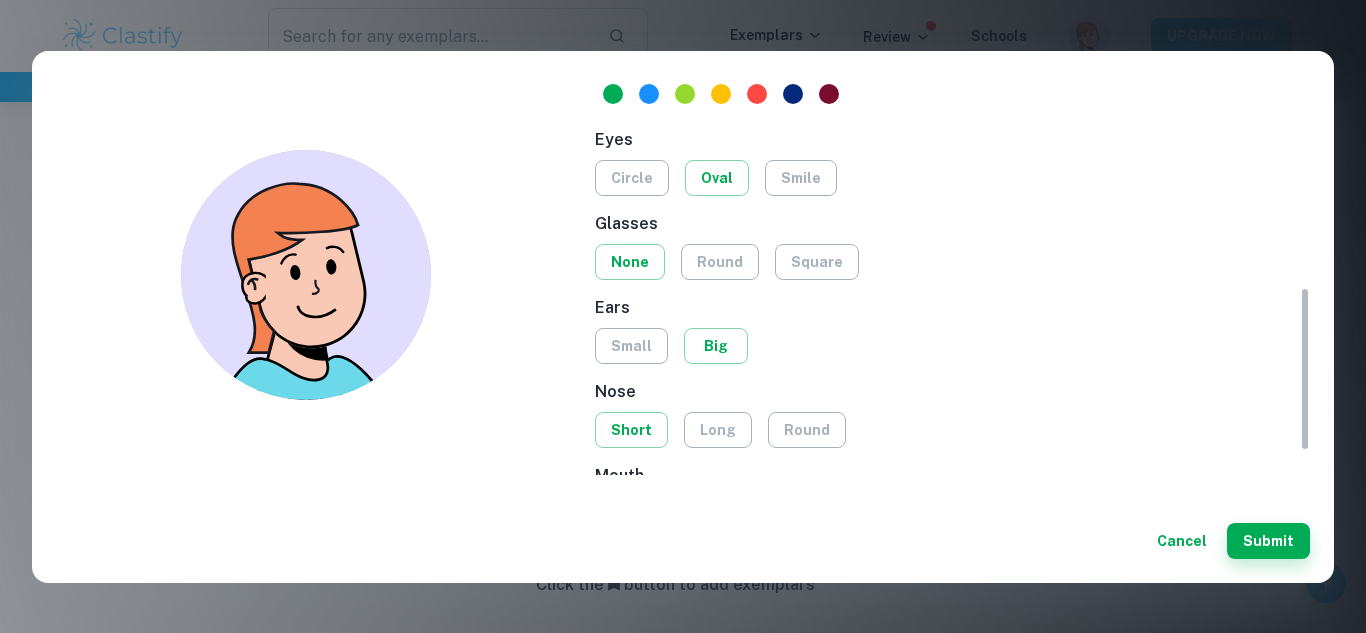 scroll, scrollTop: 516, scrollLeft: 0, axis: vertical 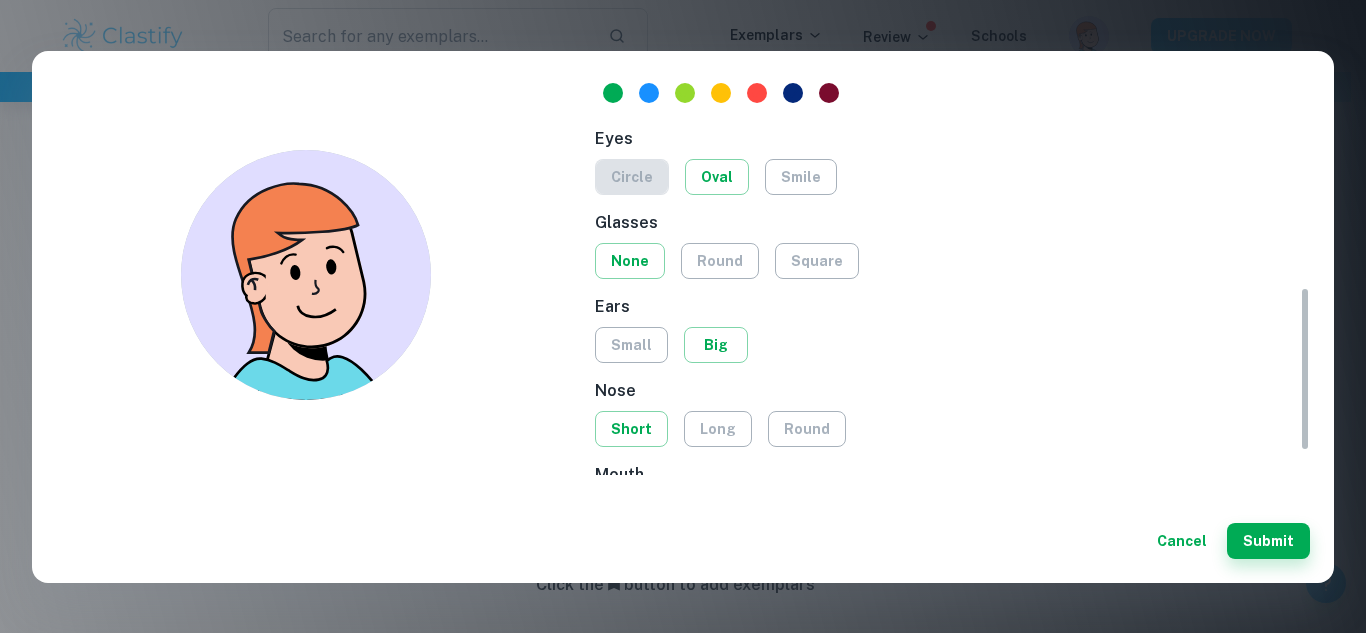 click on "circle" at bounding box center (632, 177) 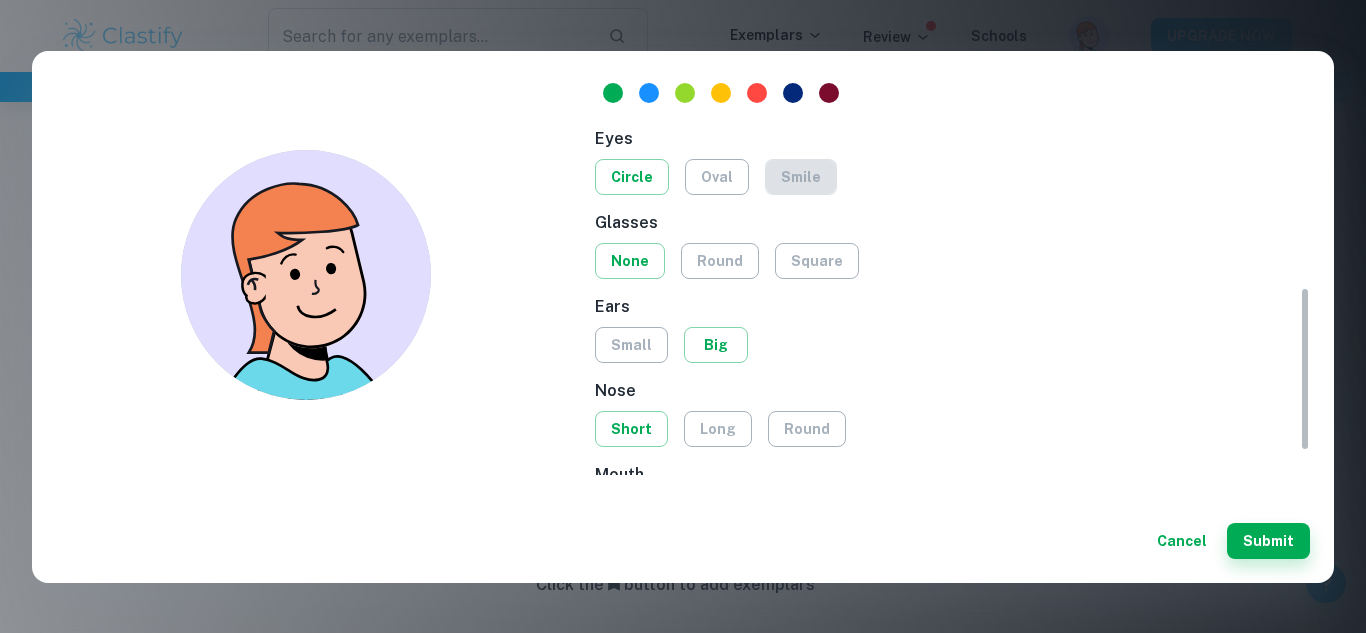 click on "smile" at bounding box center [801, 177] 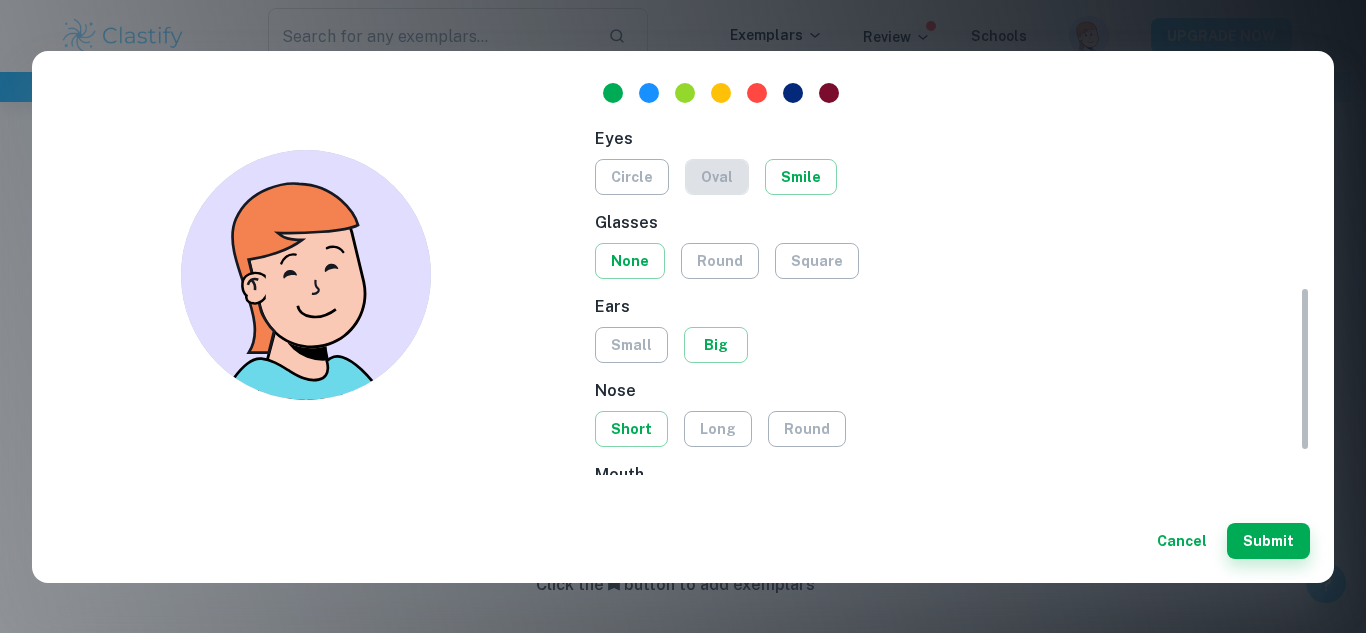 click on "oval" at bounding box center [717, 177] 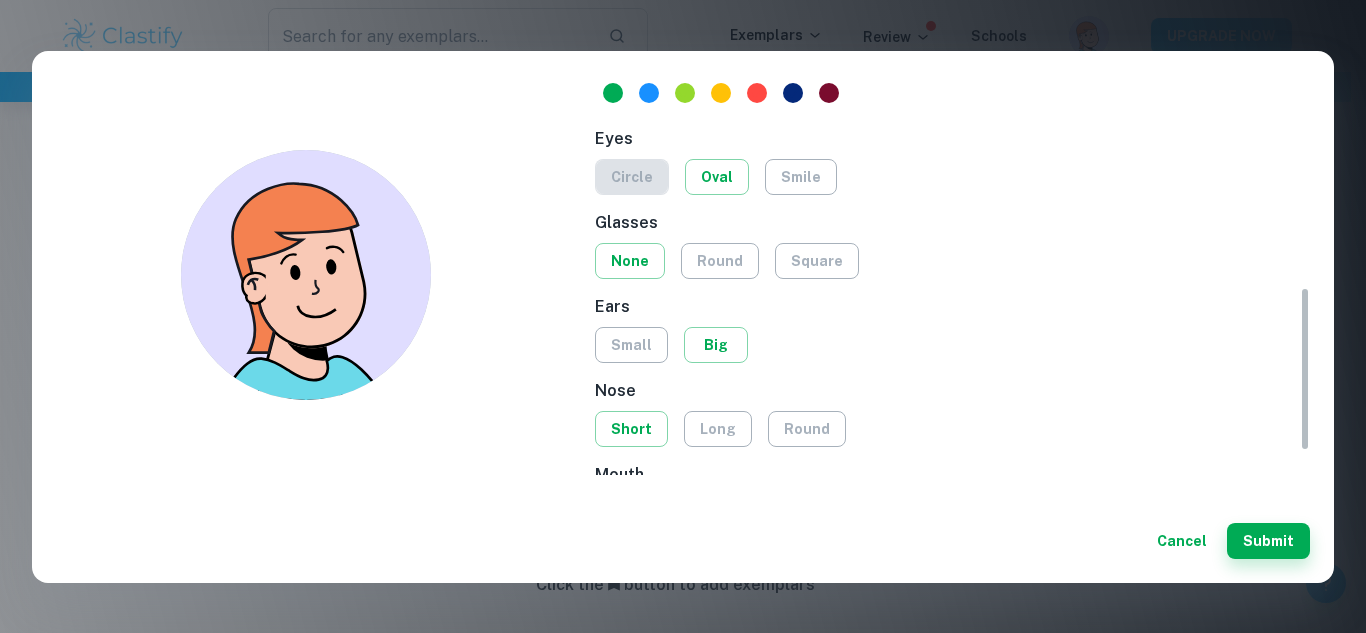click on "circle" at bounding box center [632, 177] 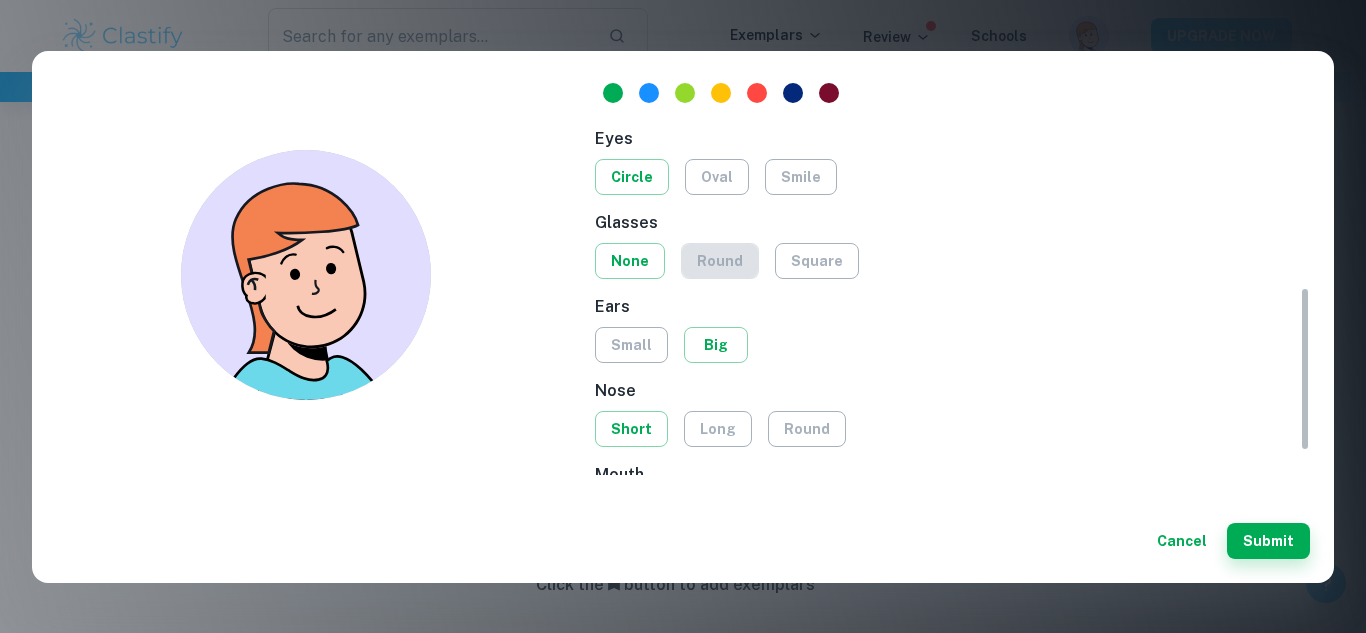 click on "round" at bounding box center [720, 261] 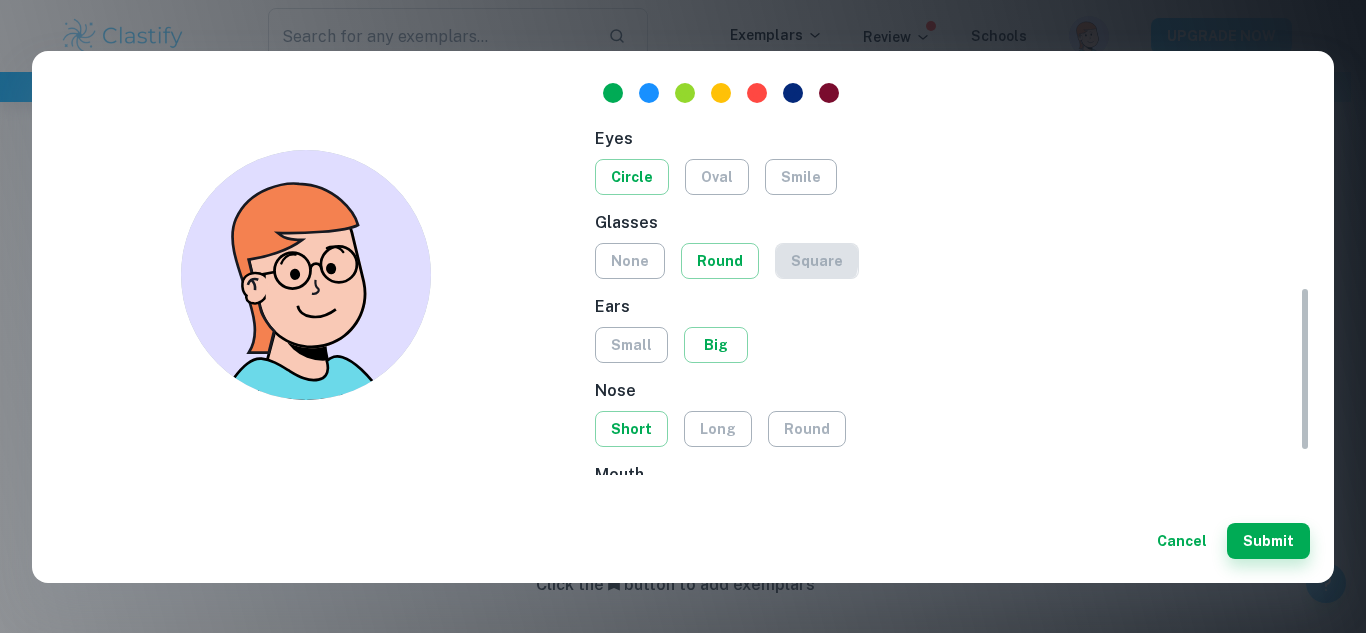 click on "square" at bounding box center [817, 261] 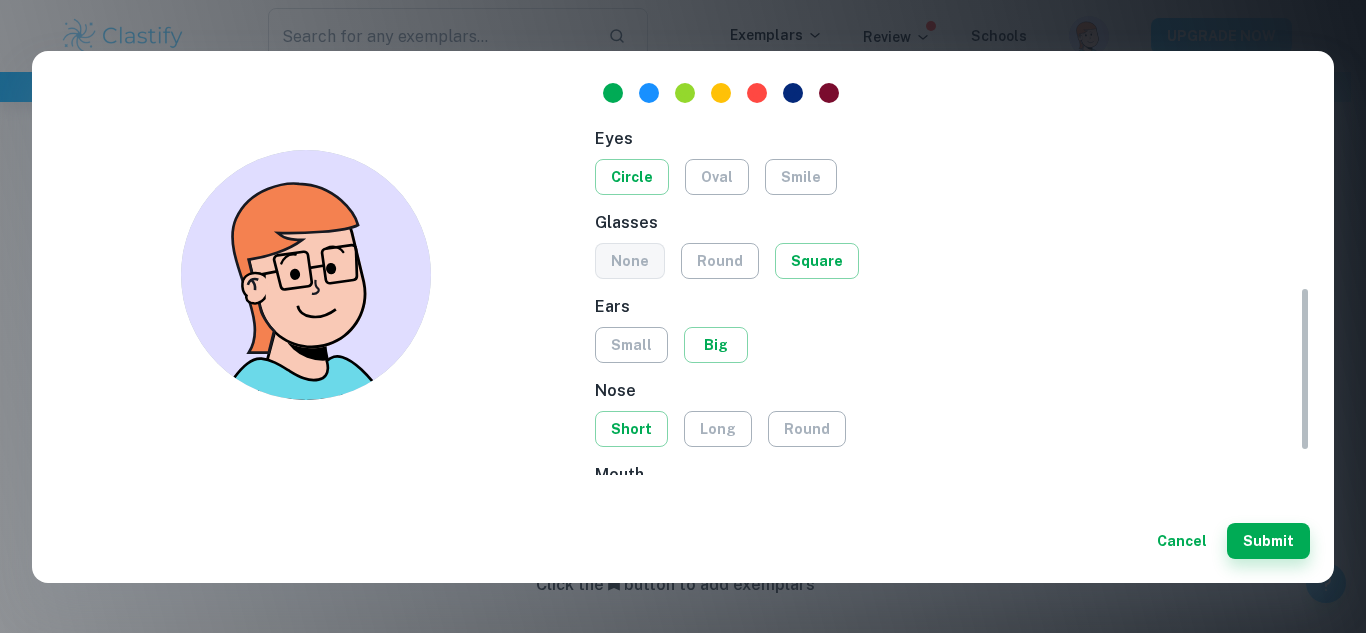 click on "none" at bounding box center (630, 261) 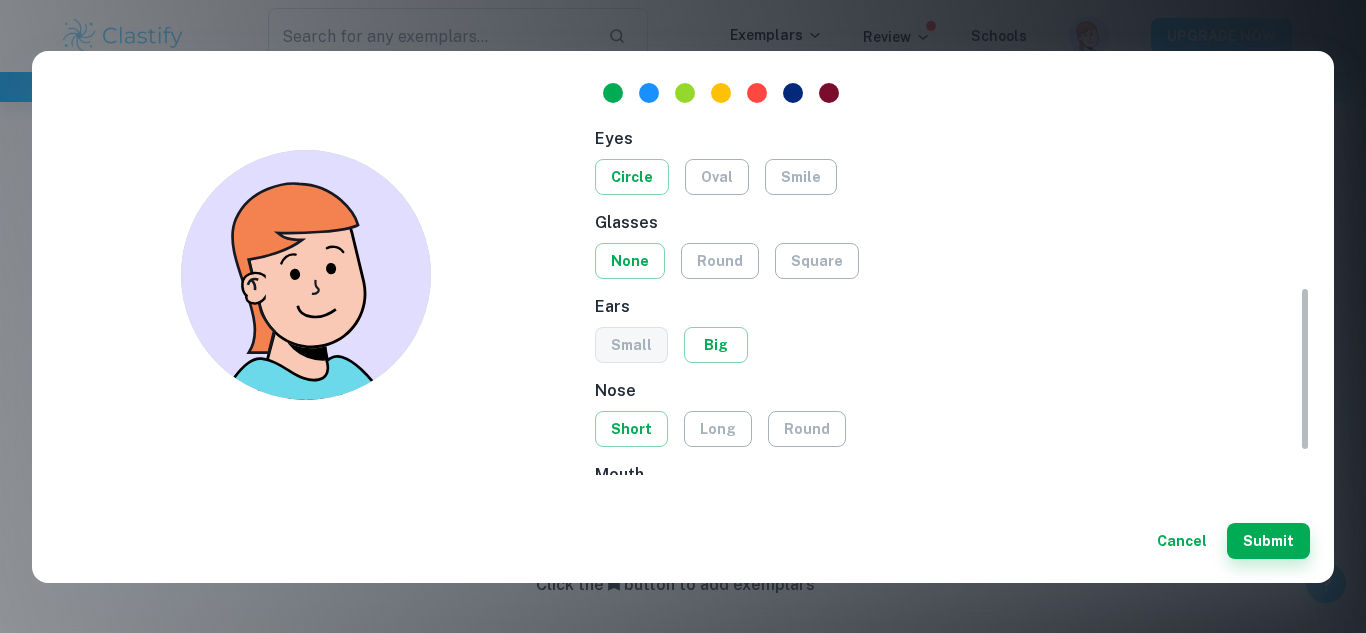 click on "small" at bounding box center (631, 345) 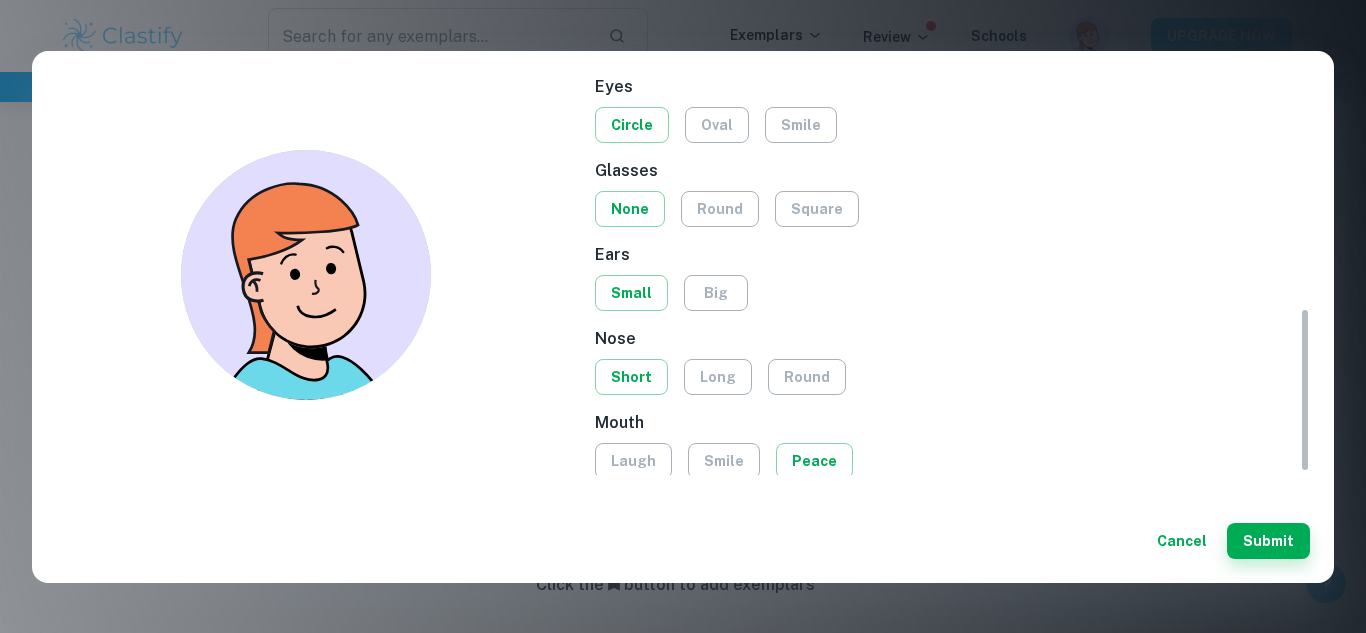 scroll, scrollTop: 572, scrollLeft: 0, axis: vertical 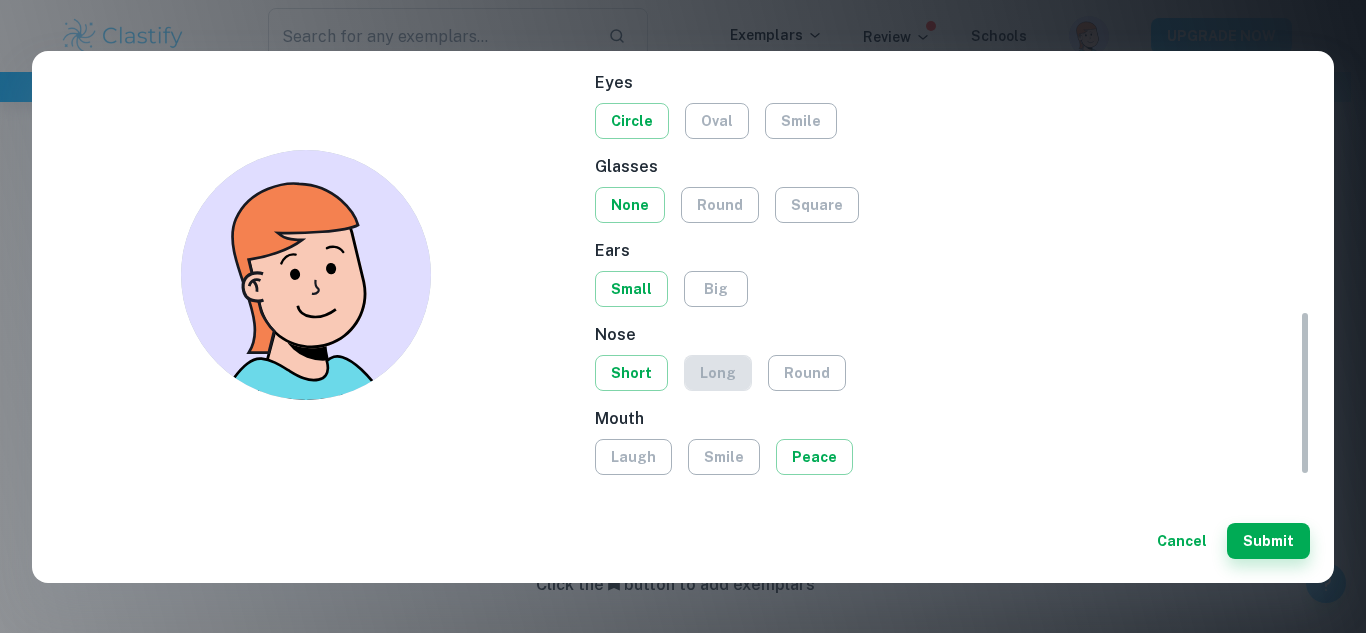 click on "long" at bounding box center [718, 373] 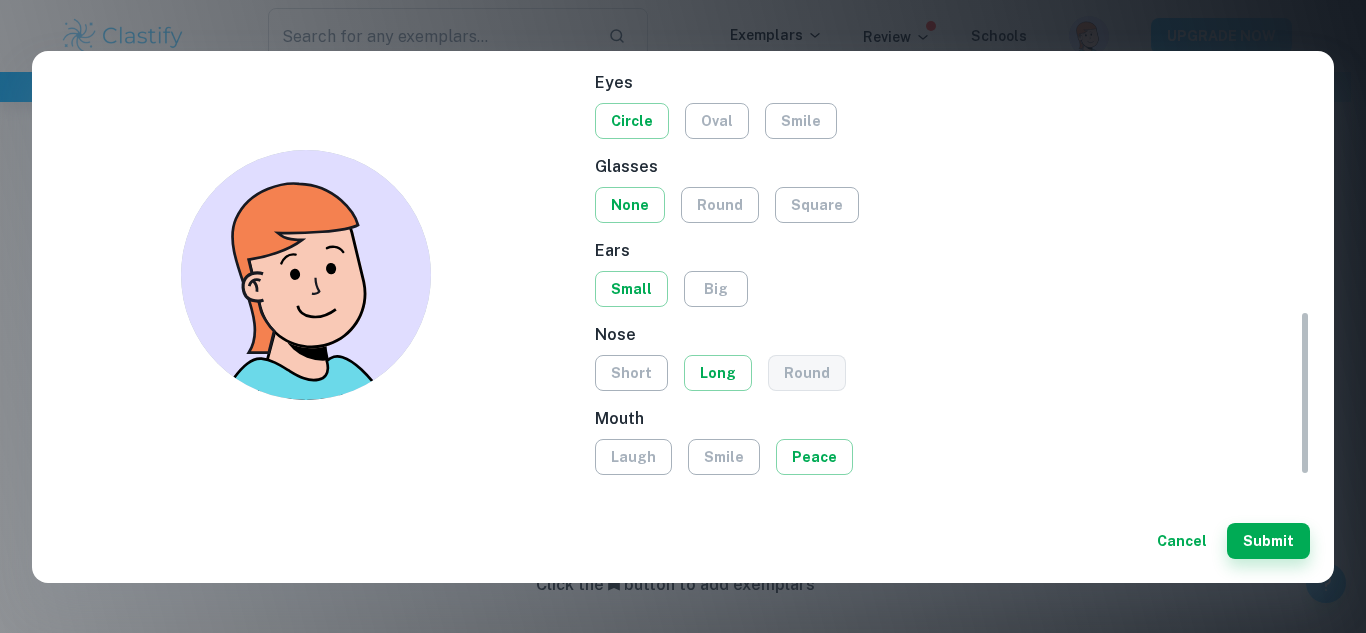 click on "round" at bounding box center (807, 373) 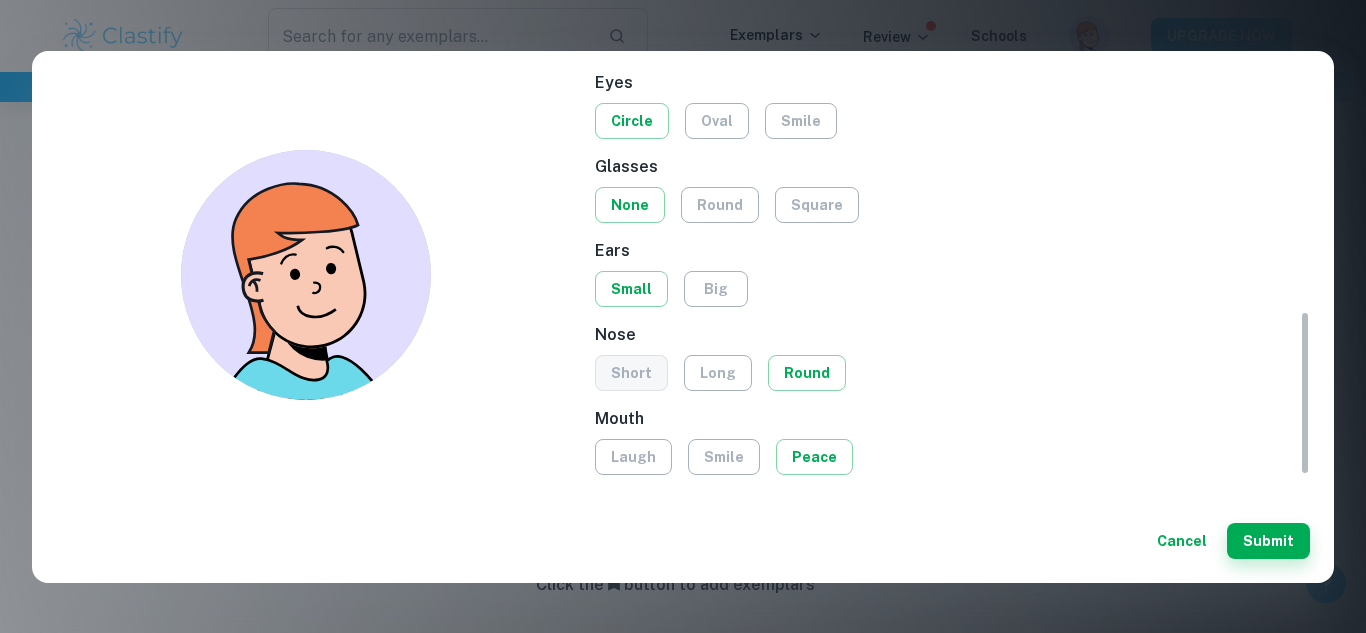 click on "short" at bounding box center (631, 373) 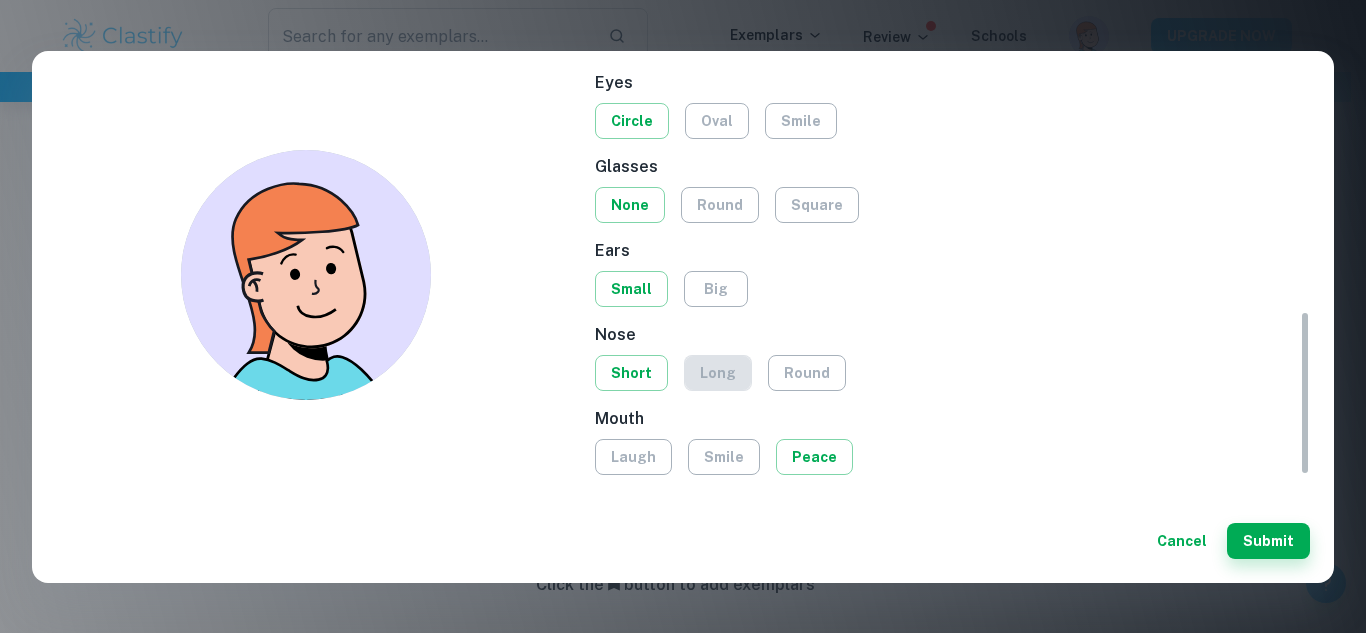 click on "long" at bounding box center [718, 373] 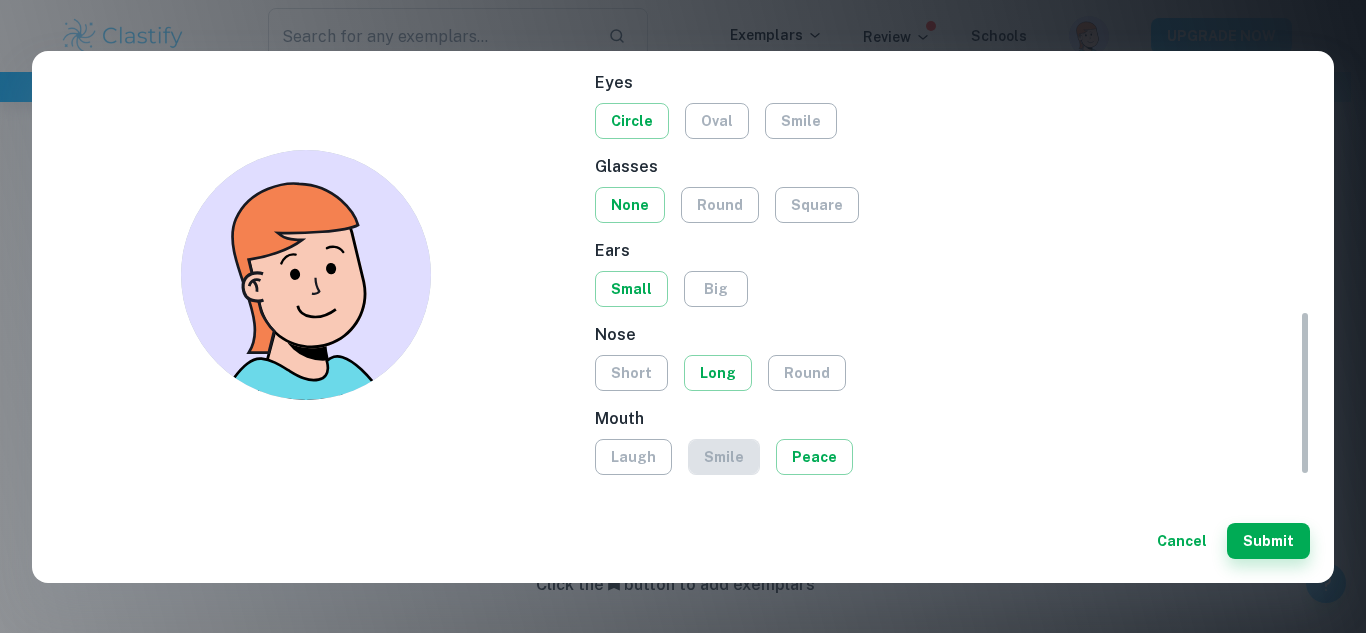click on "smile" at bounding box center (724, 457) 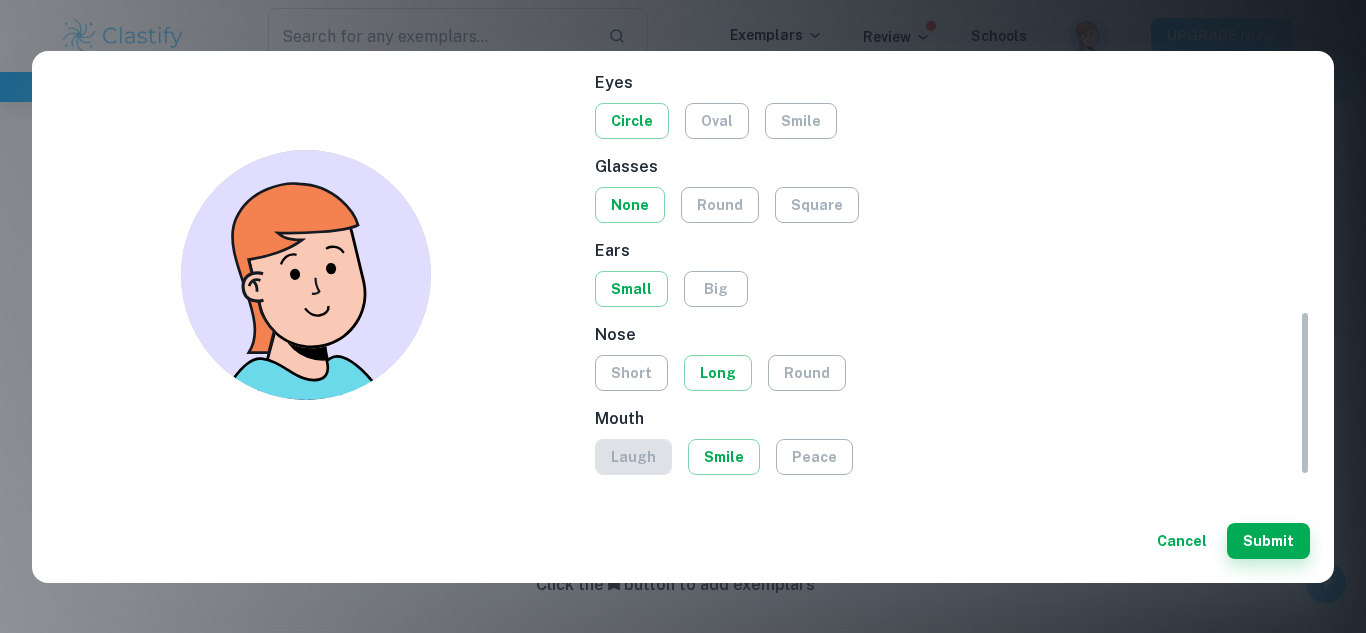 click on "laugh" at bounding box center (633, 457) 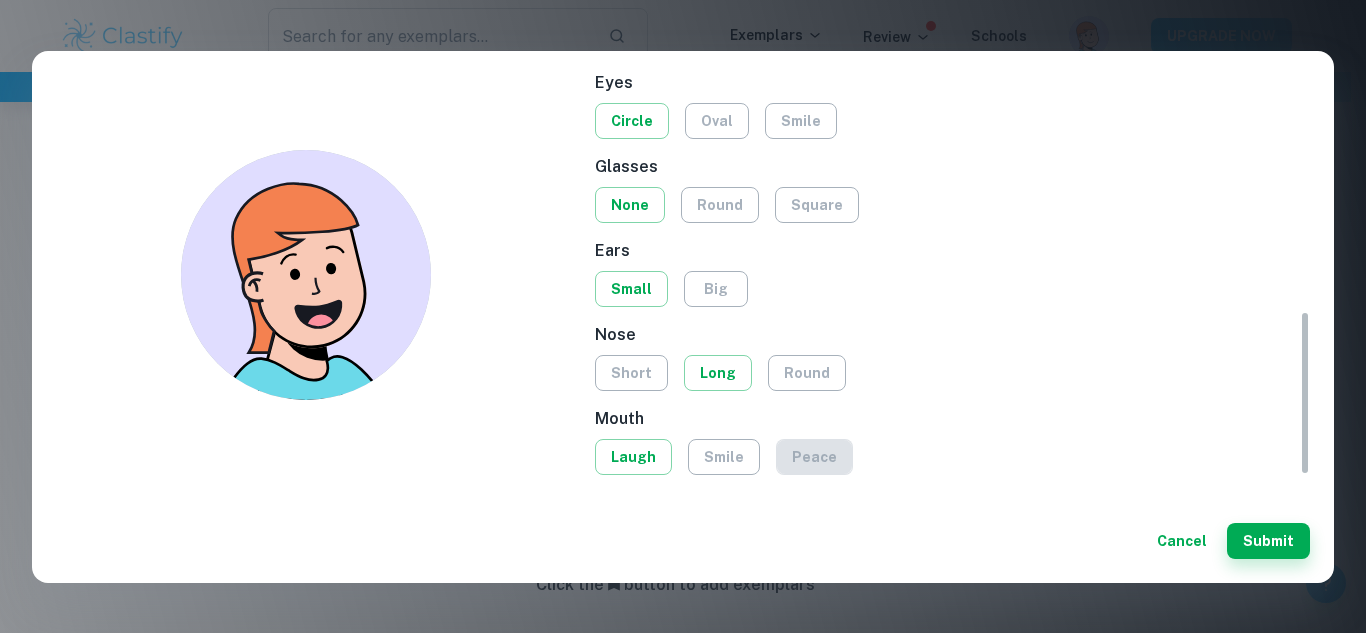 click on "peace" at bounding box center (814, 457) 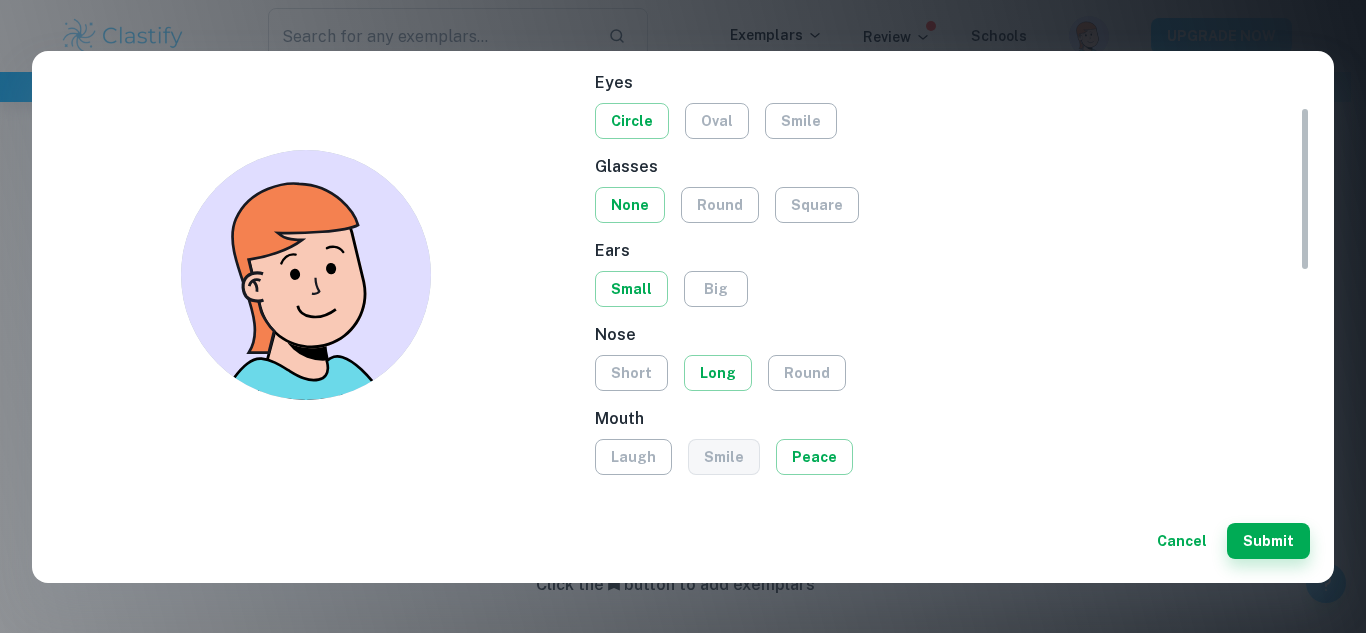 scroll, scrollTop: 0, scrollLeft: 0, axis: both 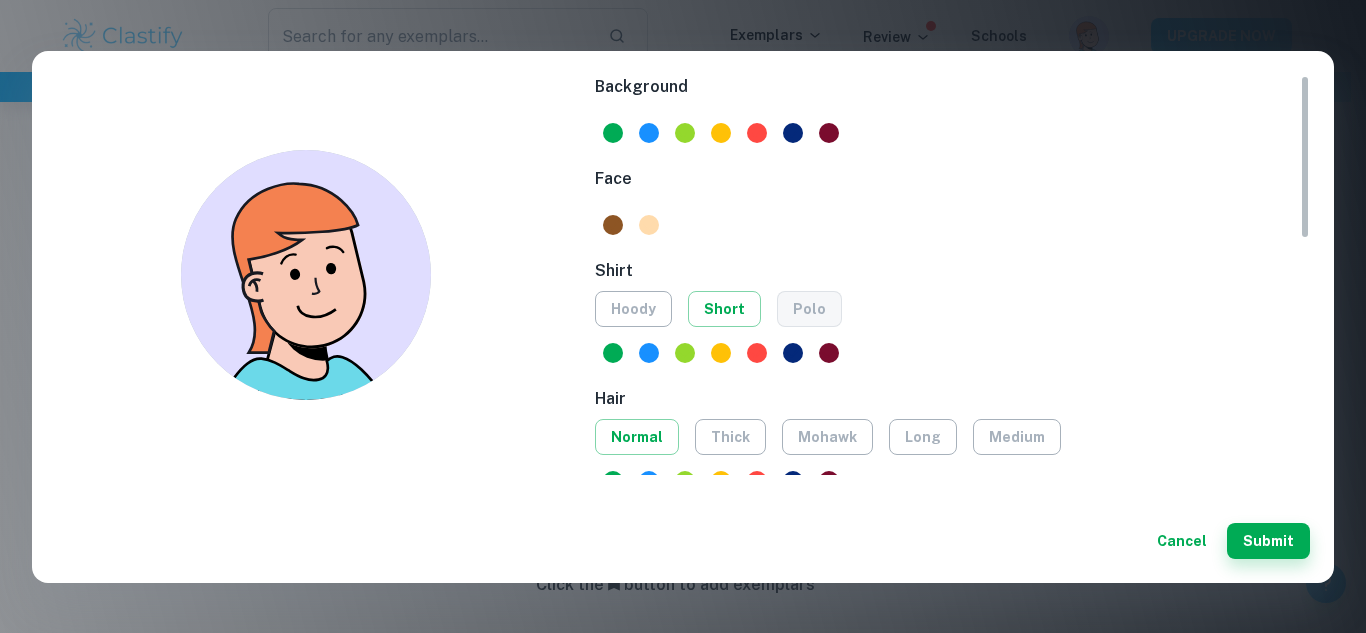 click on "polo" at bounding box center (809, 309) 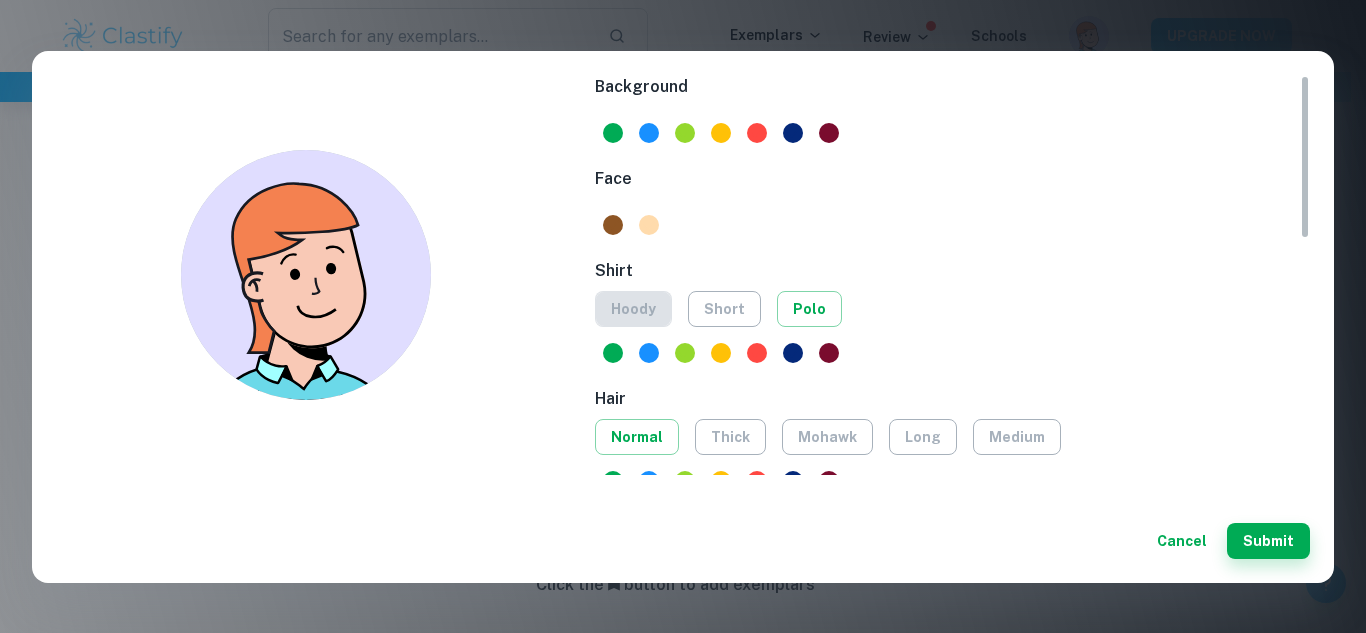 click on "hoody" at bounding box center (633, 309) 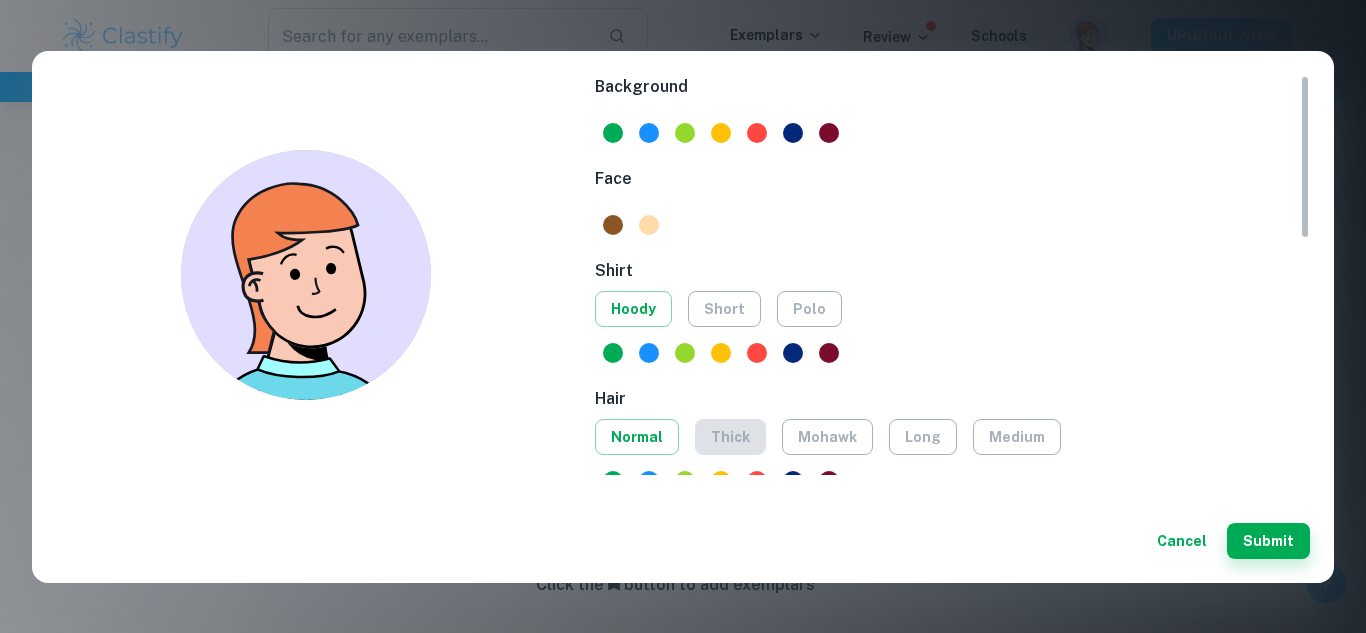 click on "thick" at bounding box center [730, 437] 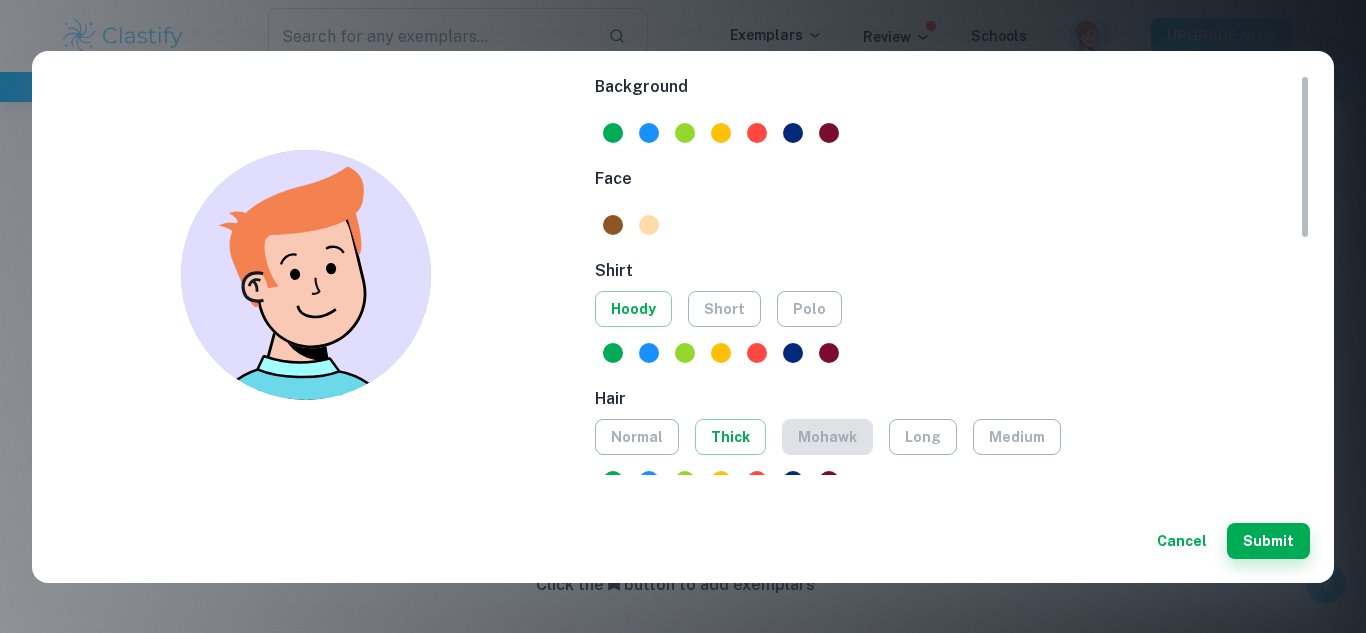 click on "mohawk" at bounding box center (827, 437) 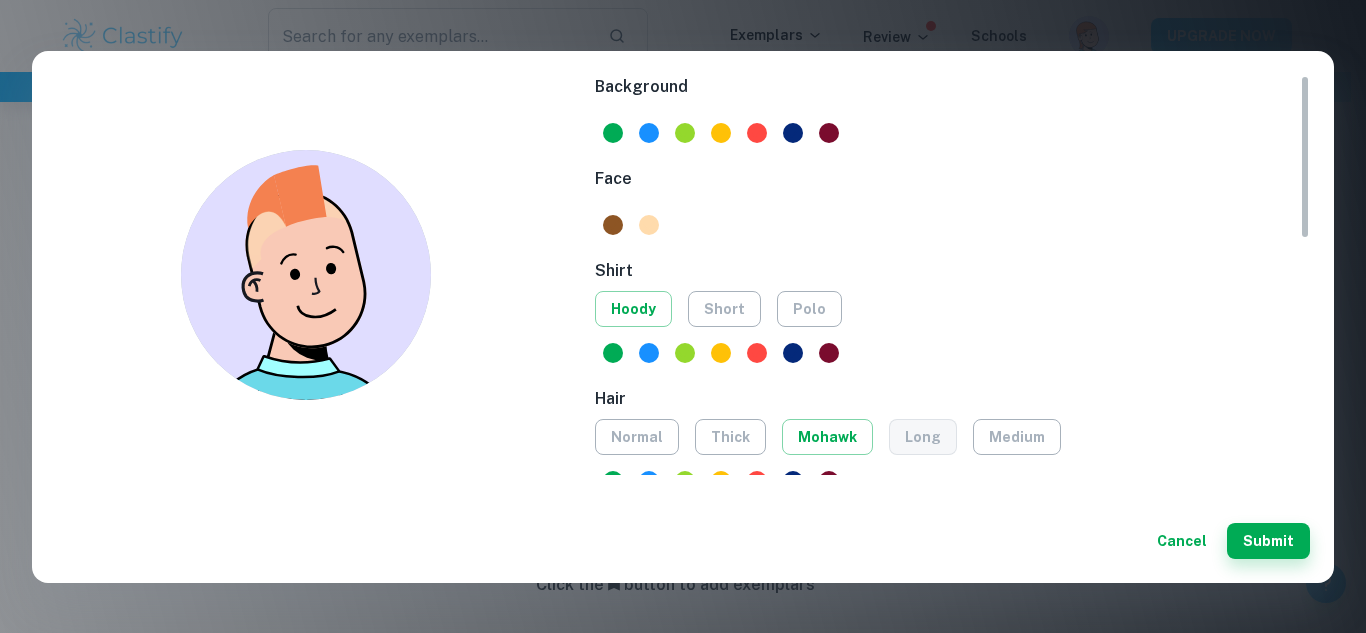 click on "long" at bounding box center [923, 437] 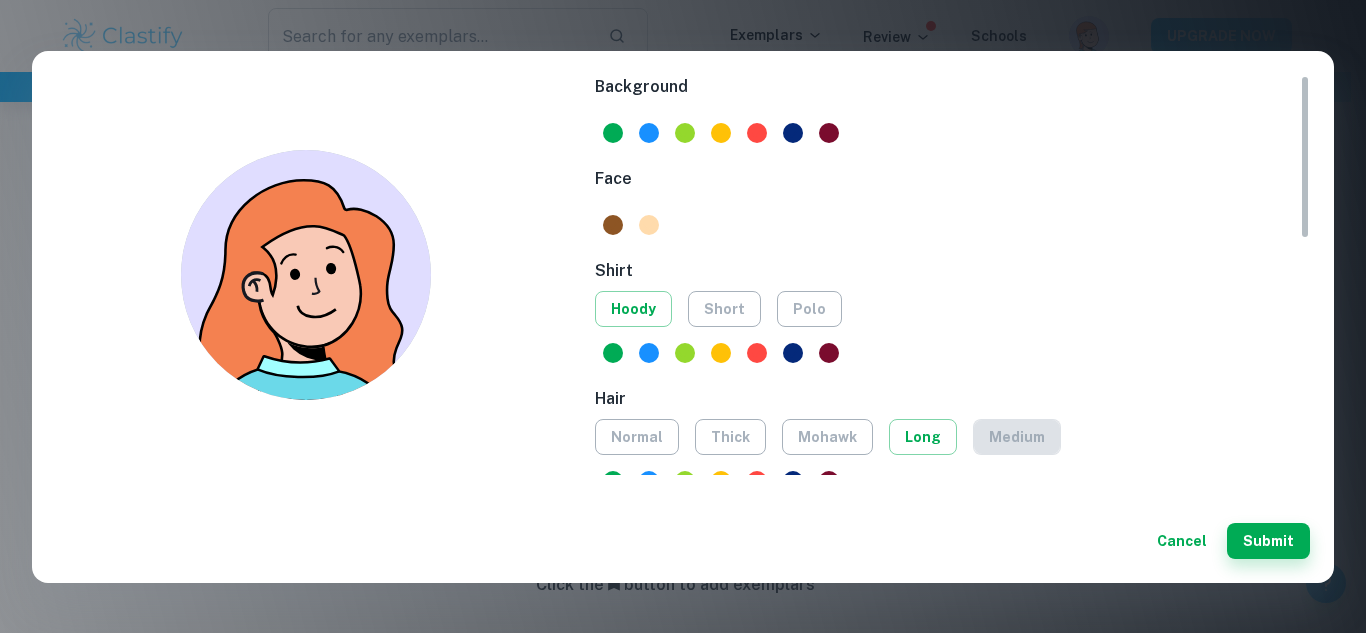 click on "medium" at bounding box center (1017, 437) 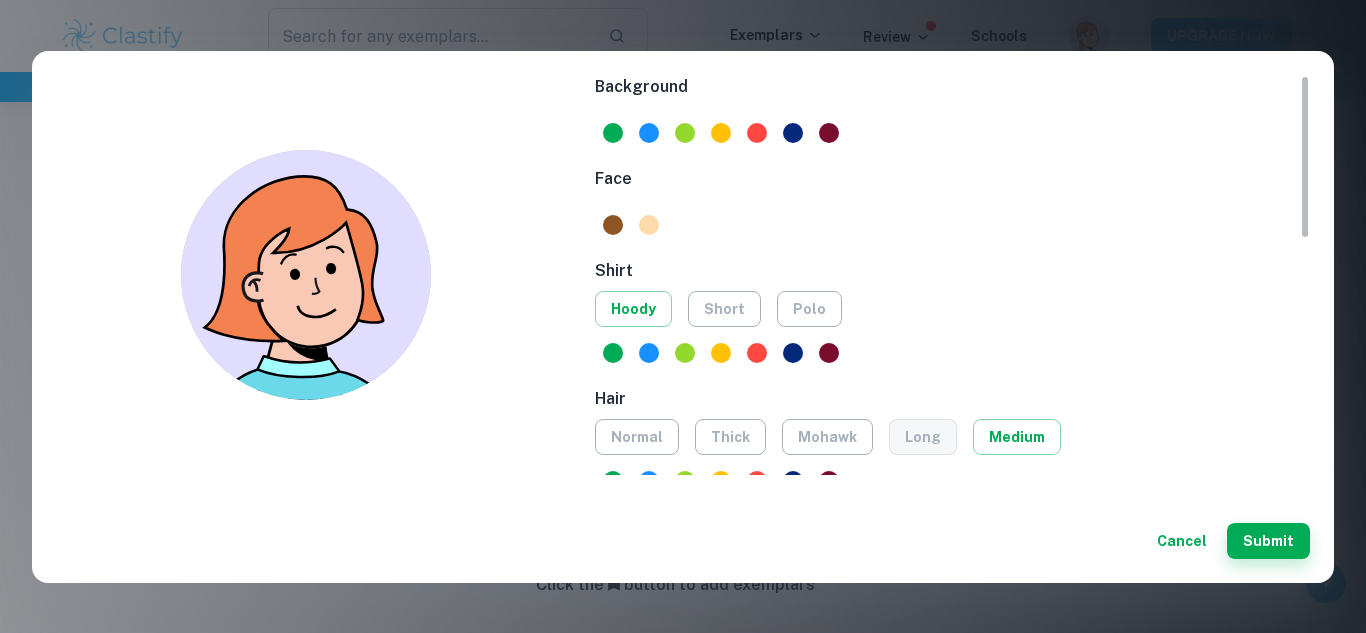 click on "long" at bounding box center (923, 437) 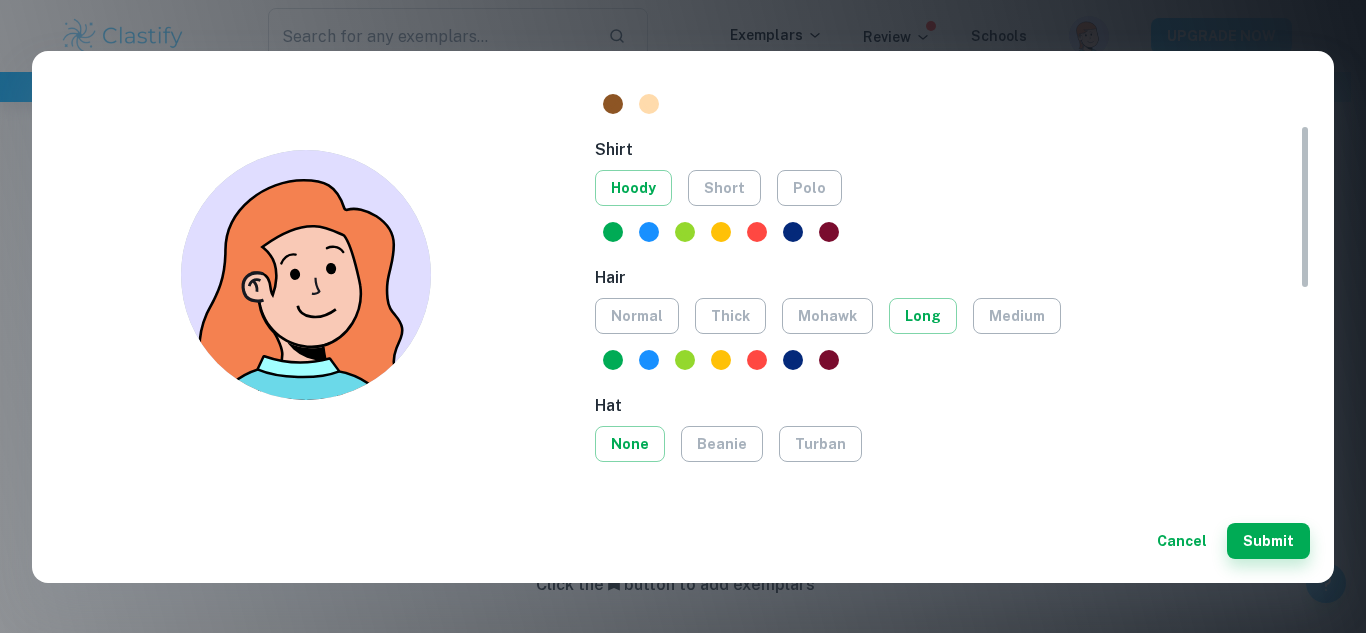 scroll, scrollTop: 122, scrollLeft: 0, axis: vertical 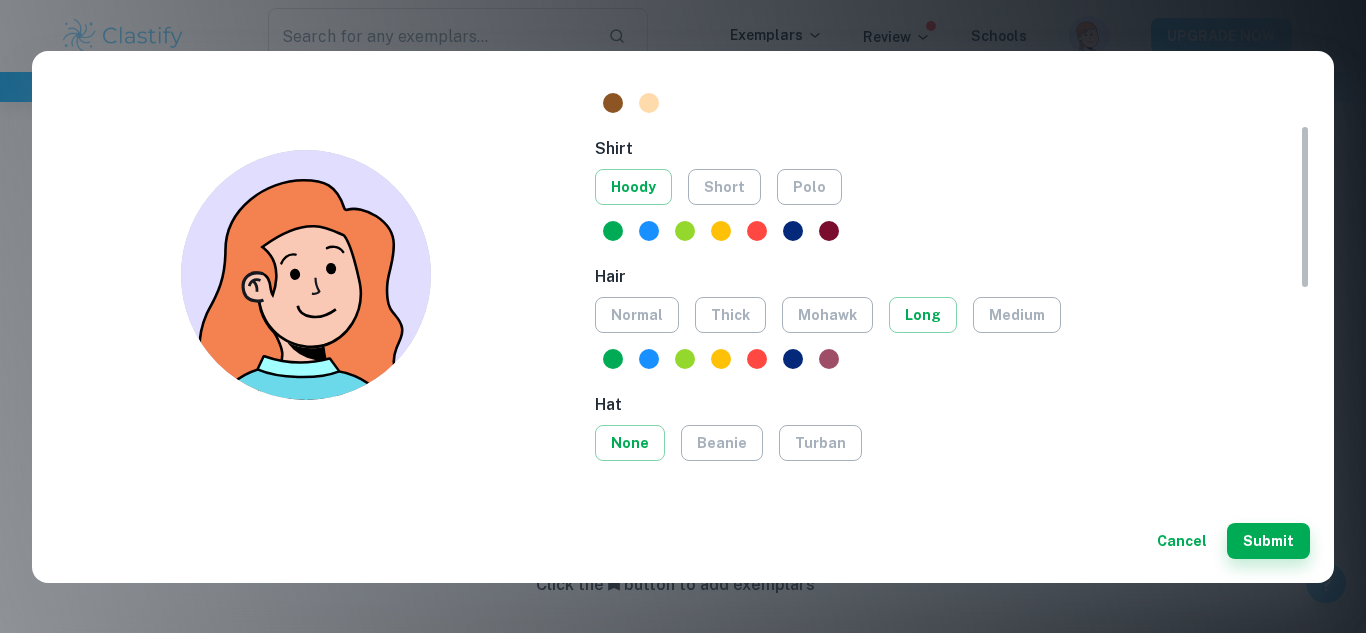 click at bounding box center [829, 359] 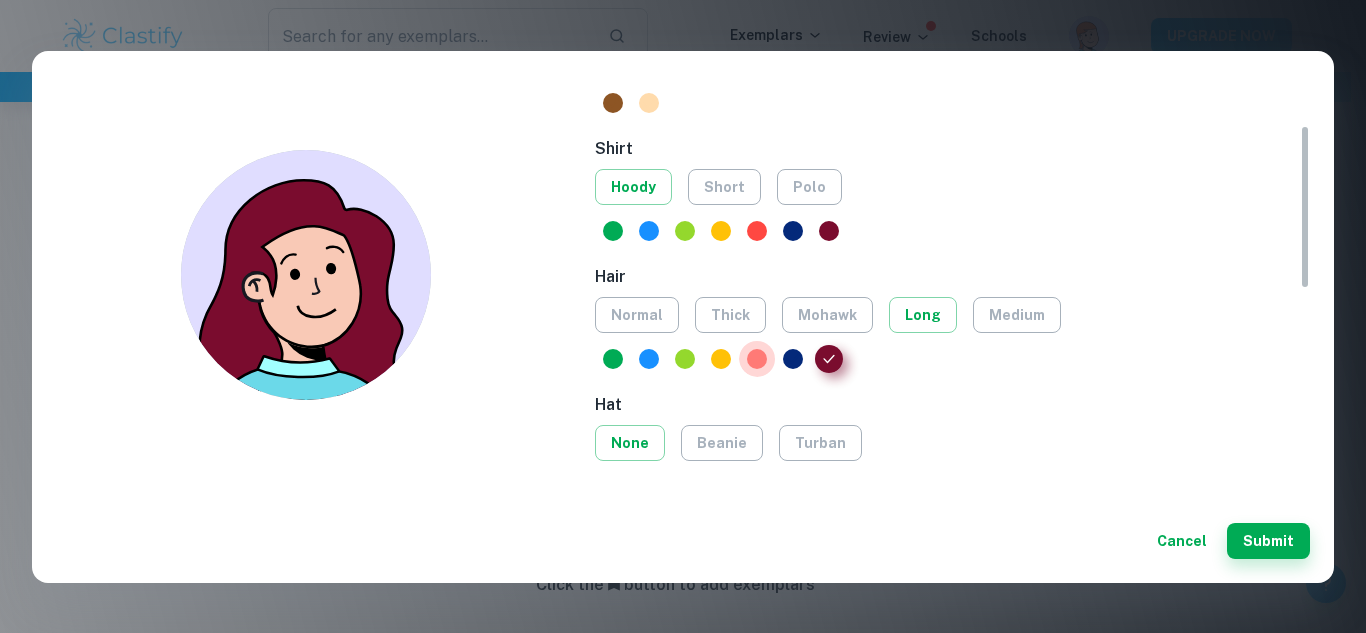 click at bounding box center (757, 359) 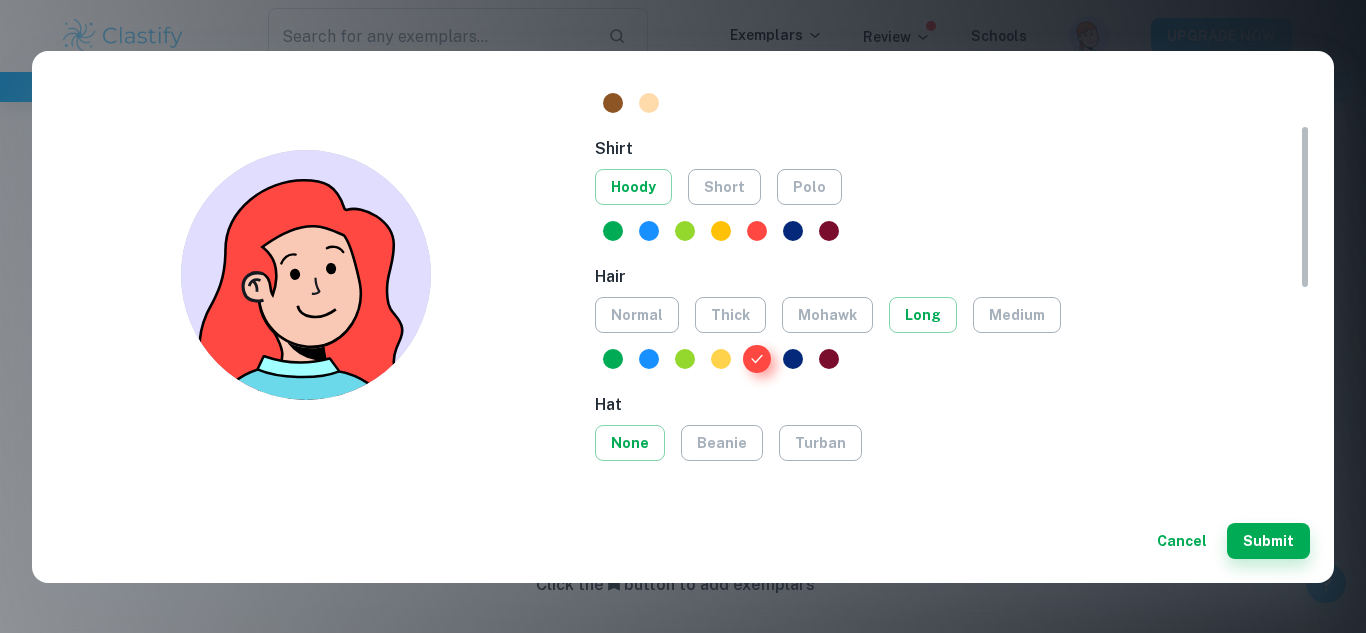 click at bounding box center [721, 359] 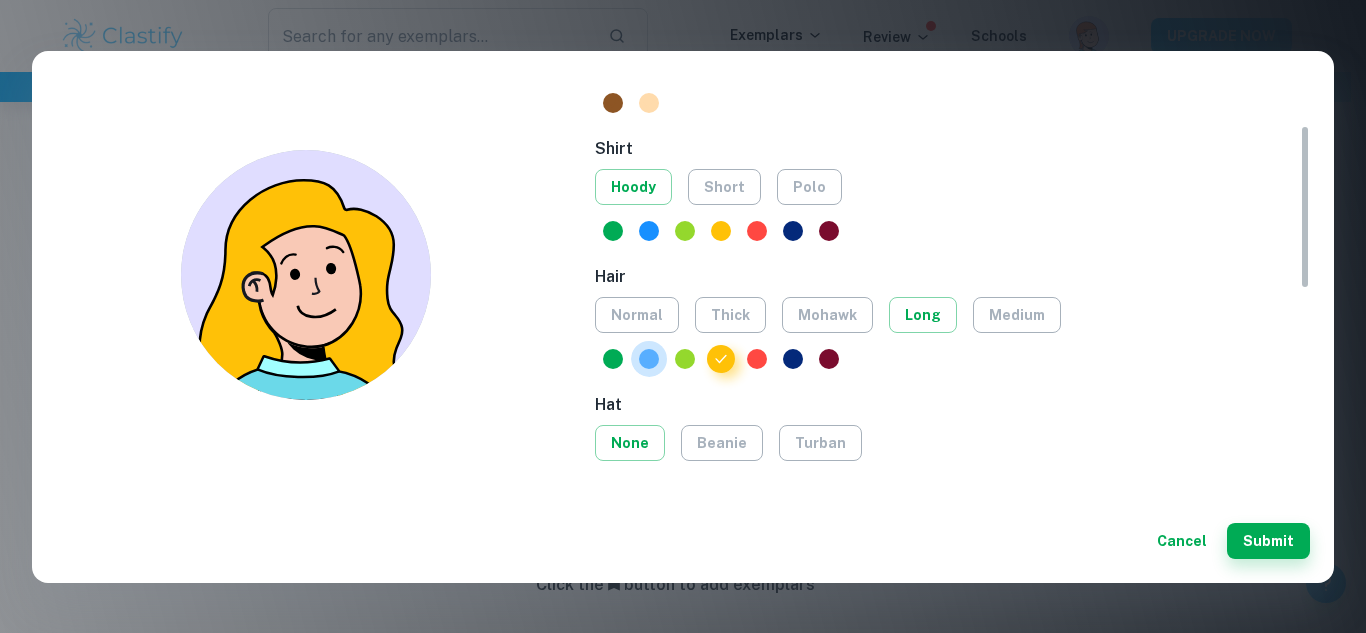 click at bounding box center (649, 359) 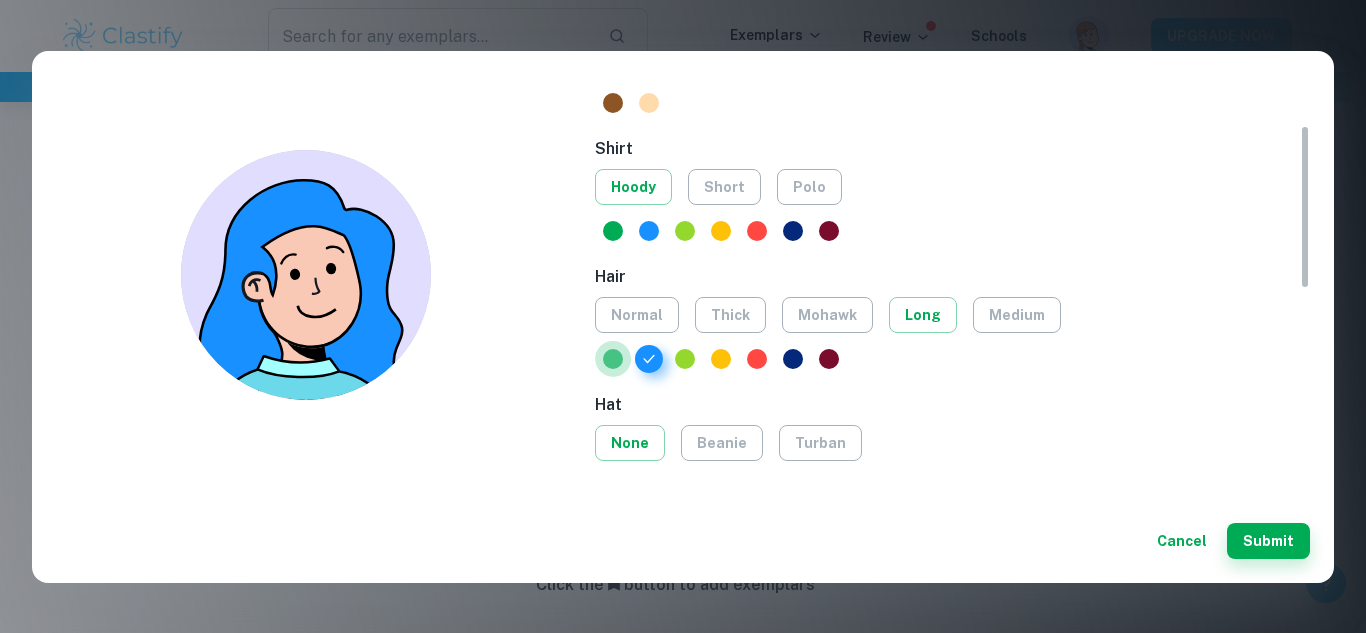 click at bounding box center (613, 359) 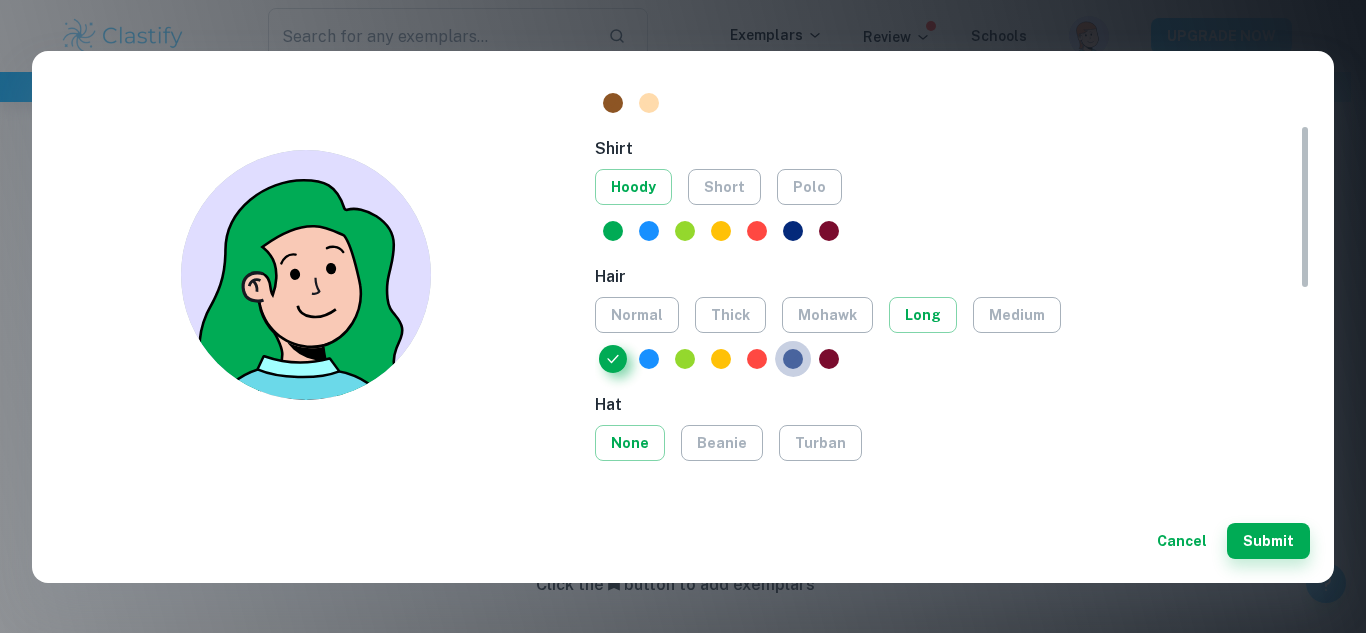 click at bounding box center (793, 359) 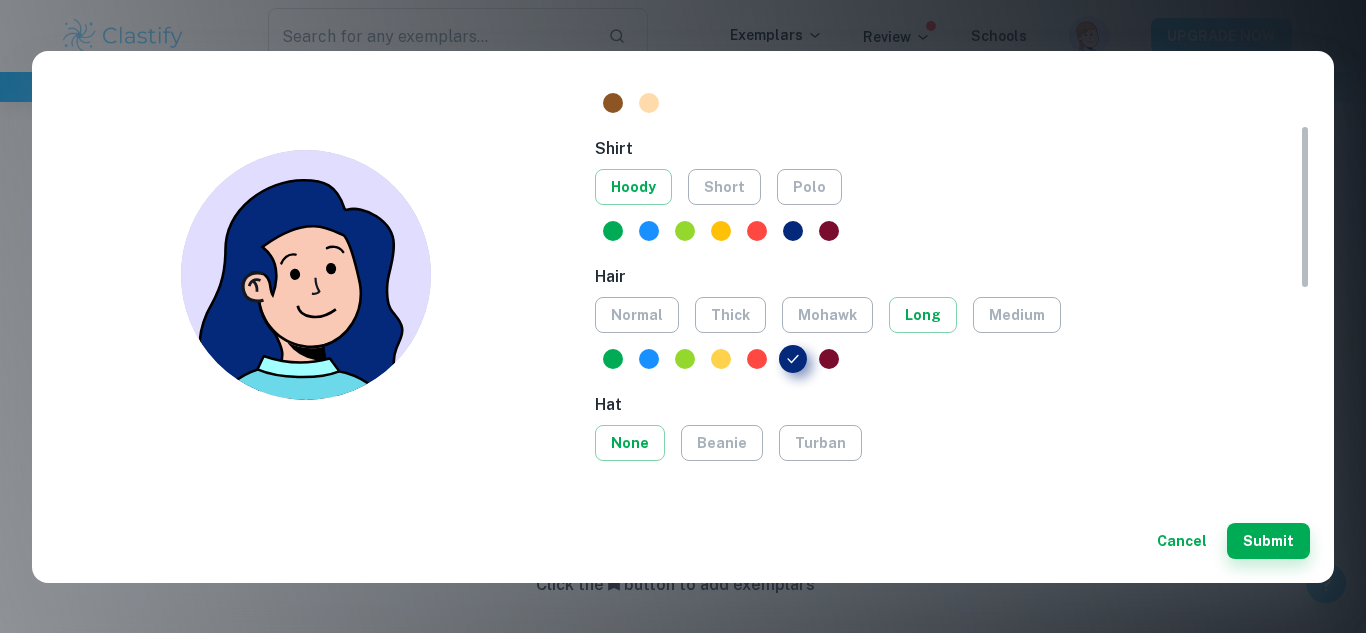 click at bounding box center [721, 359] 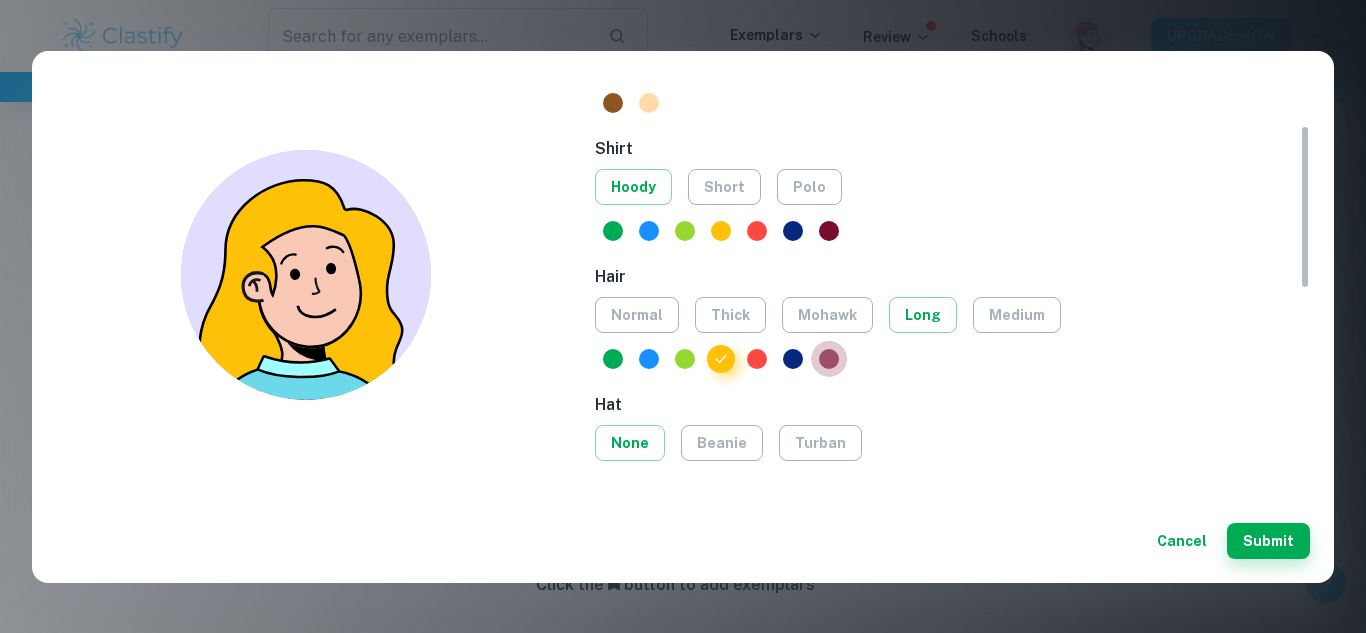 click at bounding box center (829, 359) 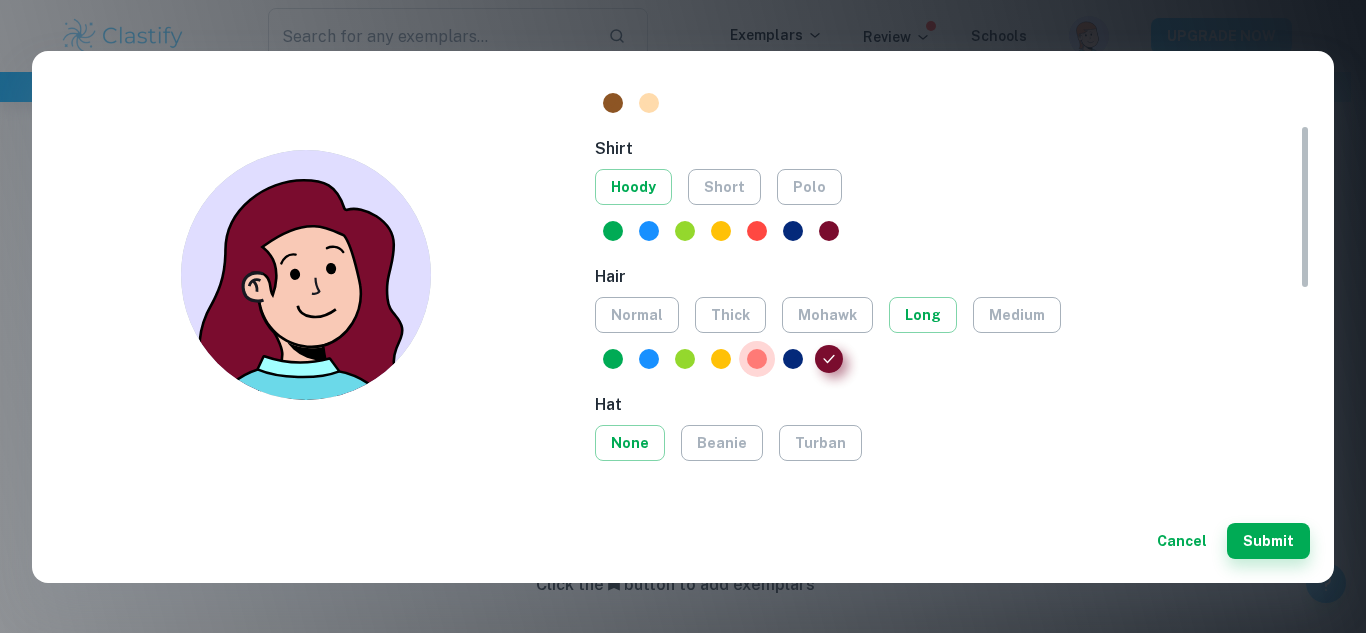 click at bounding box center [757, 359] 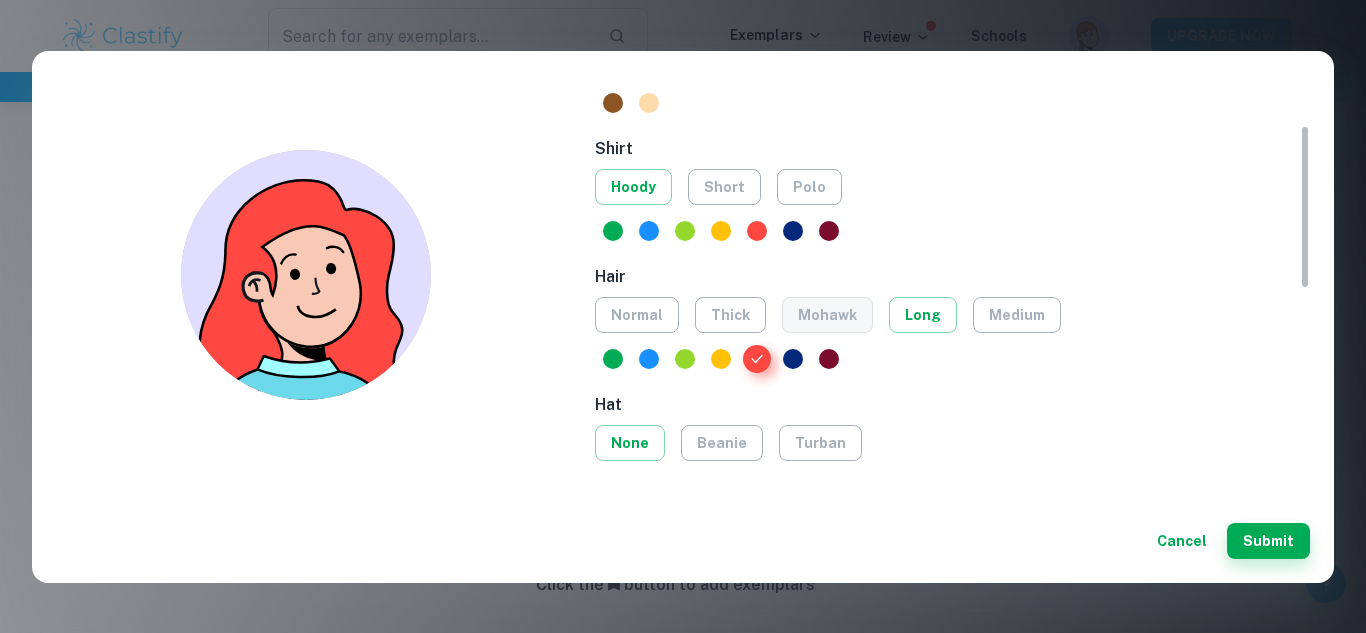 click on "mohawk" at bounding box center [827, 315] 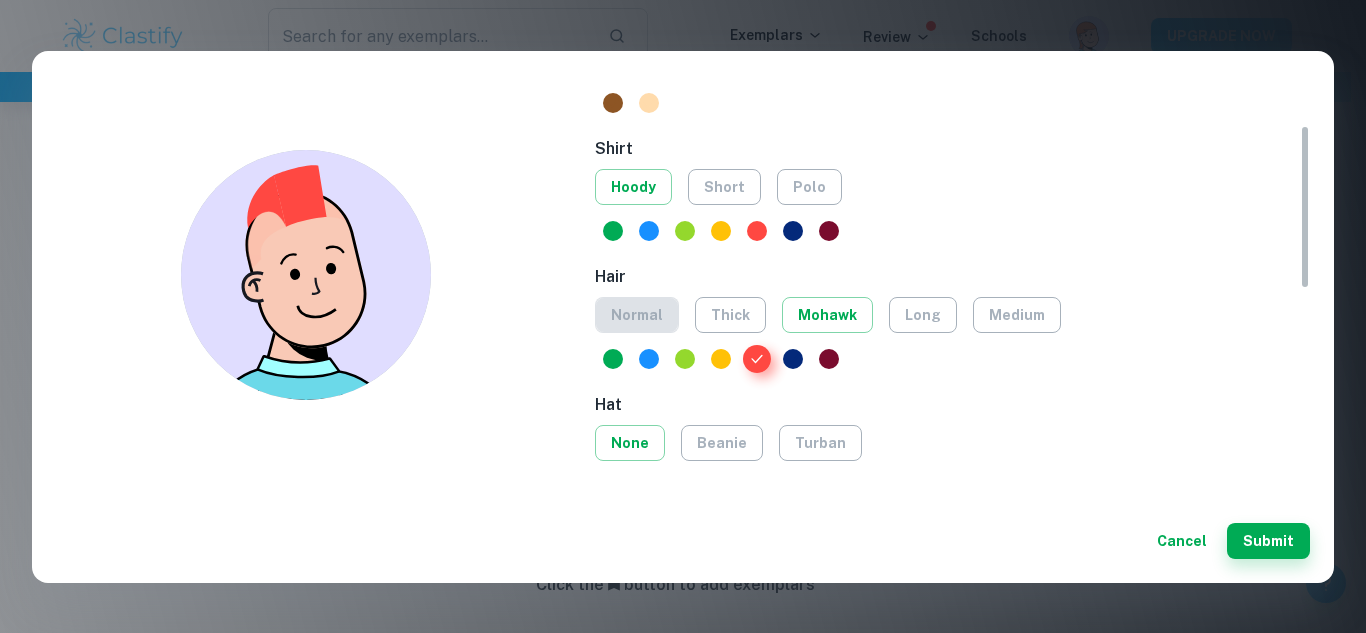 click on "normal" at bounding box center (637, 315) 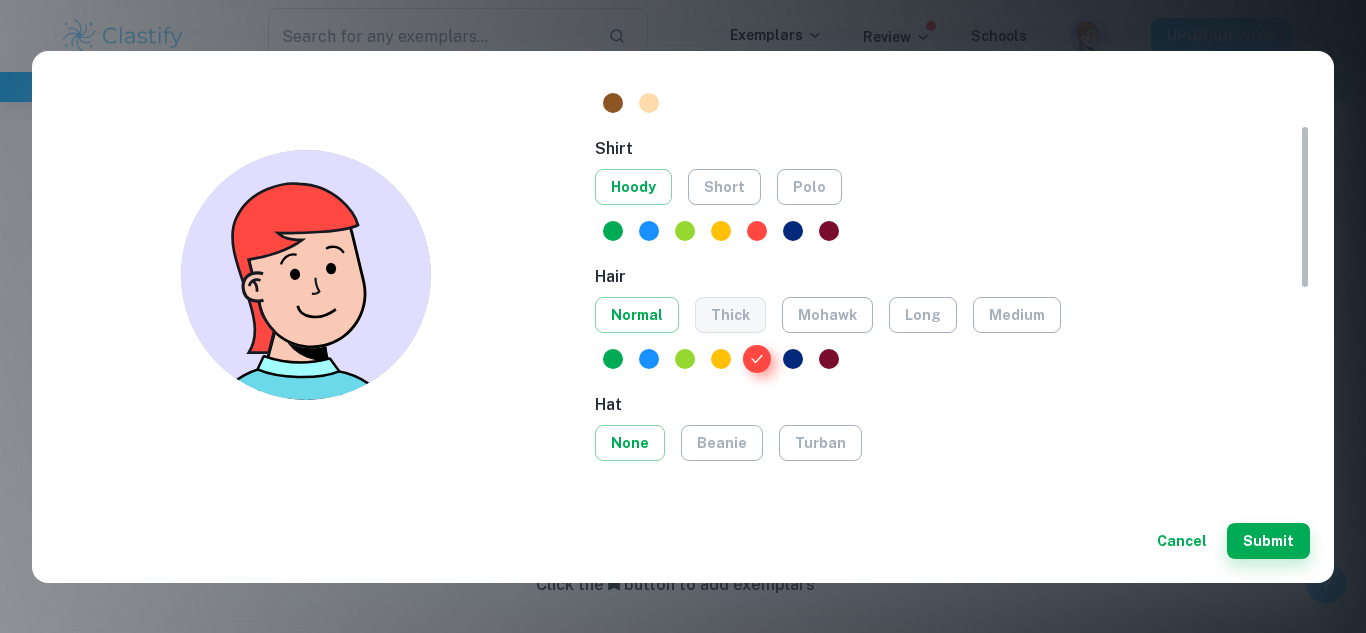 click on "thick" at bounding box center (730, 315) 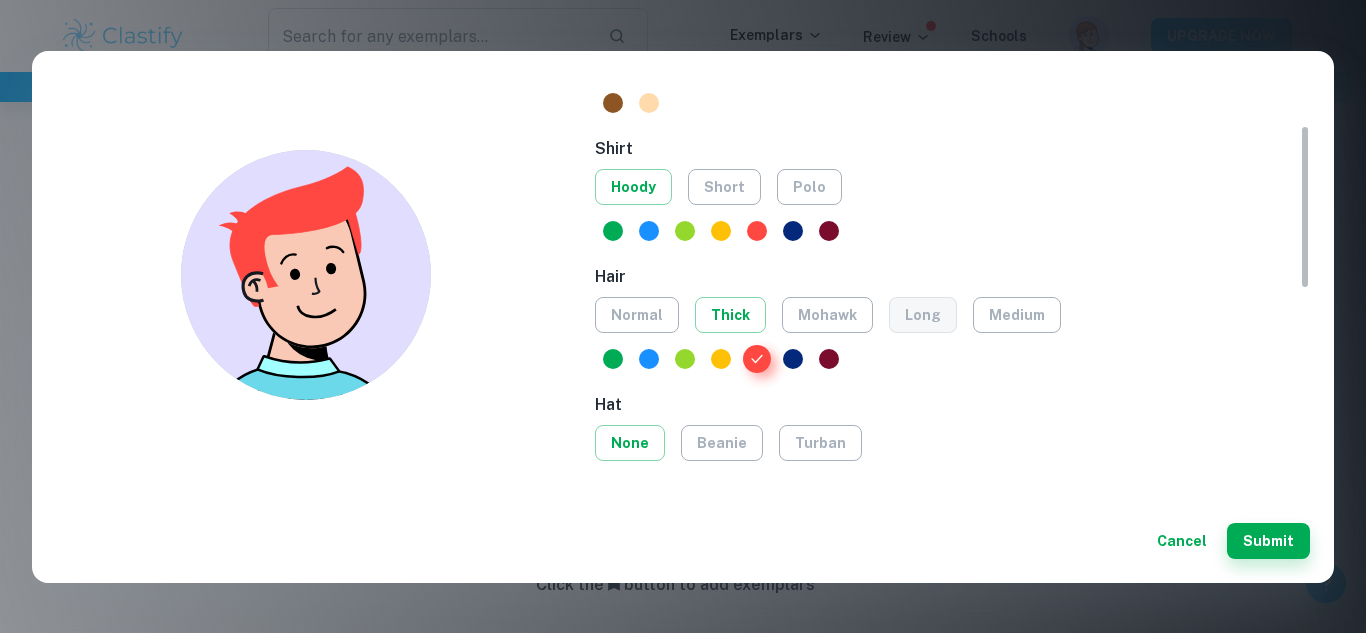 click on "long" at bounding box center [923, 315] 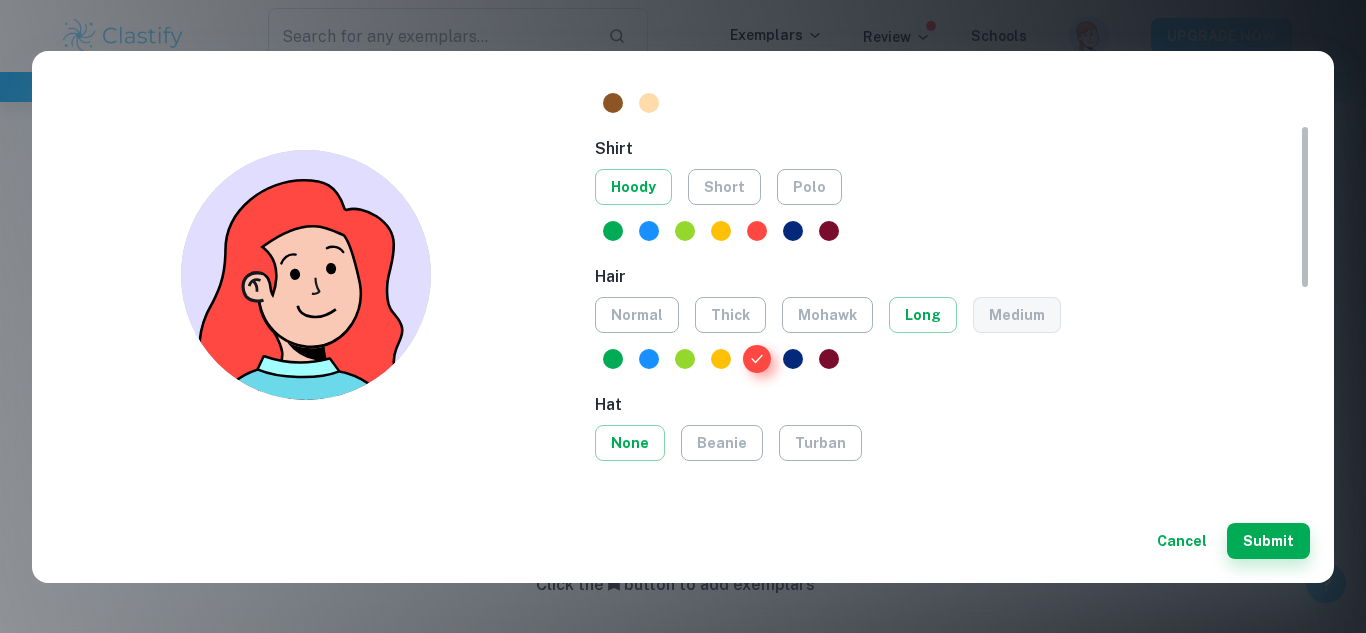 click on "medium" at bounding box center [1017, 315] 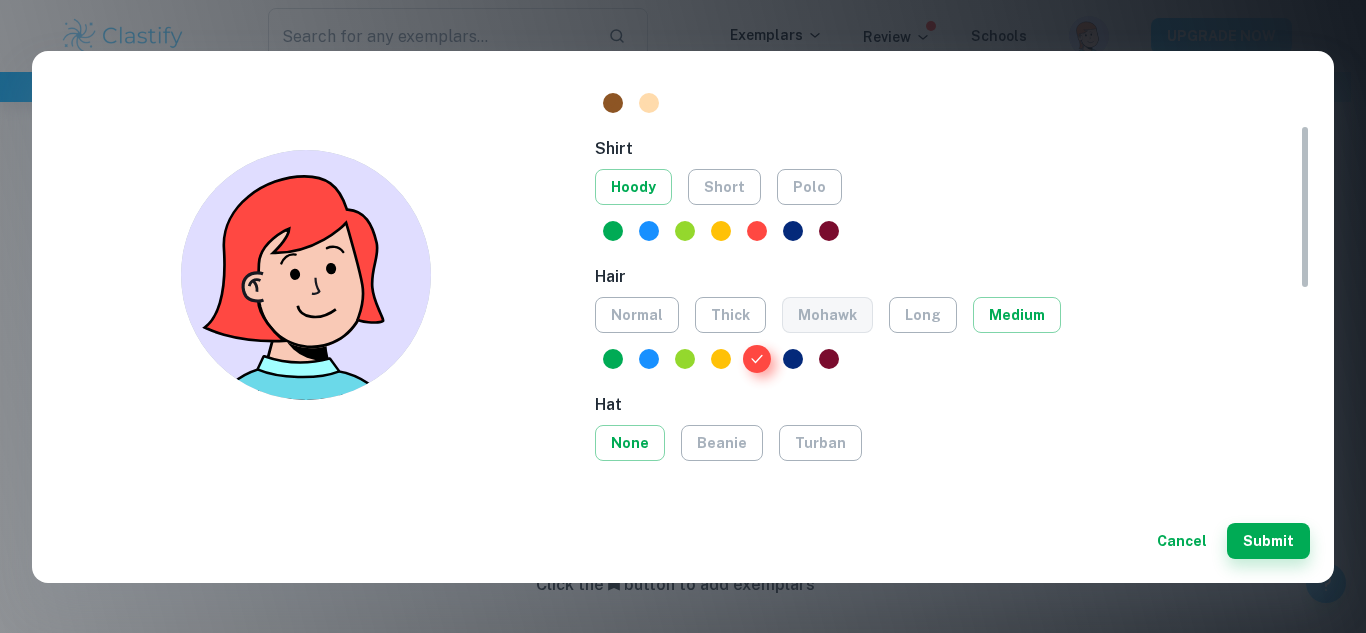 drag, startPoint x: 999, startPoint y: 310, endPoint x: 832, endPoint y: 305, distance: 167.07483 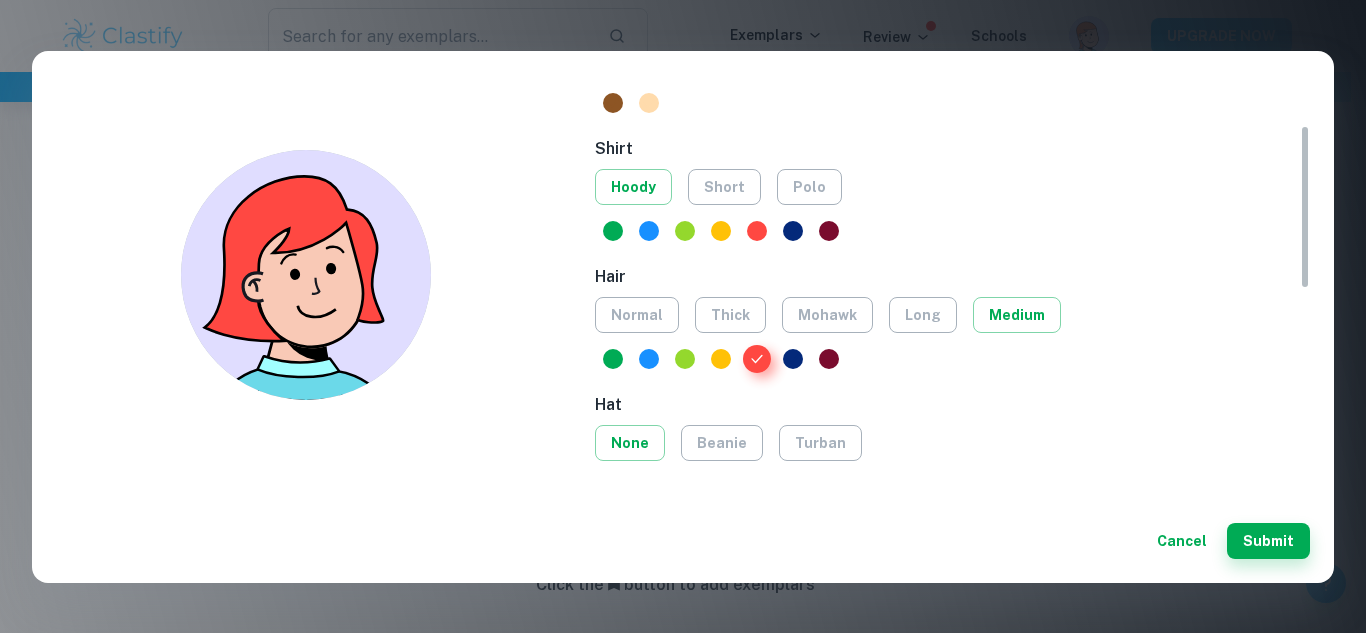 click on "normal thick mohawk long medium" at bounding box center (952, 315) 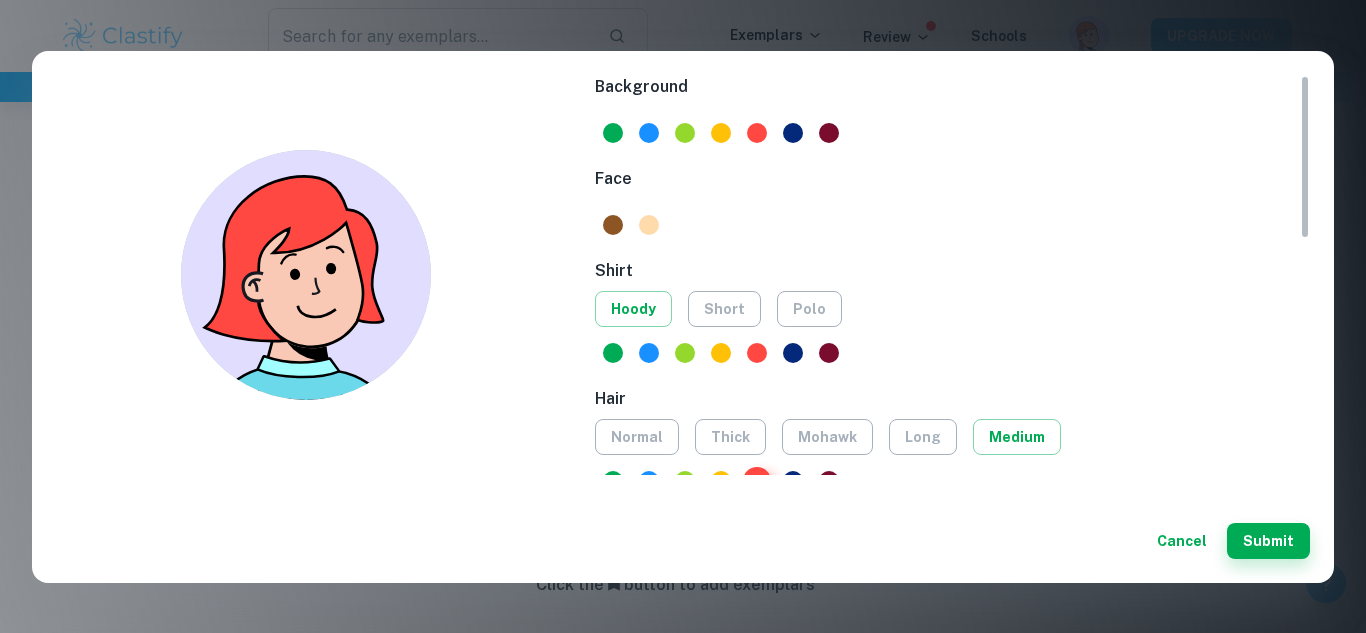 scroll, scrollTop: 1, scrollLeft: 0, axis: vertical 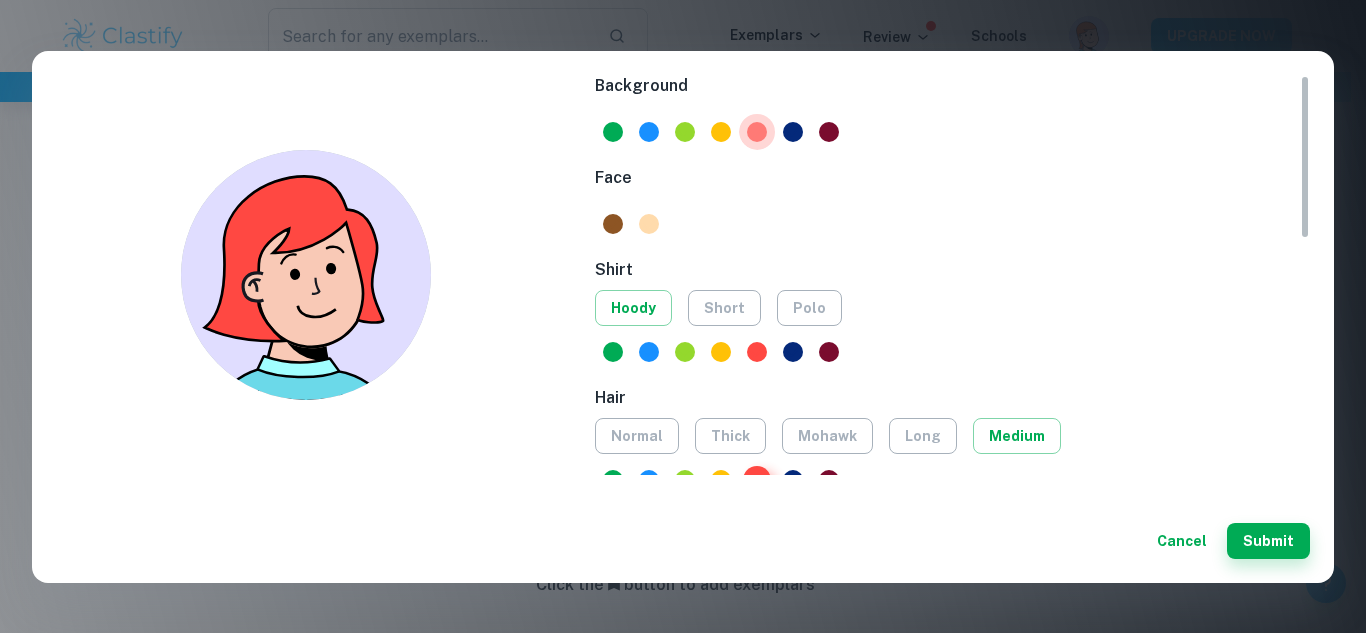 click at bounding box center [757, 132] 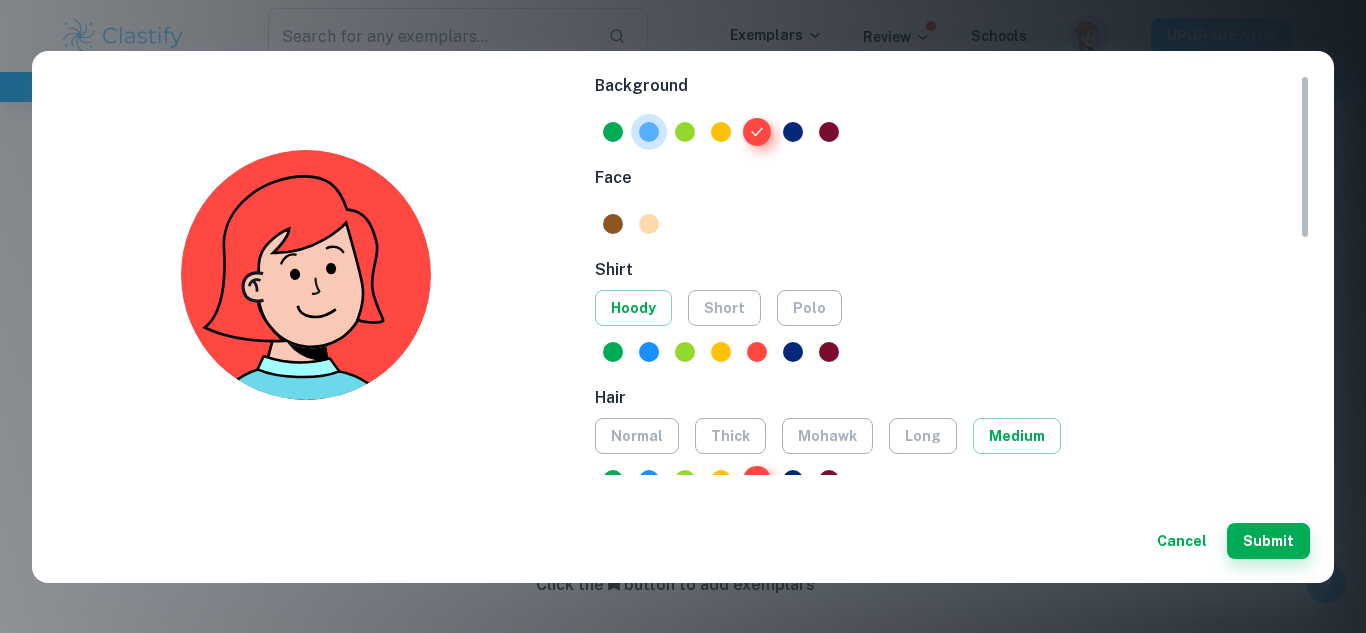 click at bounding box center (649, 132) 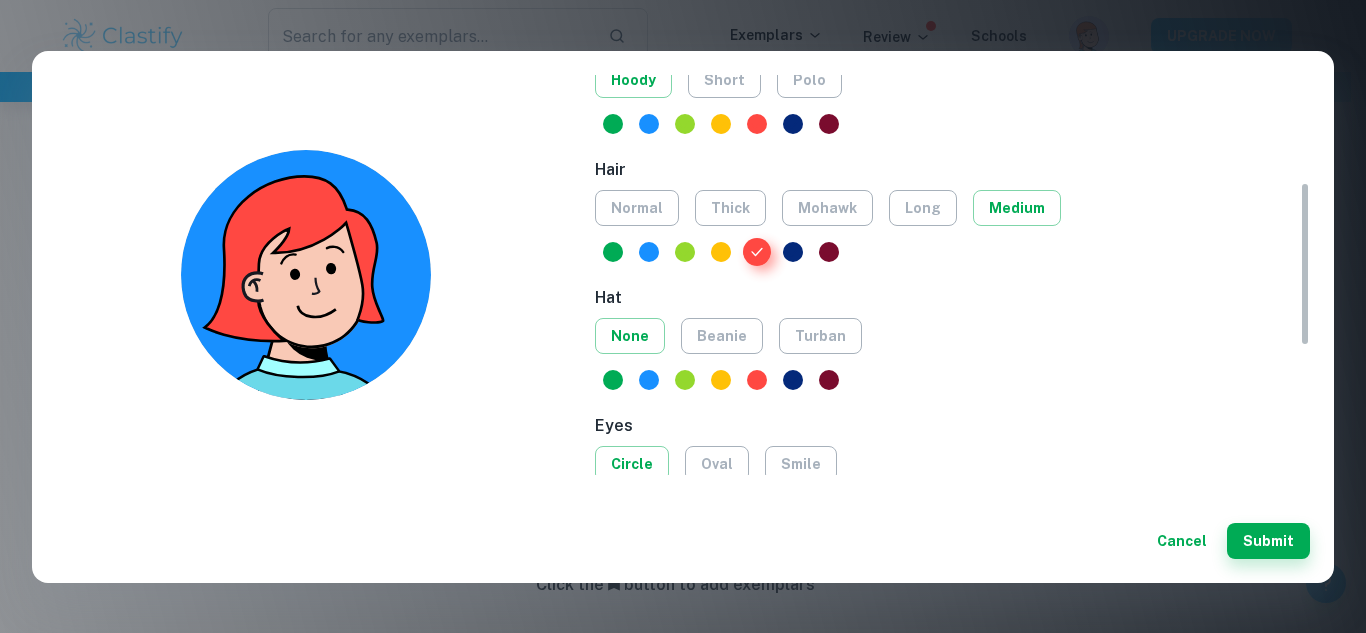 scroll, scrollTop: 260, scrollLeft: 0, axis: vertical 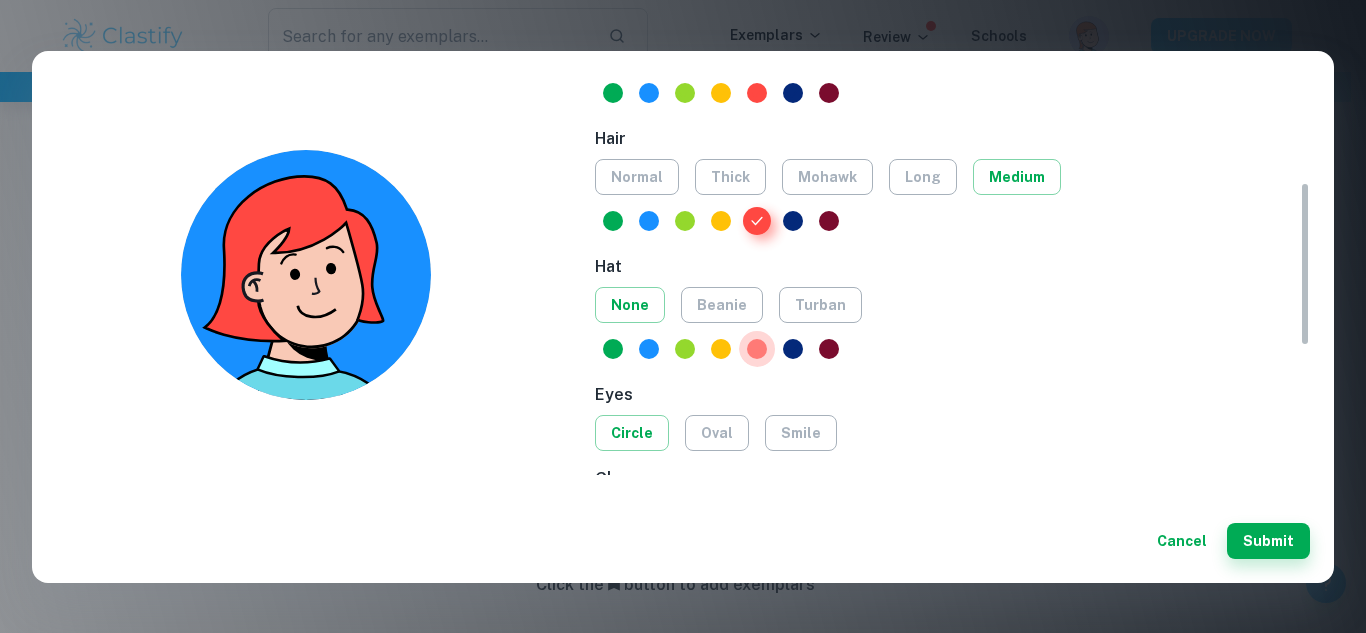 click at bounding box center (757, 349) 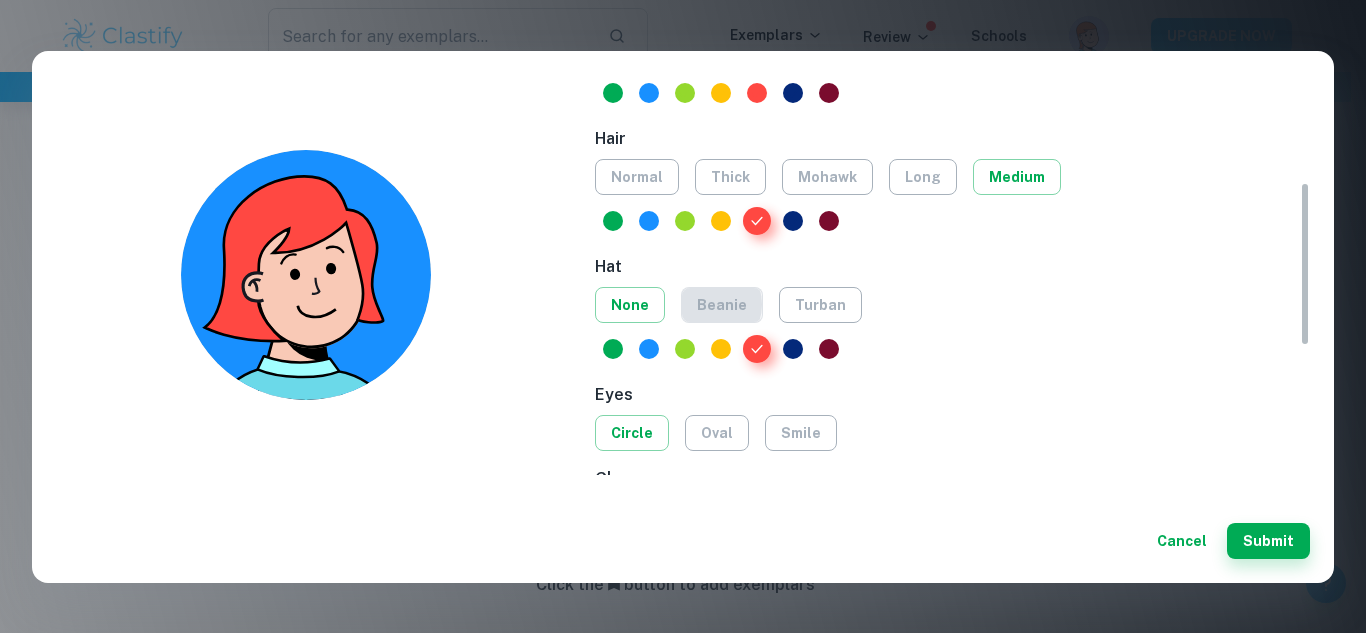 click on "beanie" at bounding box center (722, 305) 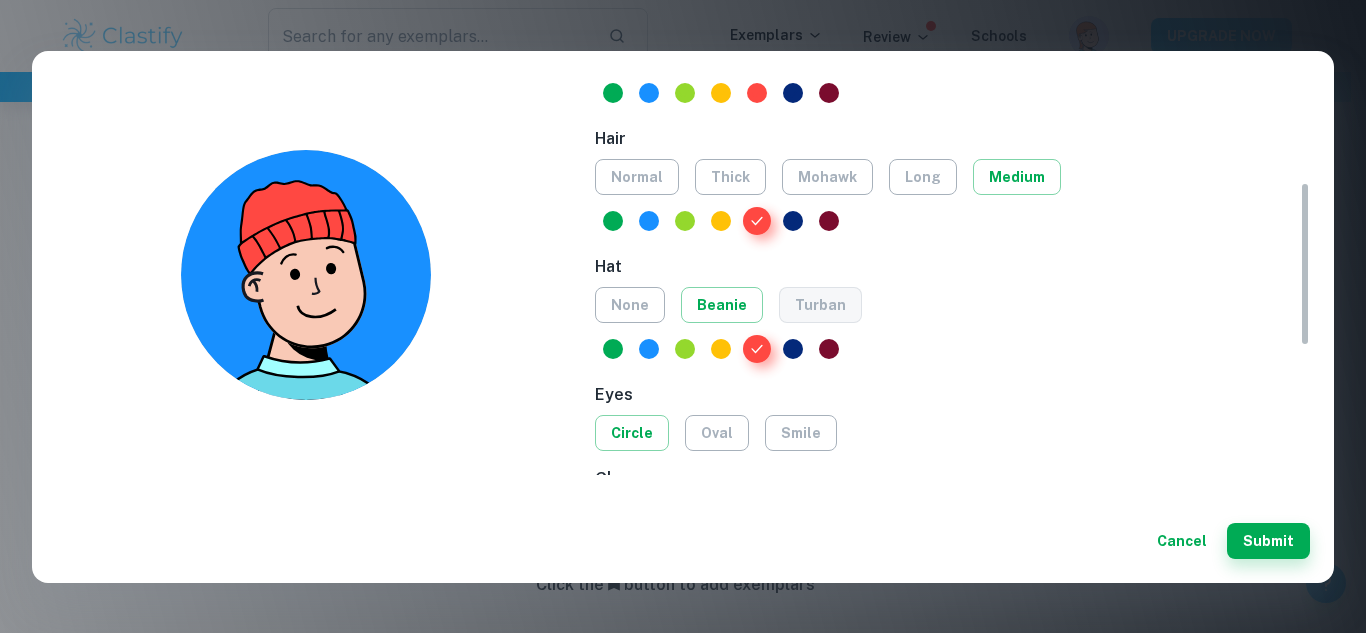 click on "turban" at bounding box center (820, 305) 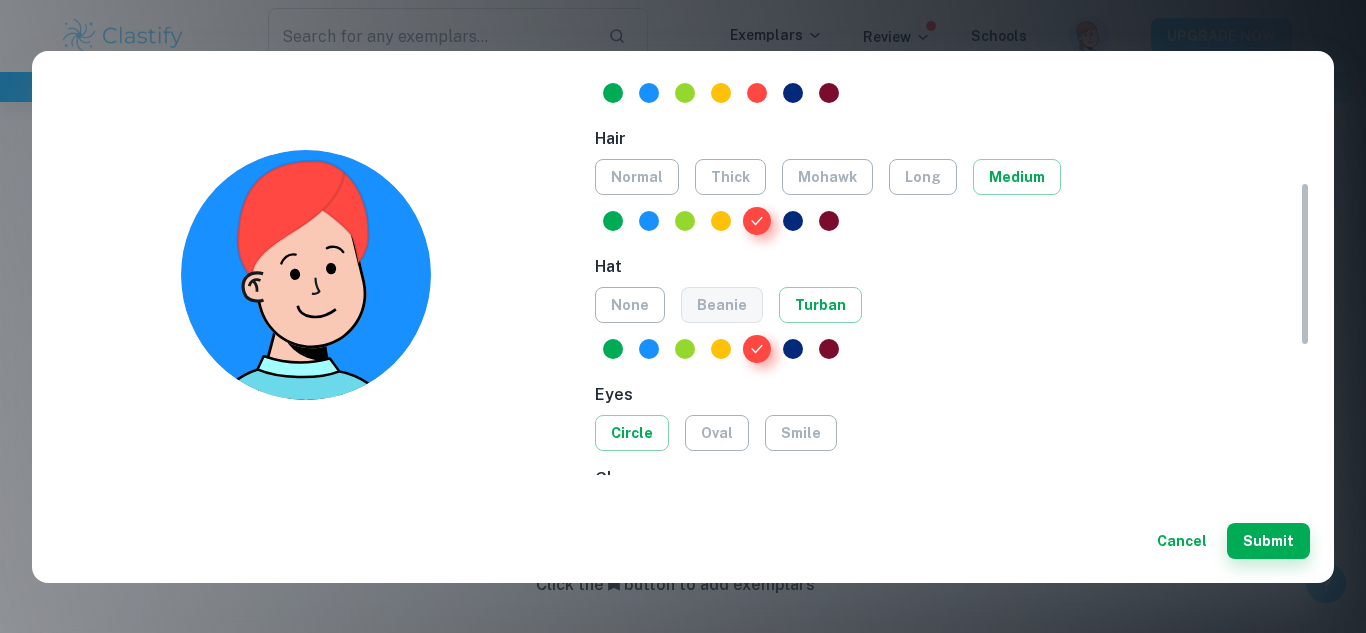 click on "beanie" at bounding box center (722, 305) 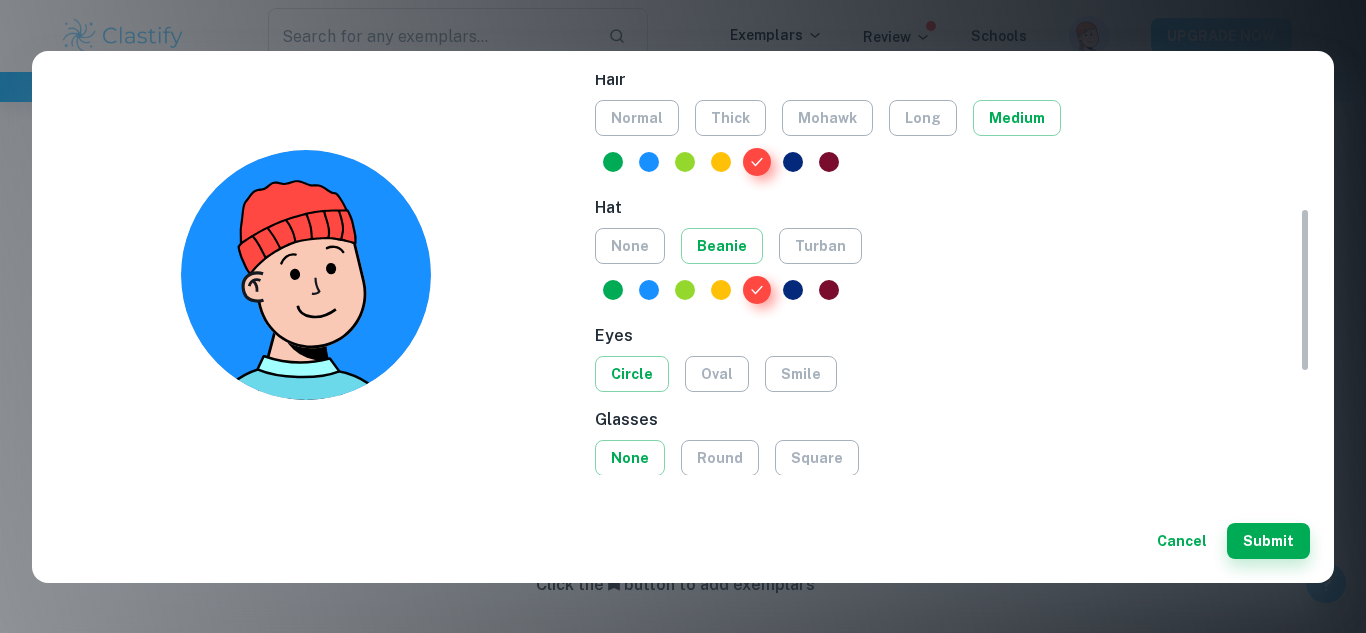 scroll, scrollTop: 325, scrollLeft: 0, axis: vertical 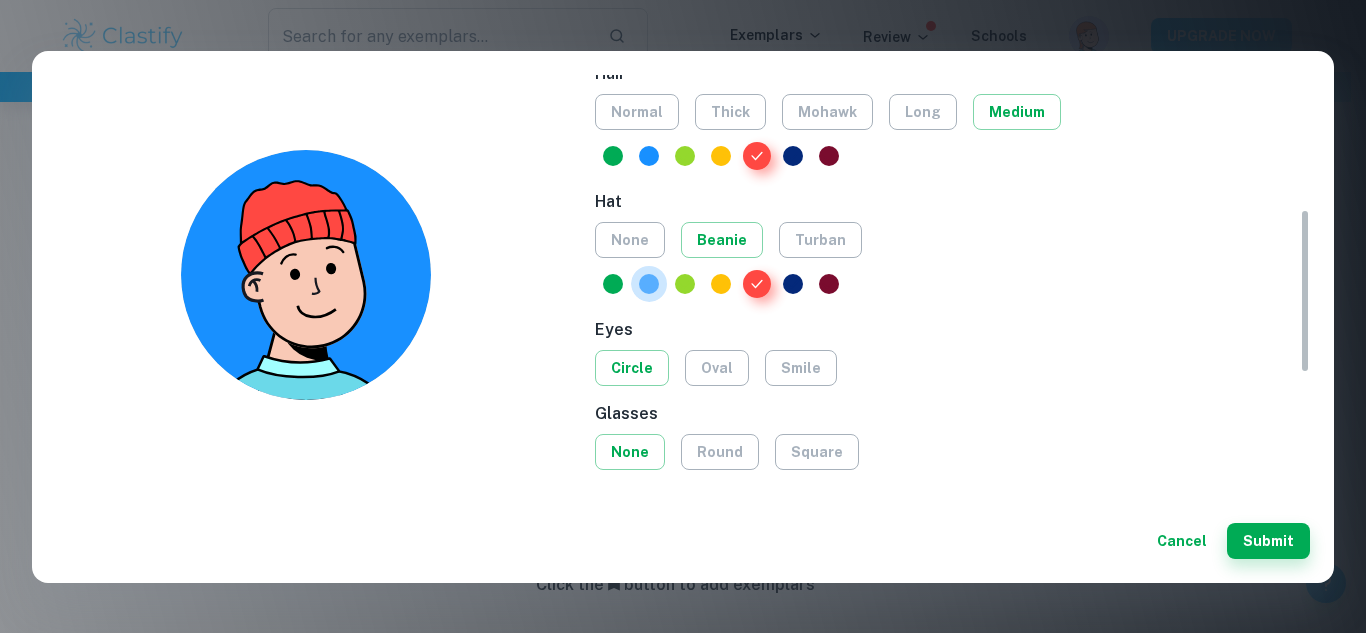 click at bounding box center [649, 284] 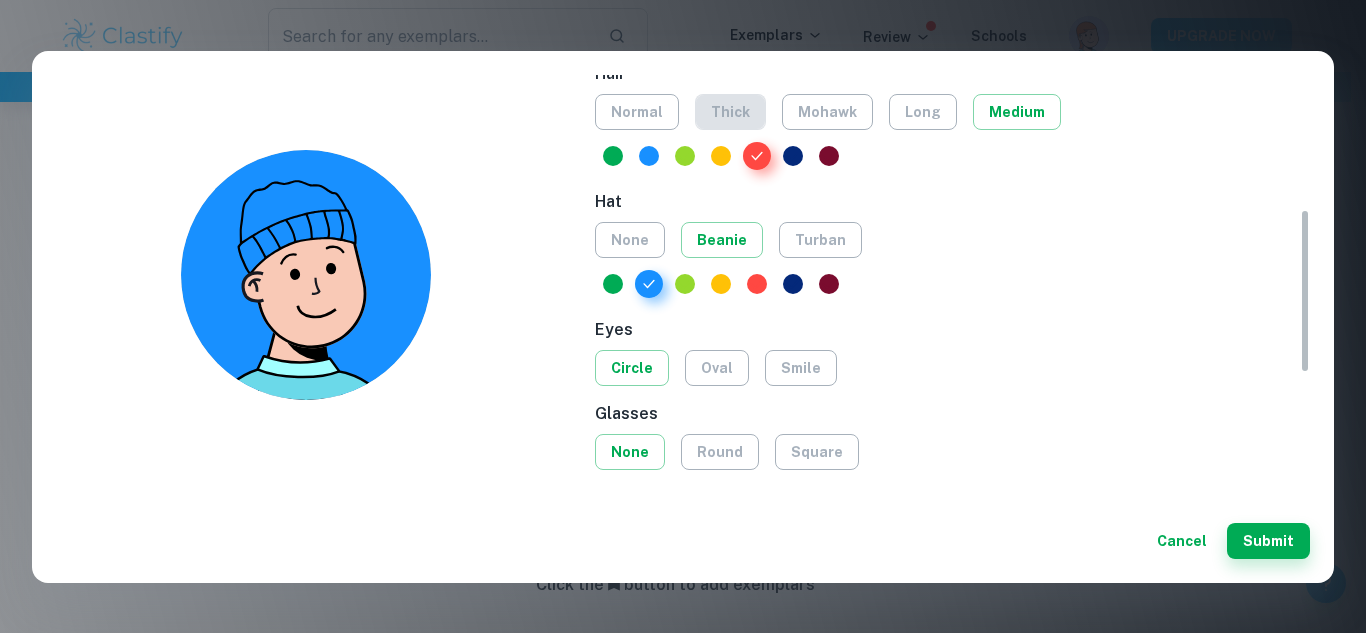 click on "thick" at bounding box center [730, 112] 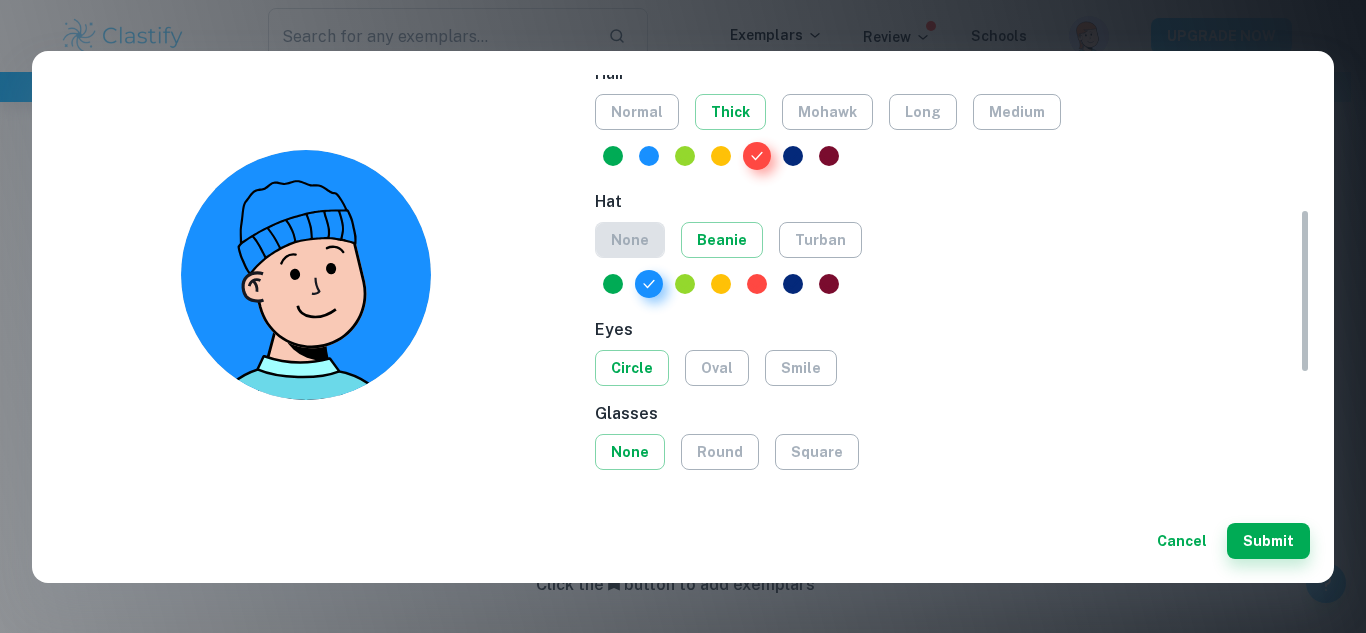 click on "none" at bounding box center [630, 240] 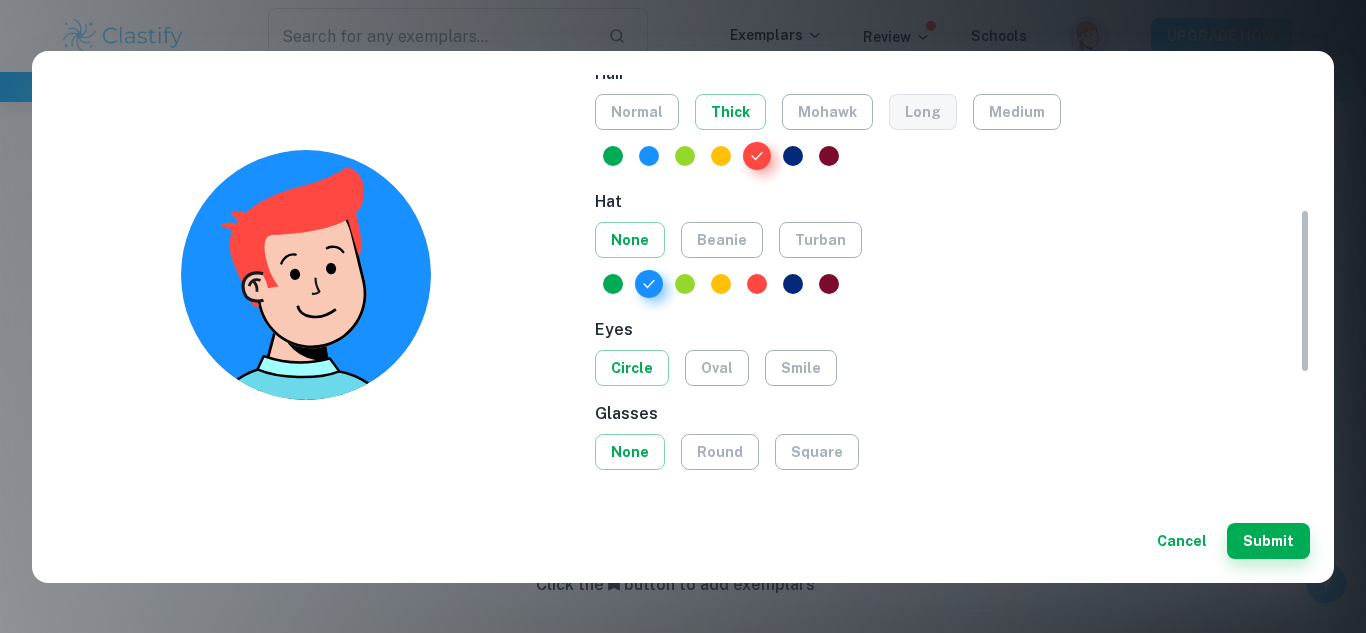 click on "long" at bounding box center [923, 112] 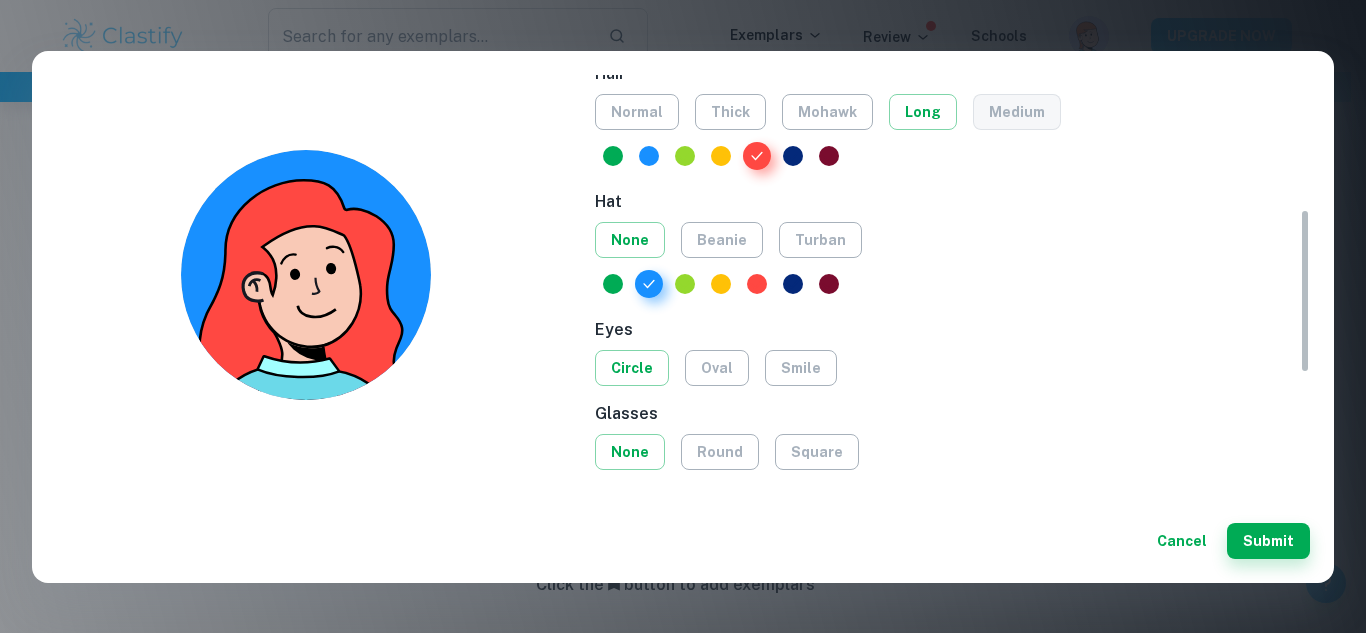 click on "medium" at bounding box center [1017, 112] 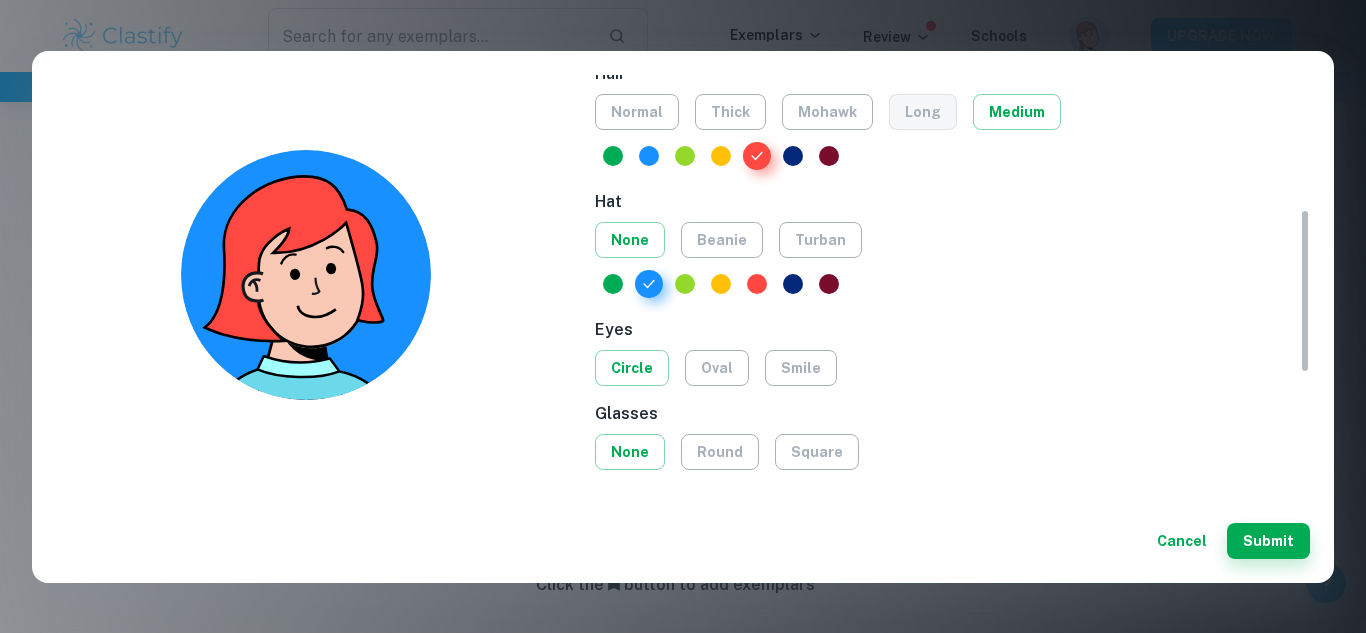 click on "long" at bounding box center [923, 112] 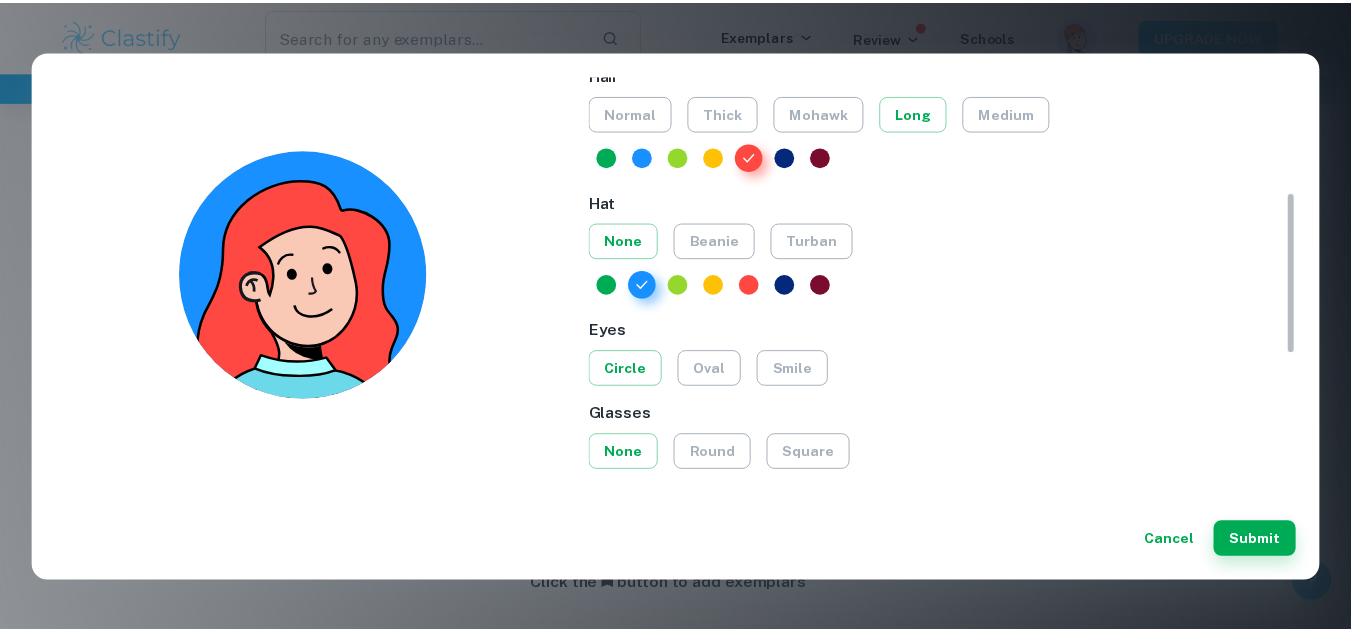 scroll, scrollTop: 0, scrollLeft: 0, axis: both 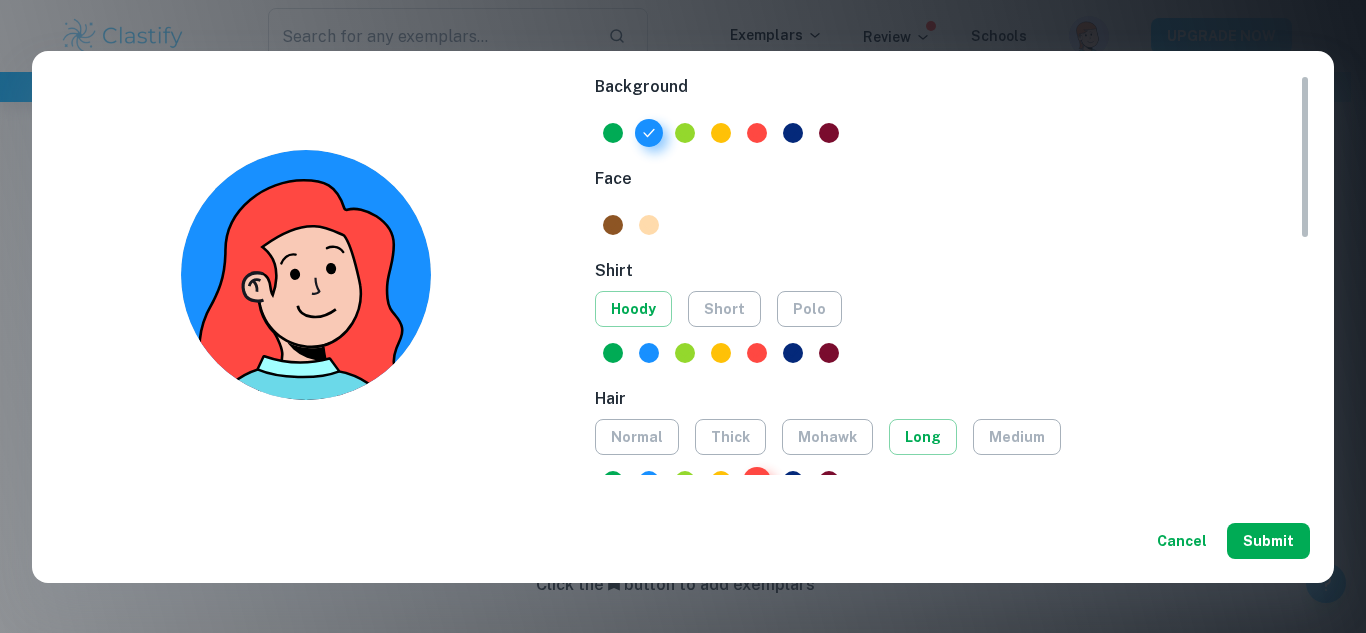 click on "Submit" at bounding box center (1268, 541) 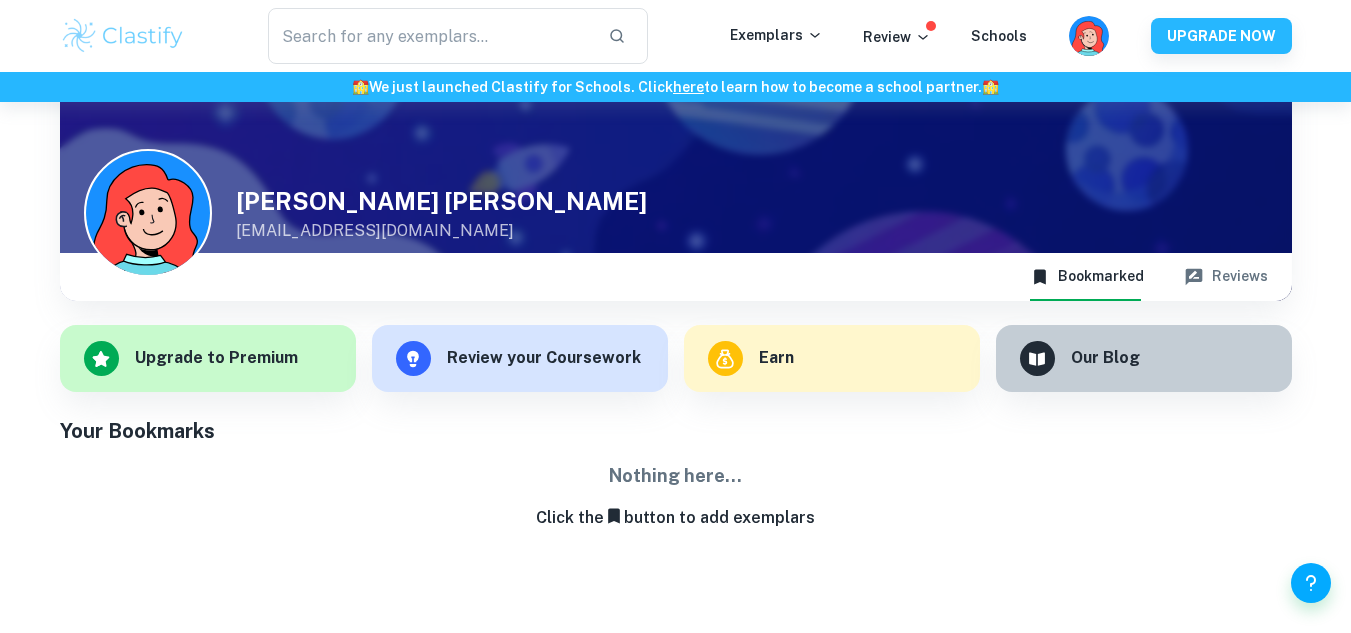 scroll, scrollTop: 102, scrollLeft: 0, axis: vertical 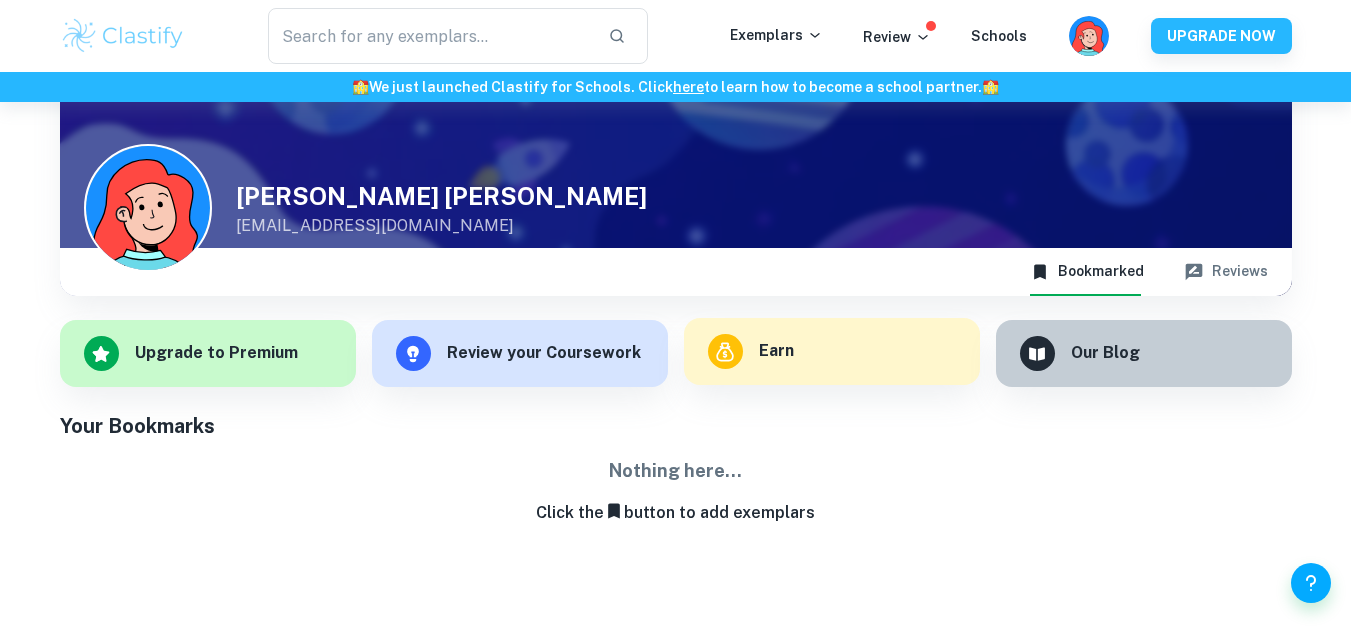 click on "Earn" at bounding box center [832, 351] 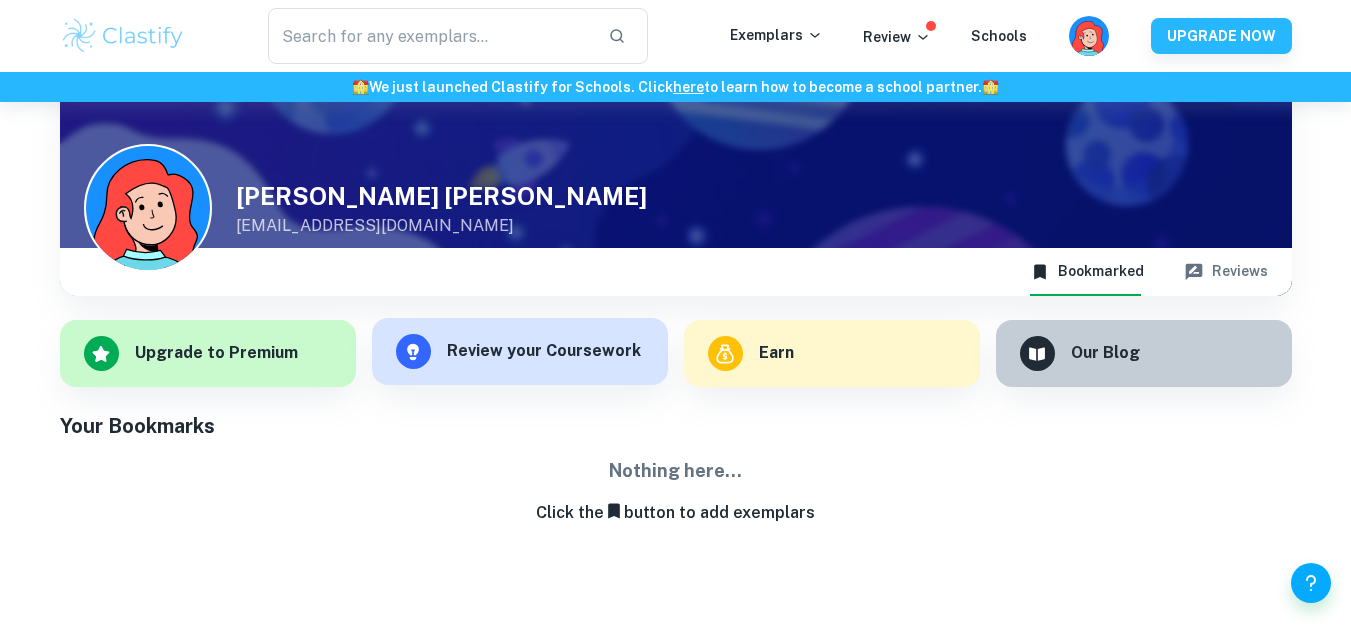 click on "Review your Coursework" at bounding box center [520, 351] 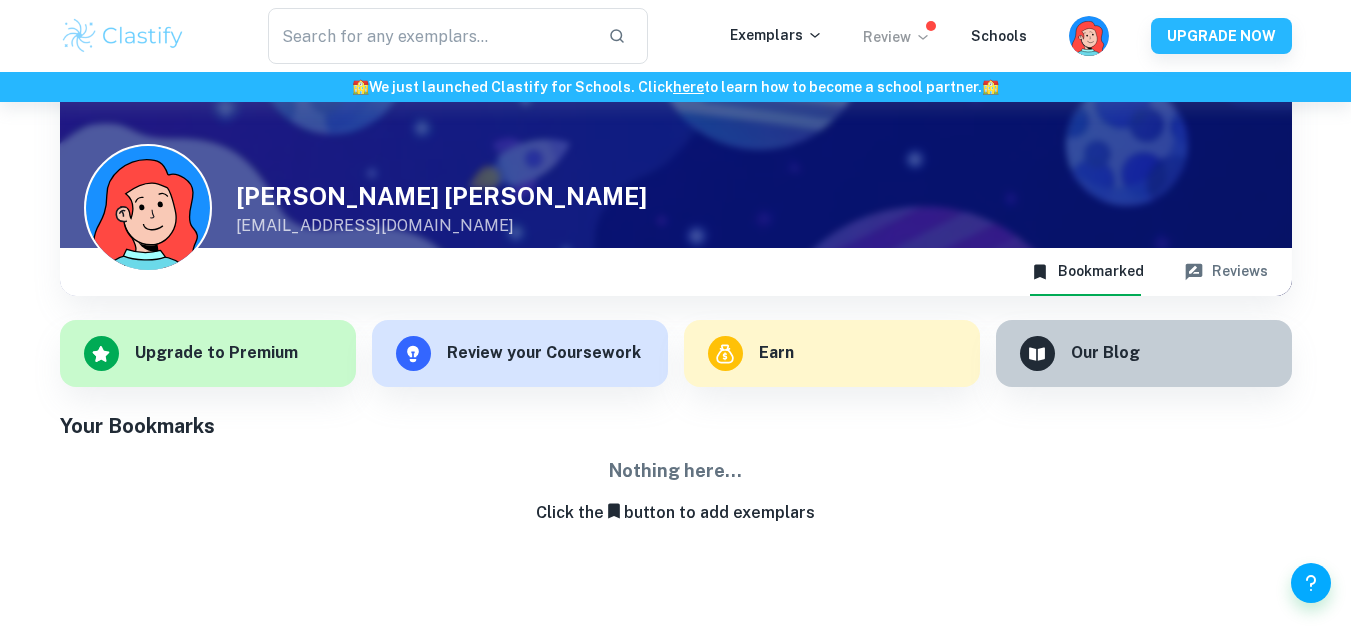 click on "Review" at bounding box center [897, 37] 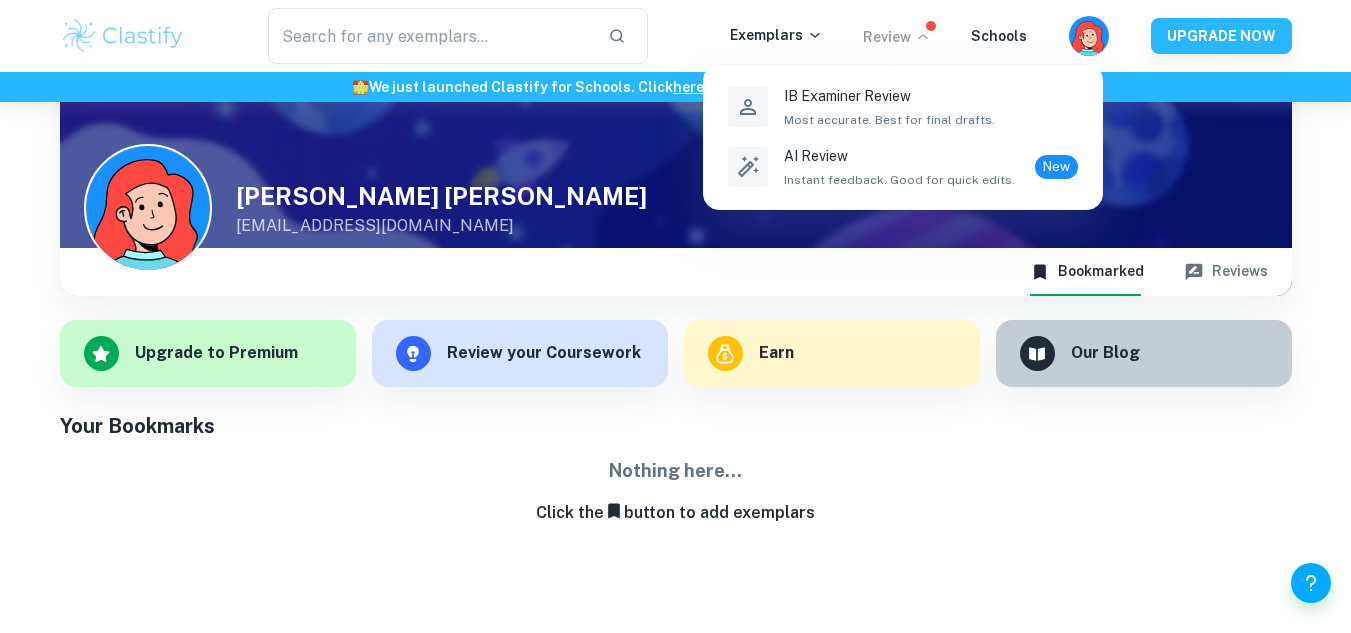 click at bounding box center [675, 316] 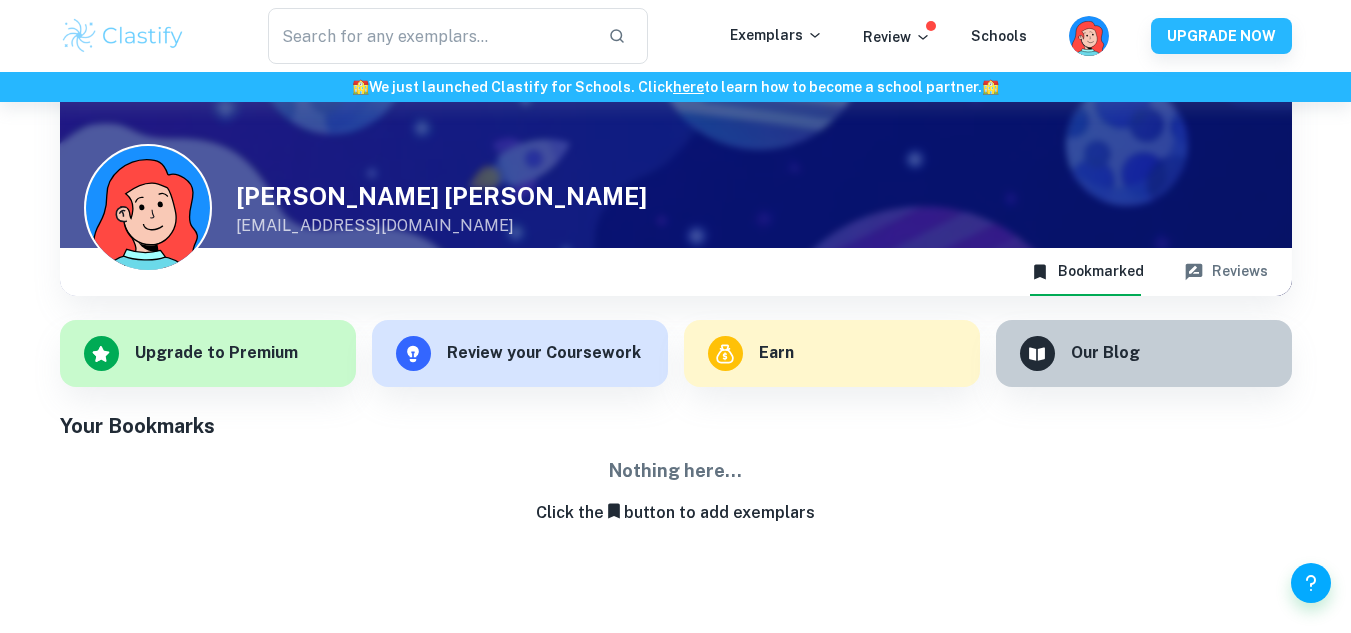 click on "Exemplars" at bounding box center (776, 35) 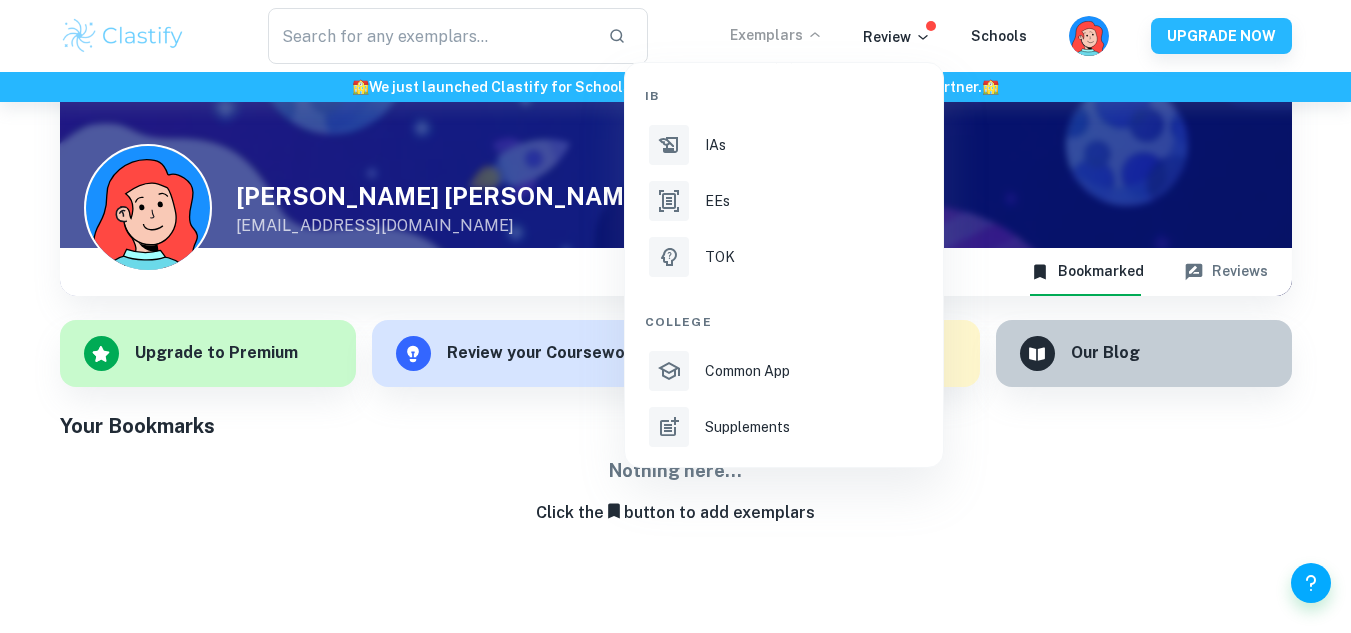 click at bounding box center [675, 316] 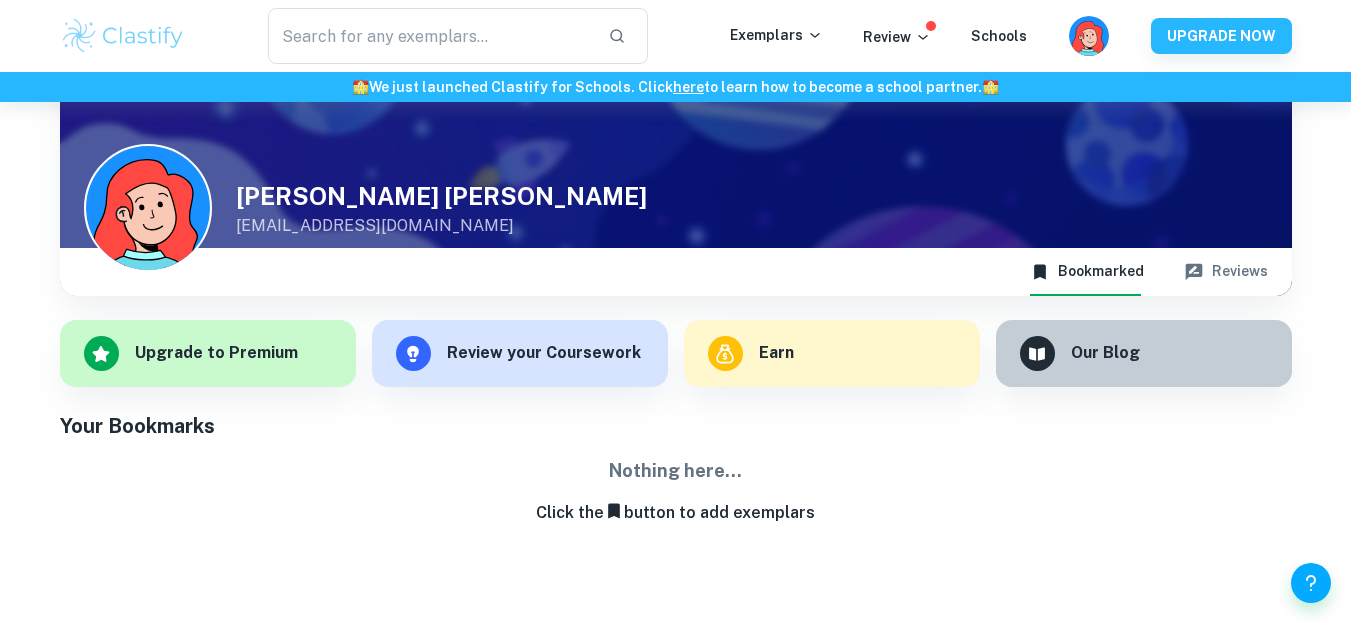 click on "Click the   button to add exemplars" at bounding box center [676, 513] 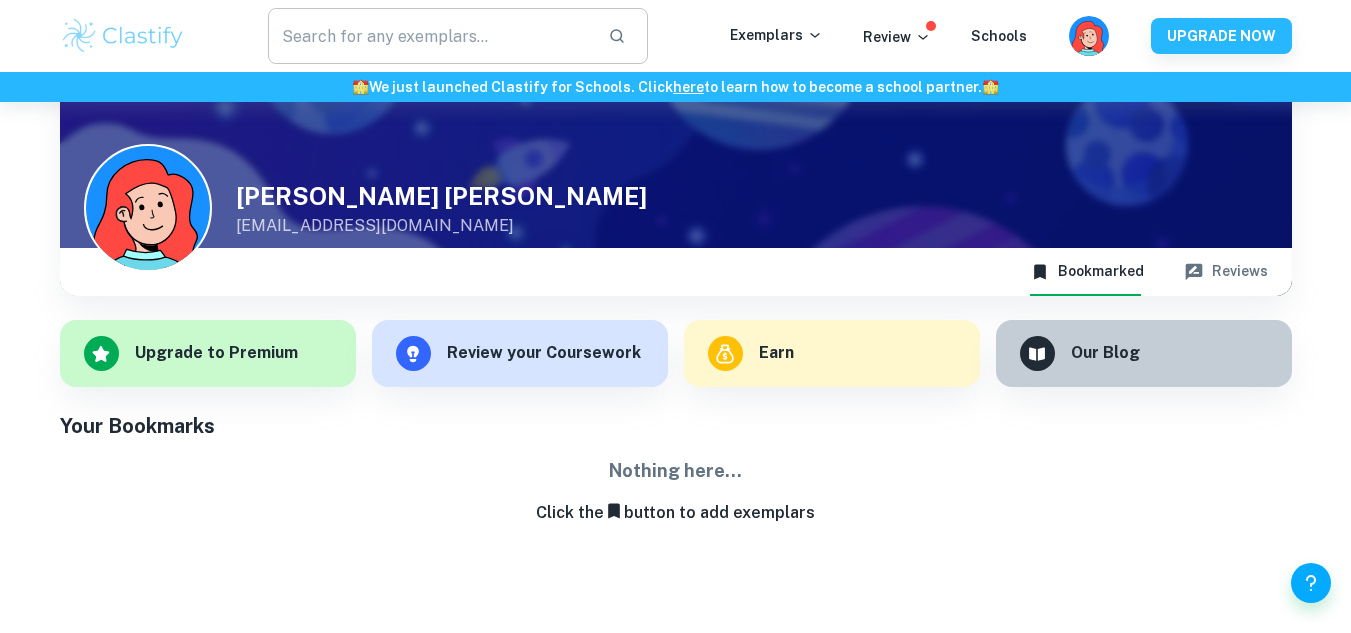 click at bounding box center (430, 36) 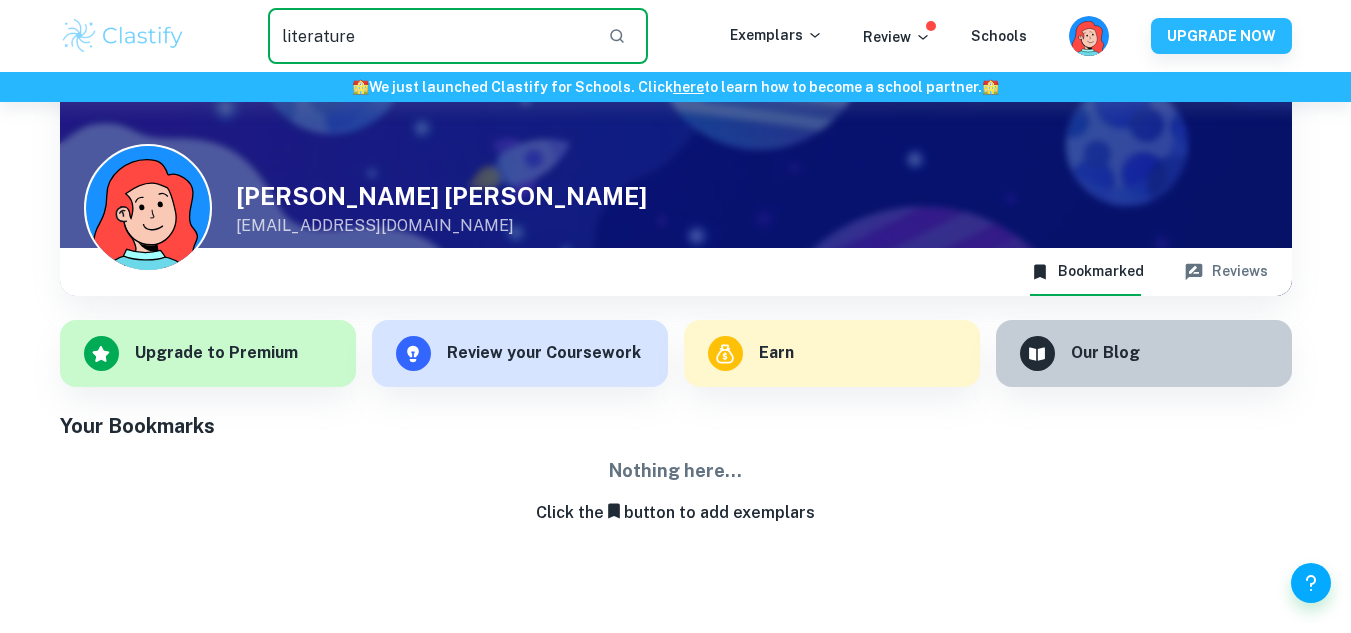 type on "literature" 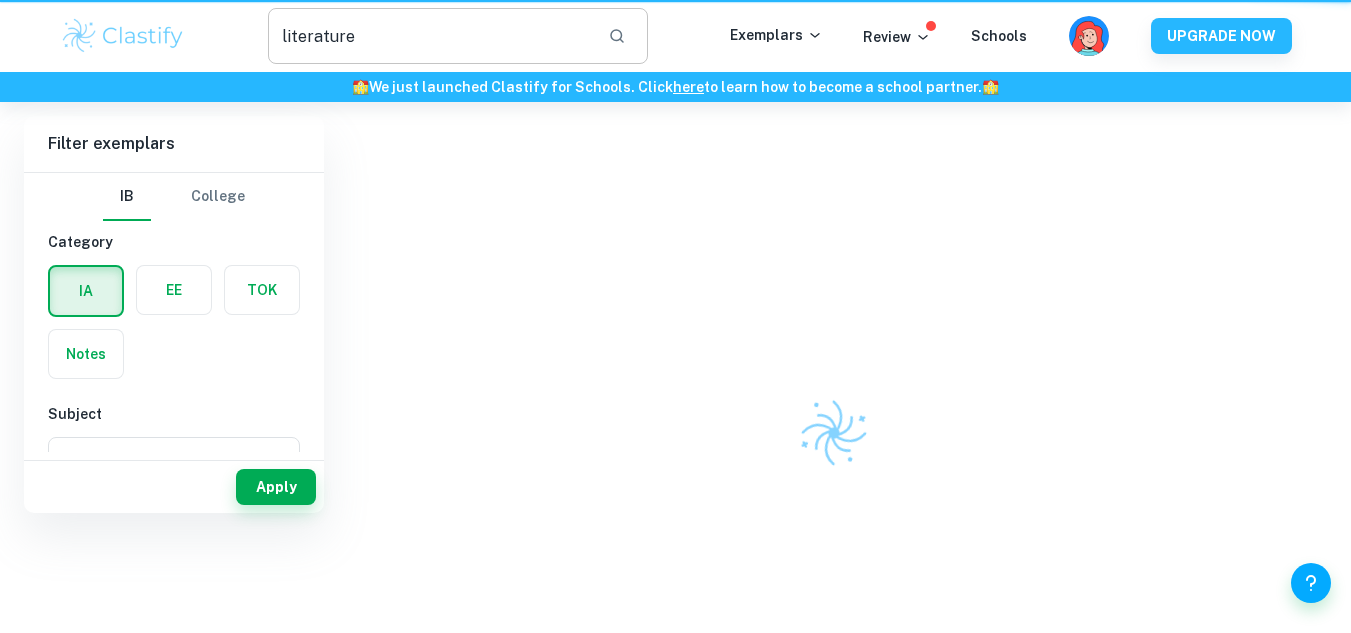 scroll, scrollTop: 0, scrollLeft: 0, axis: both 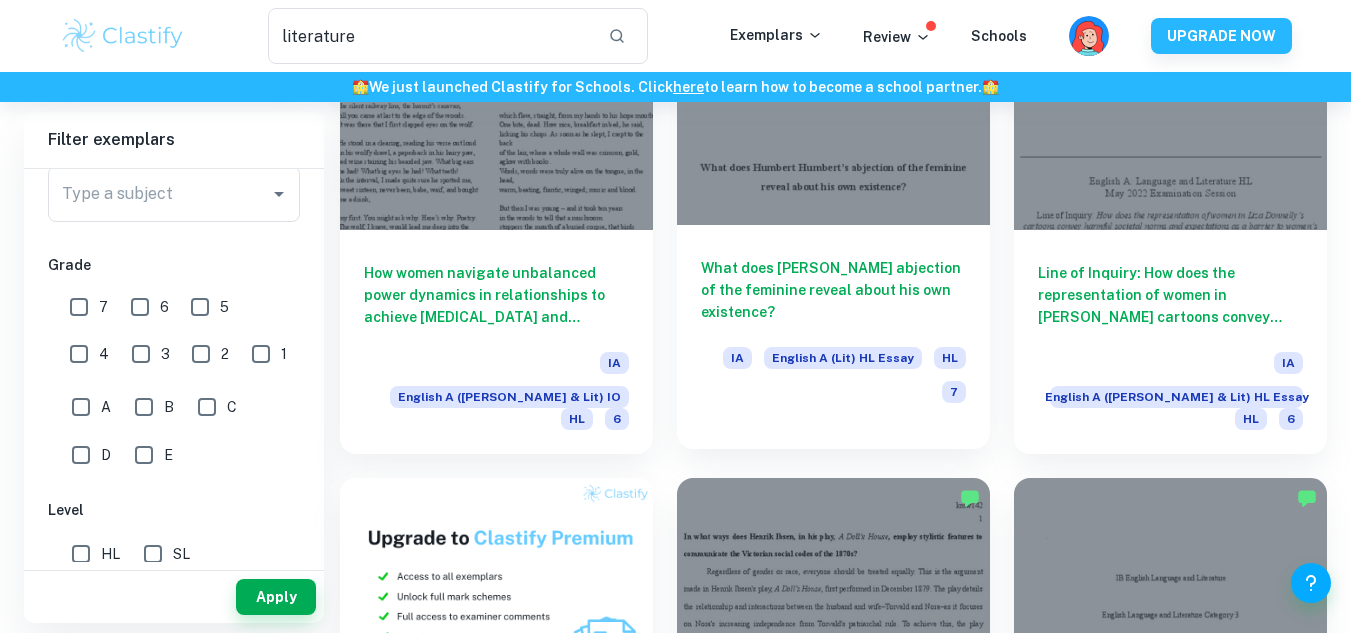 click at bounding box center [833, 107] 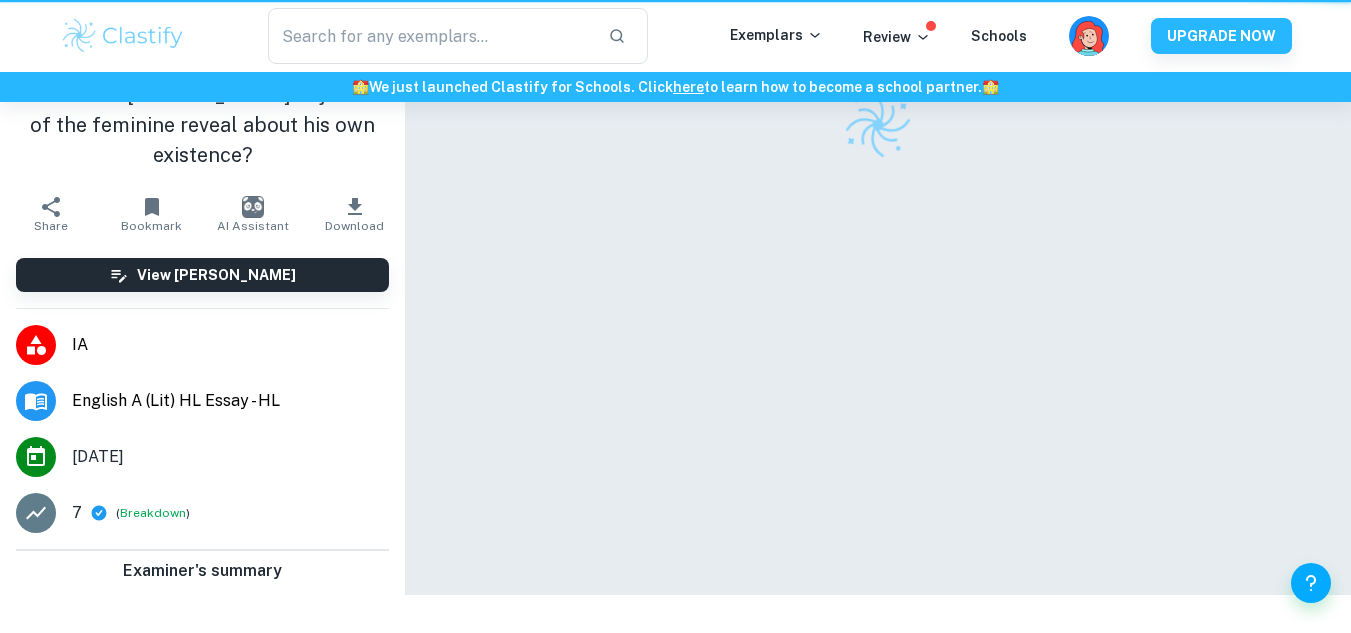 scroll, scrollTop: 0, scrollLeft: 0, axis: both 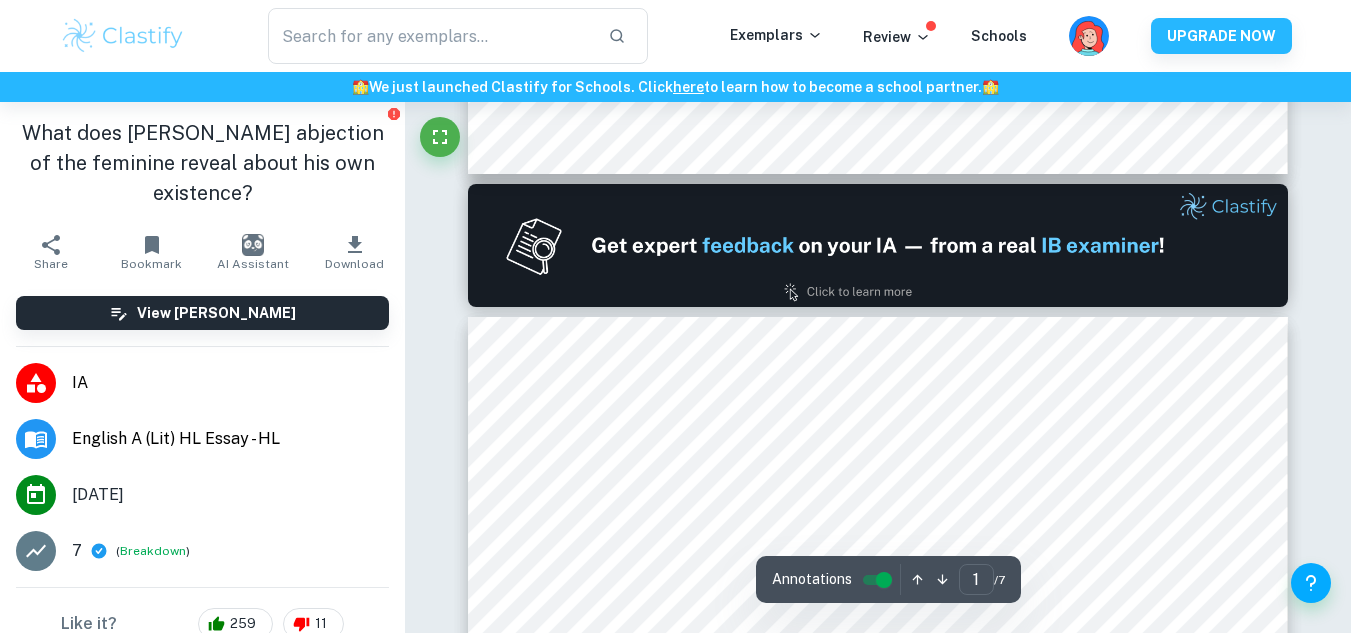type on "2" 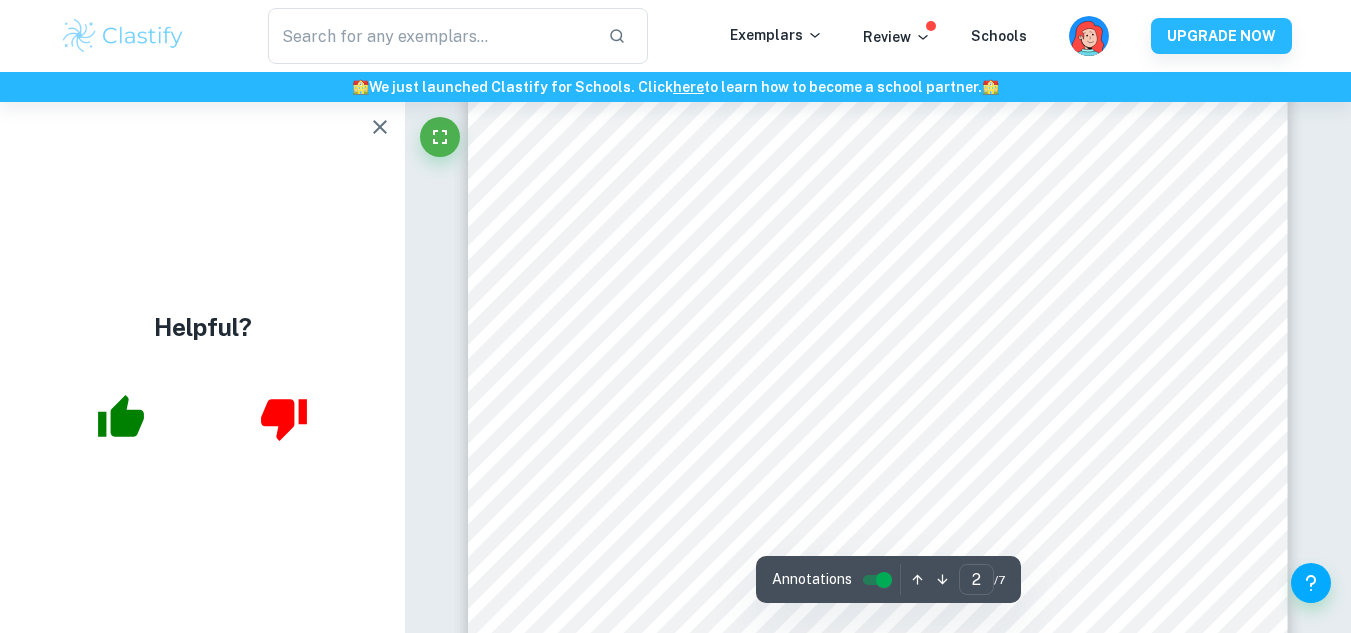 scroll, scrollTop: 1597, scrollLeft: 0, axis: vertical 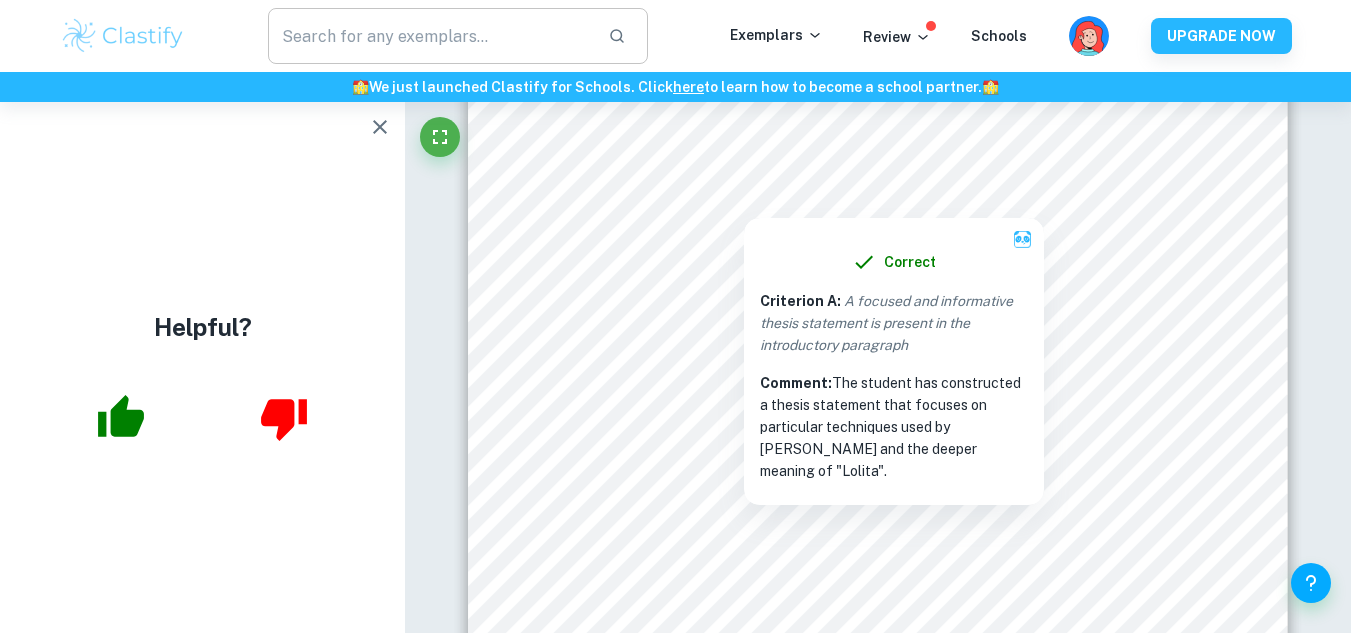 click at bounding box center [430, 36] 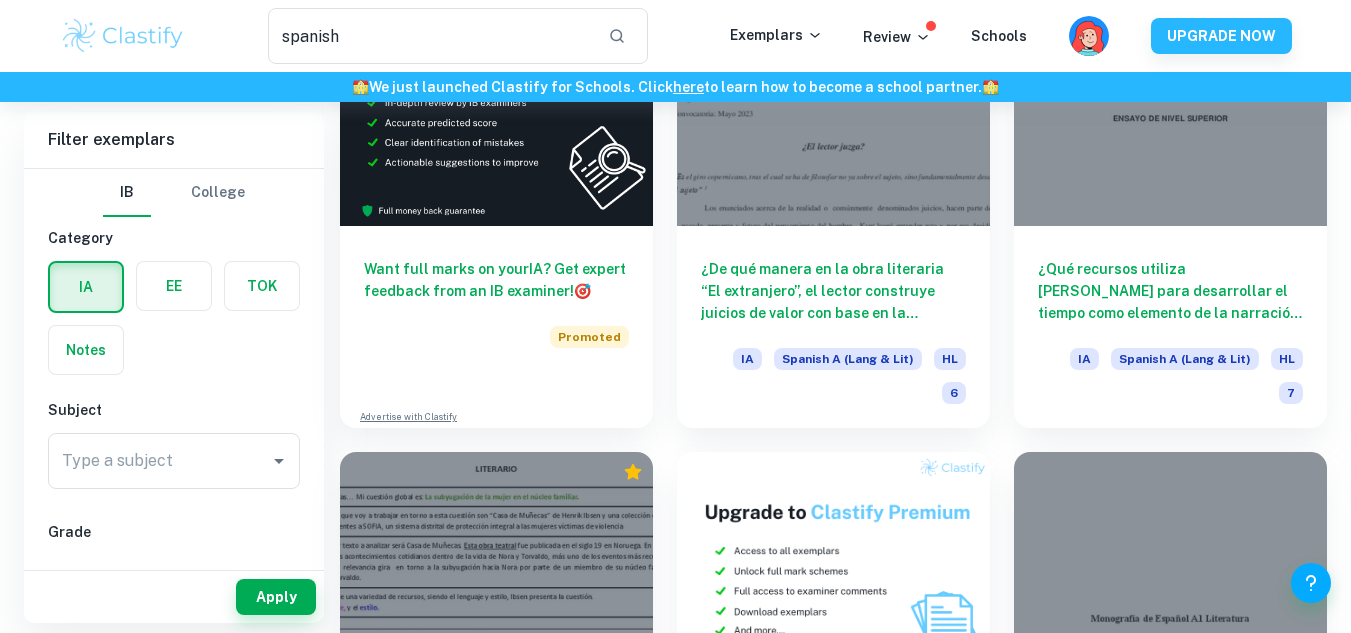 scroll, scrollTop: 3151, scrollLeft: 0, axis: vertical 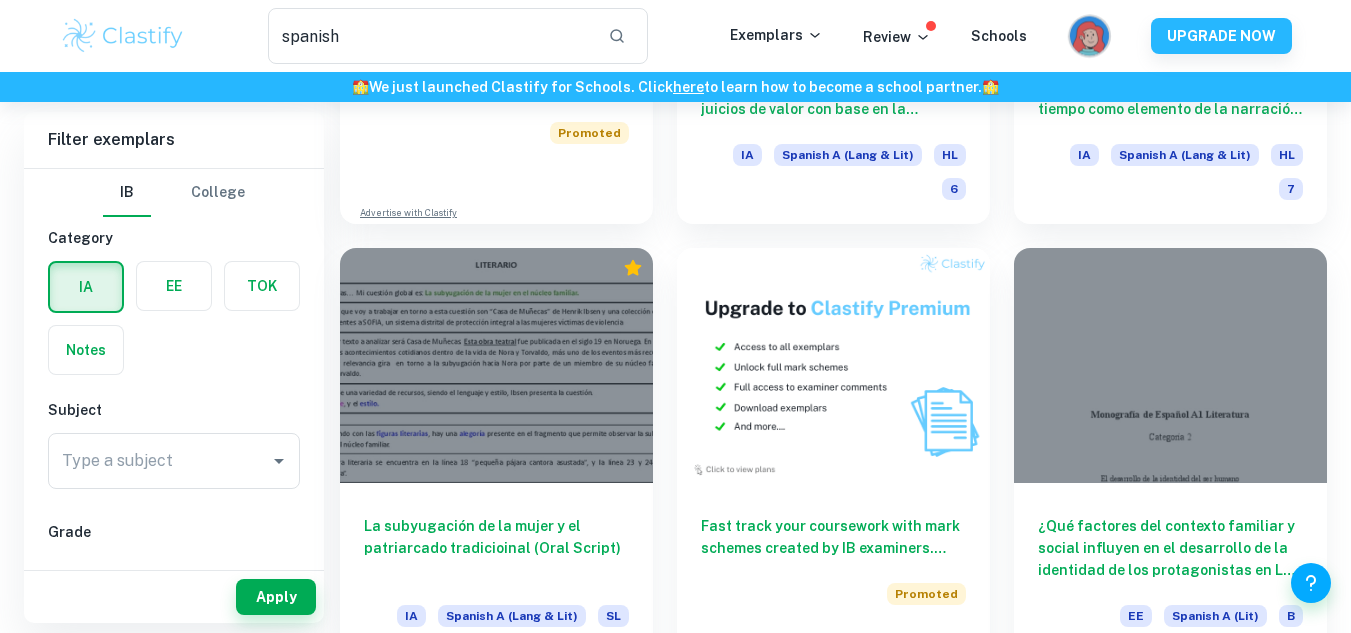 click 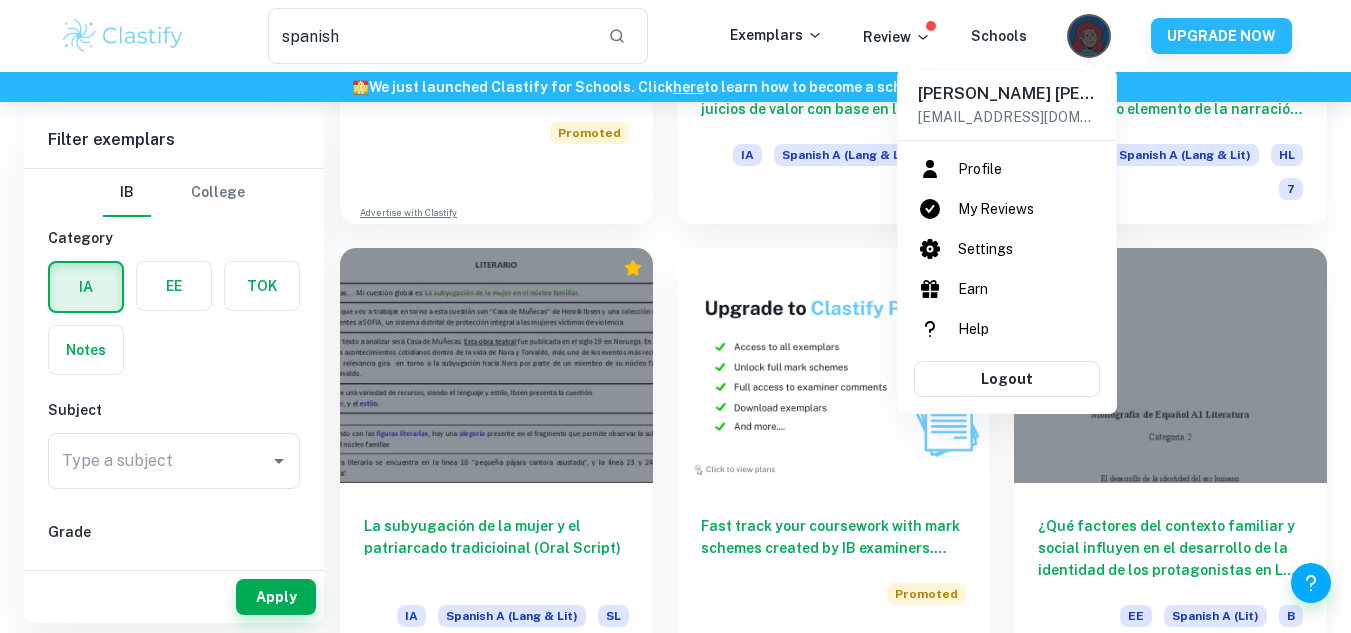 click on "ANA ISABELLA MORA MAHECHA" at bounding box center (1007, 94) 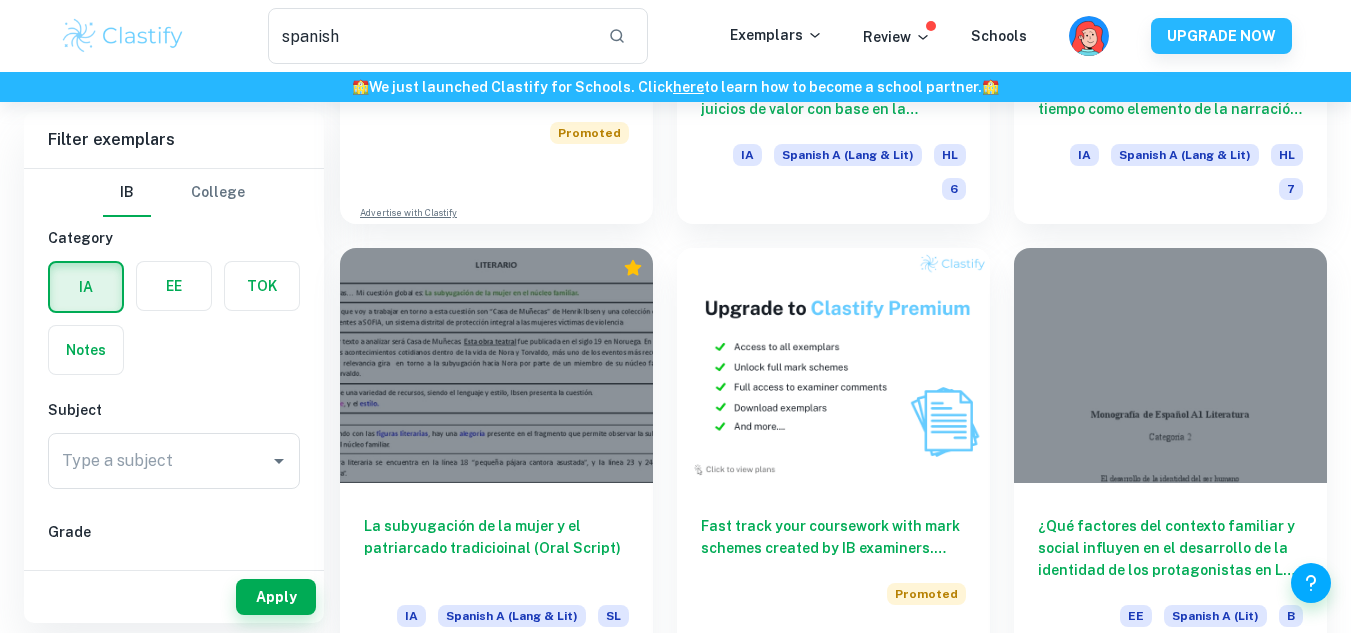 click on "Exemplars" at bounding box center (776, 35) 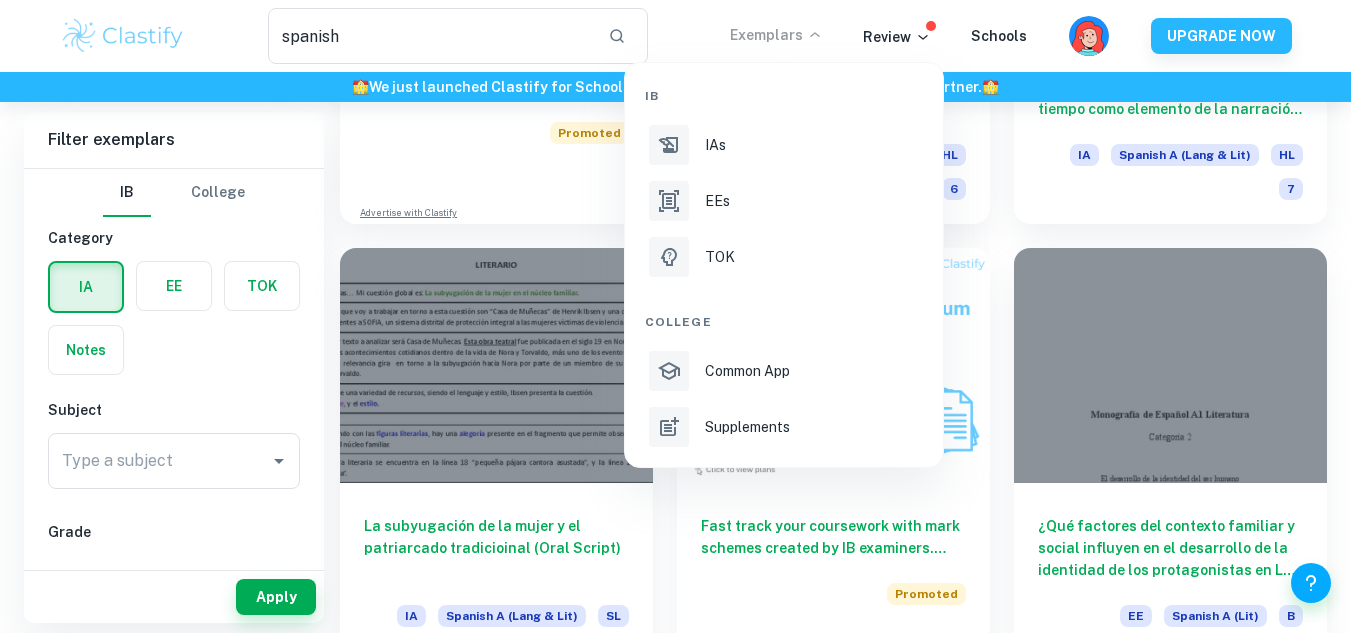click at bounding box center [675, 316] 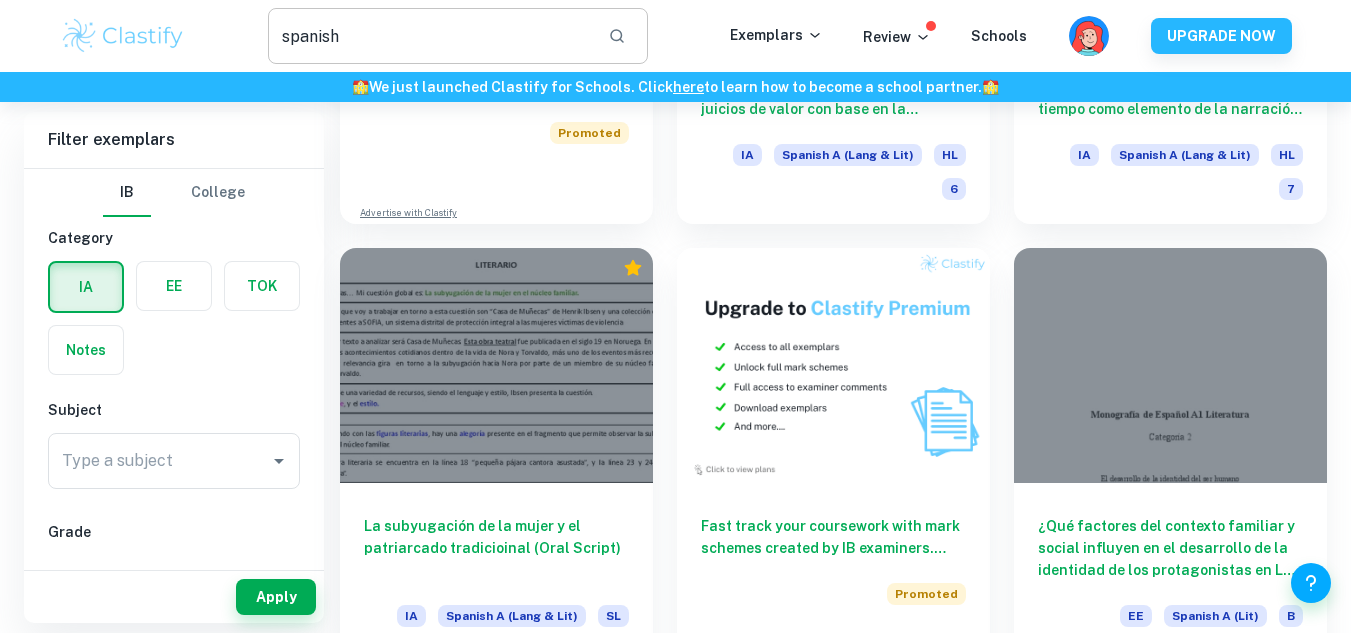 click on "spanish" at bounding box center [430, 36] 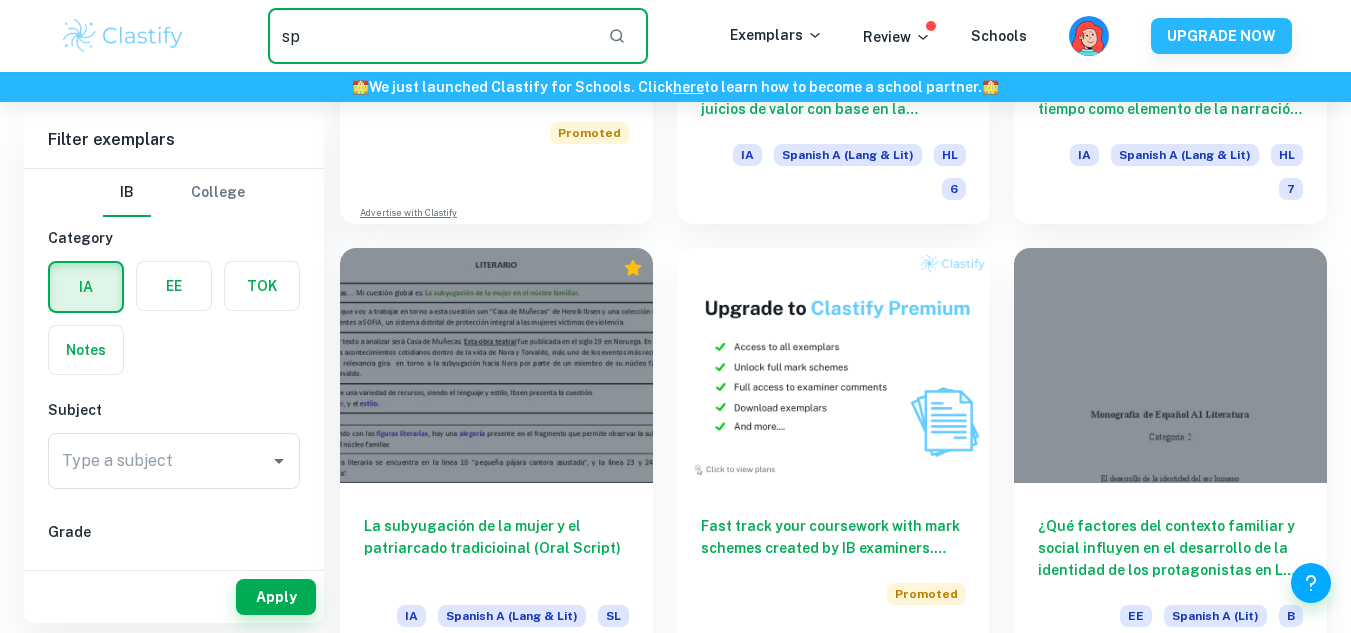 type on "s" 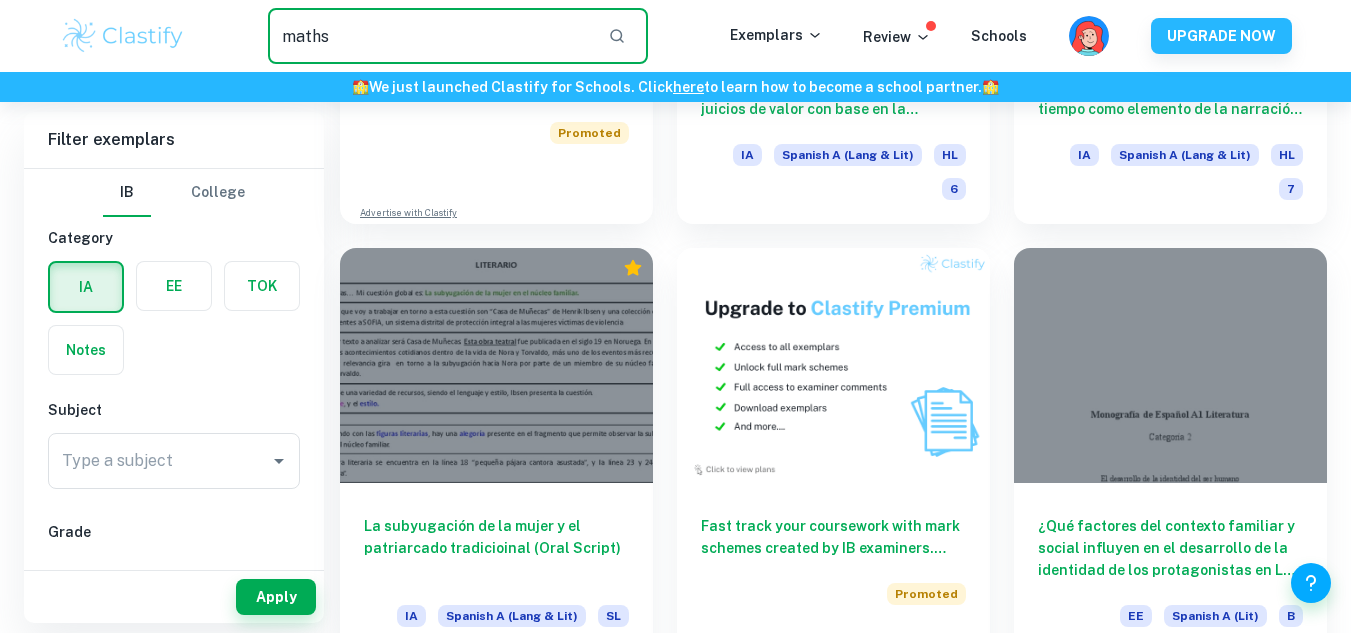 type on "maths" 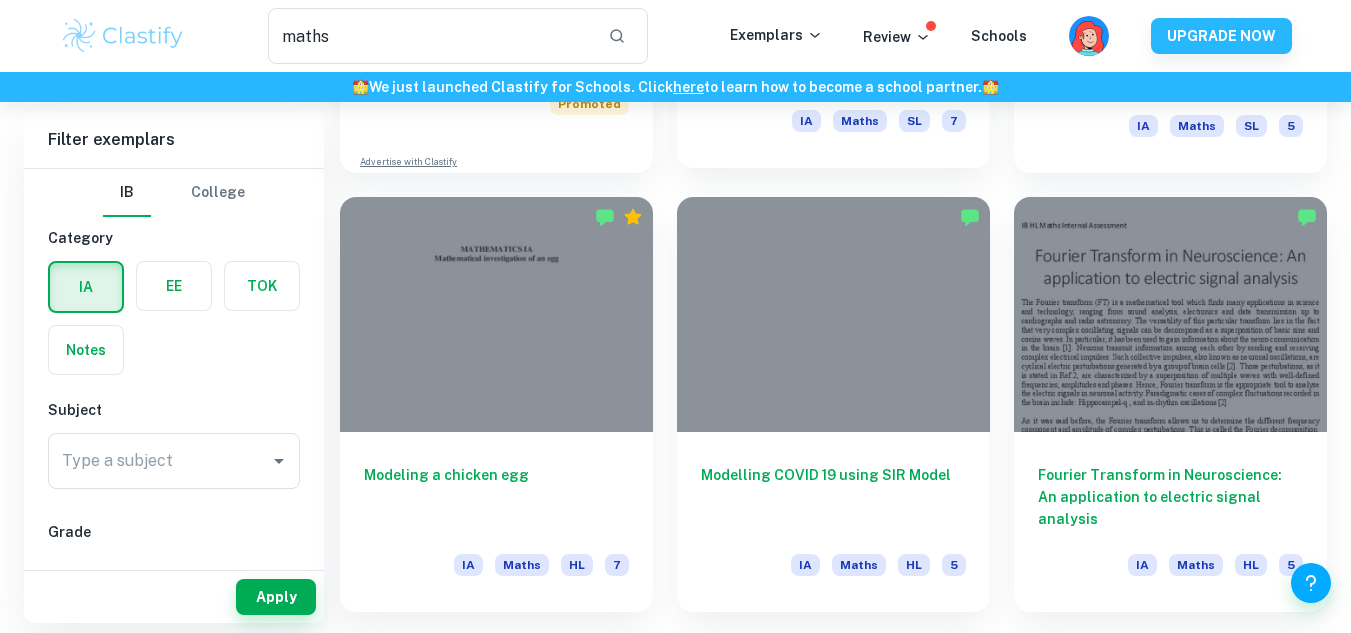scroll, scrollTop: 1336, scrollLeft: 0, axis: vertical 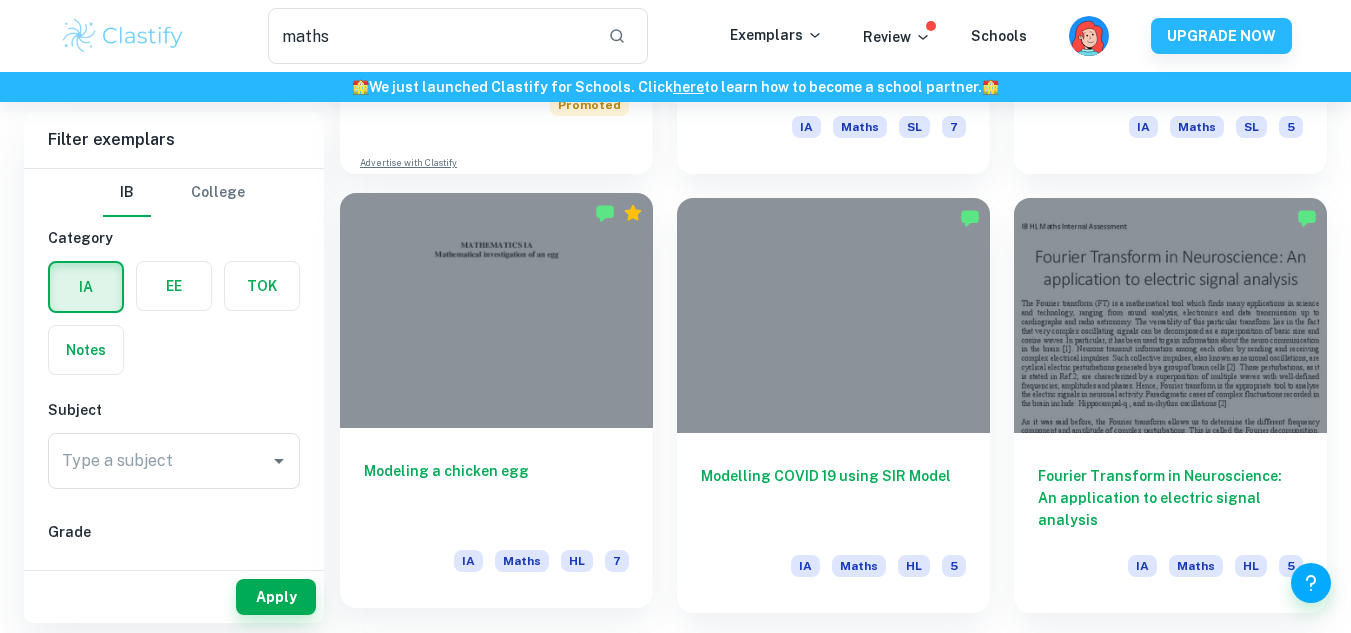 click at bounding box center (496, 310) 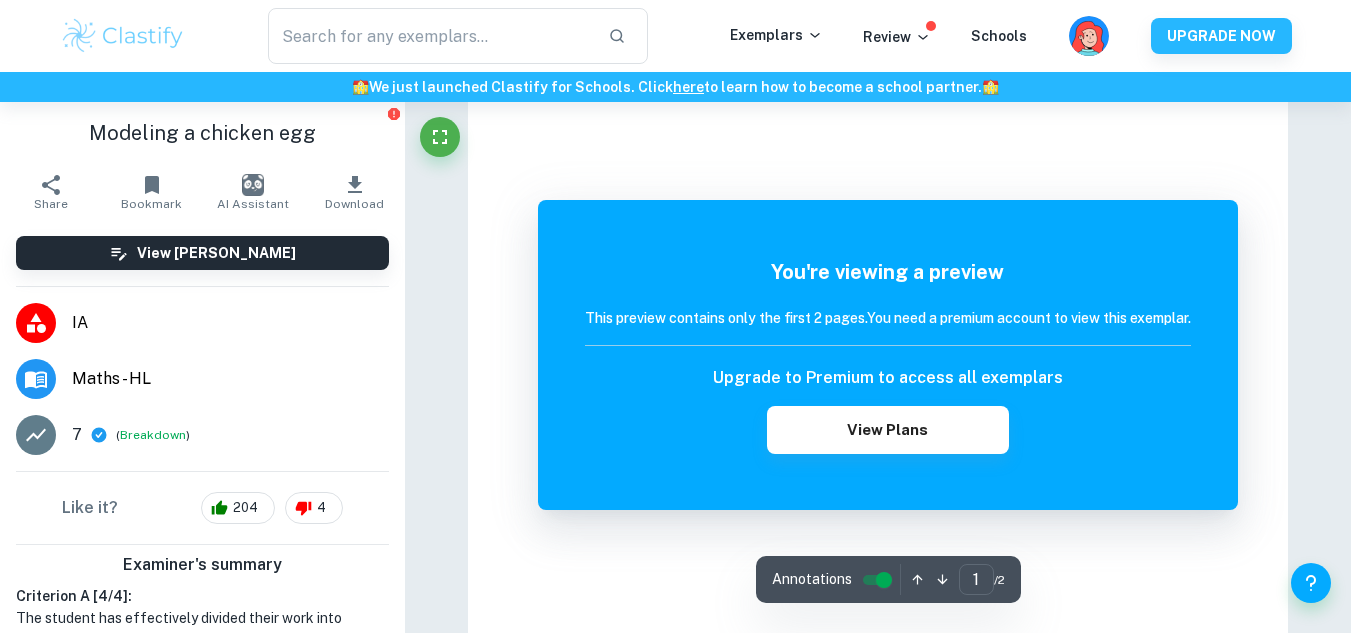 scroll, scrollTop: 0, scrollLeft: 0, axis: both 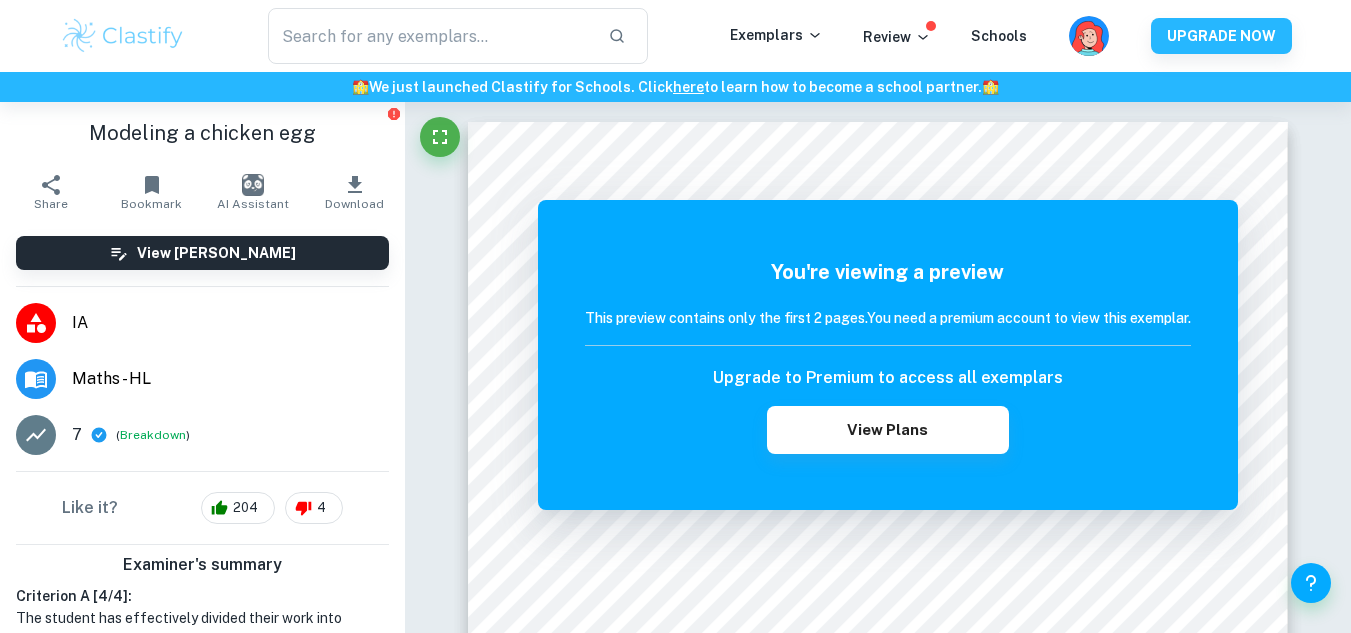 type on "maths" 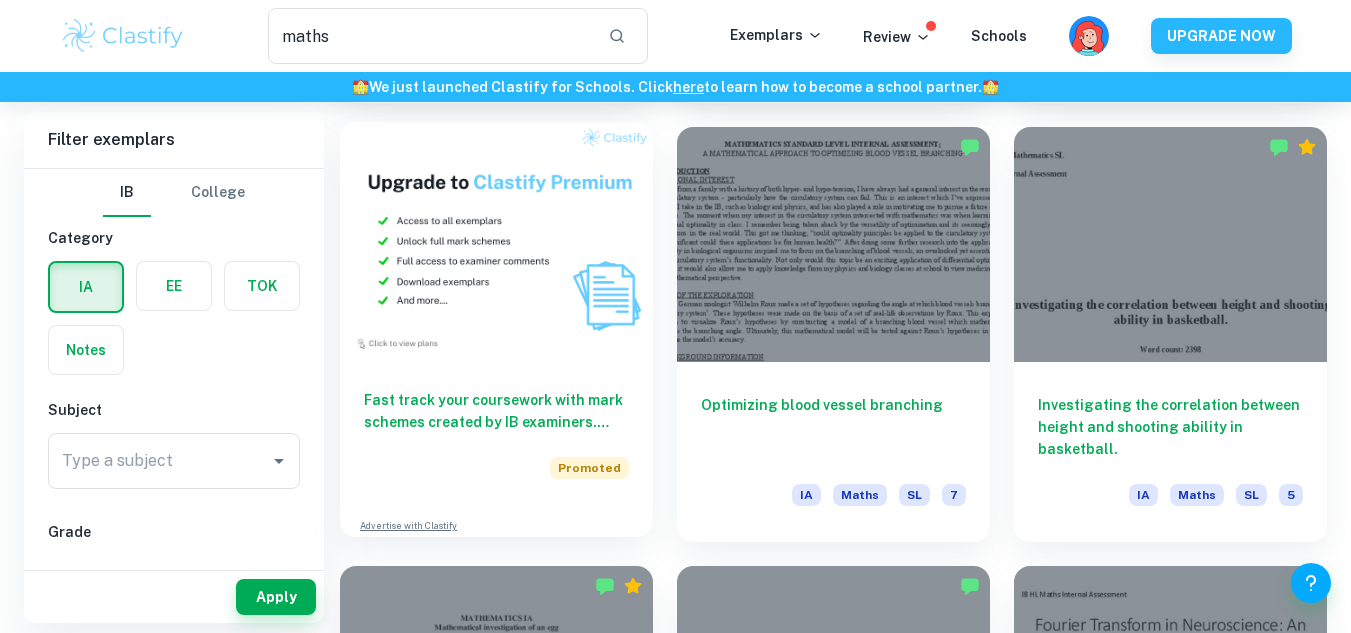 scroll, scrollTop: 967, scrollLeft: 0, axis: vertical 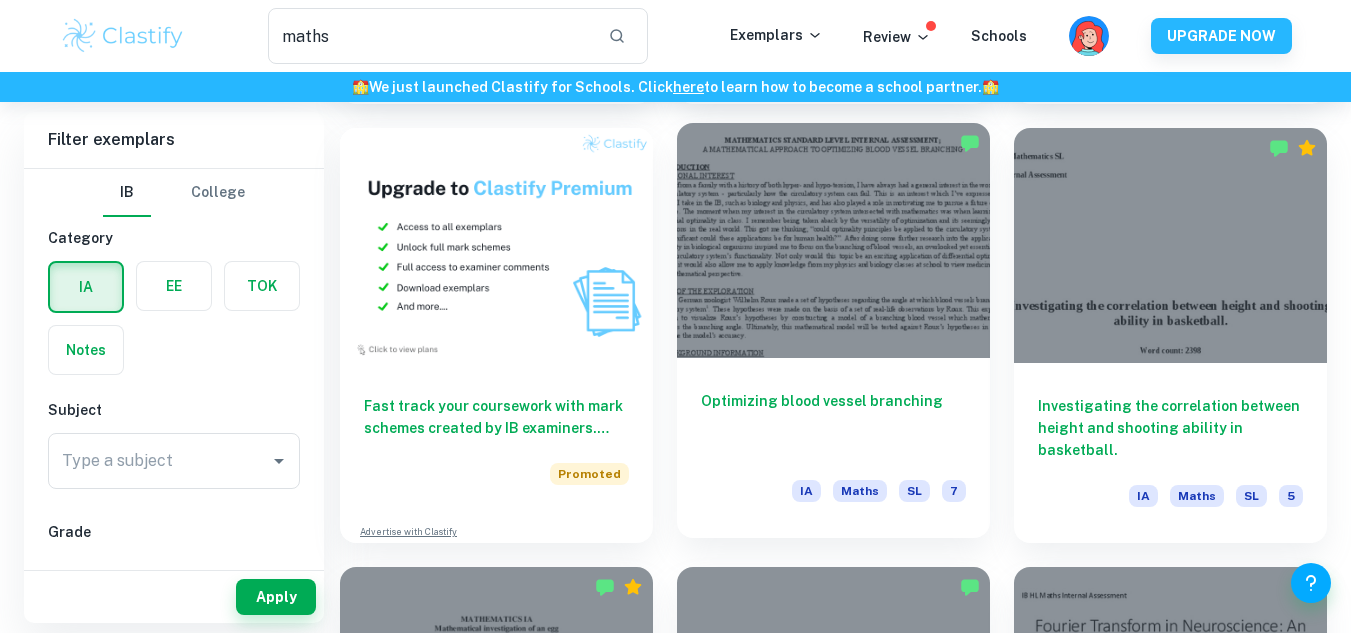 click on "Optimizing blood vessel branching IA Maths SL 7" at bounding box center [833, 448] 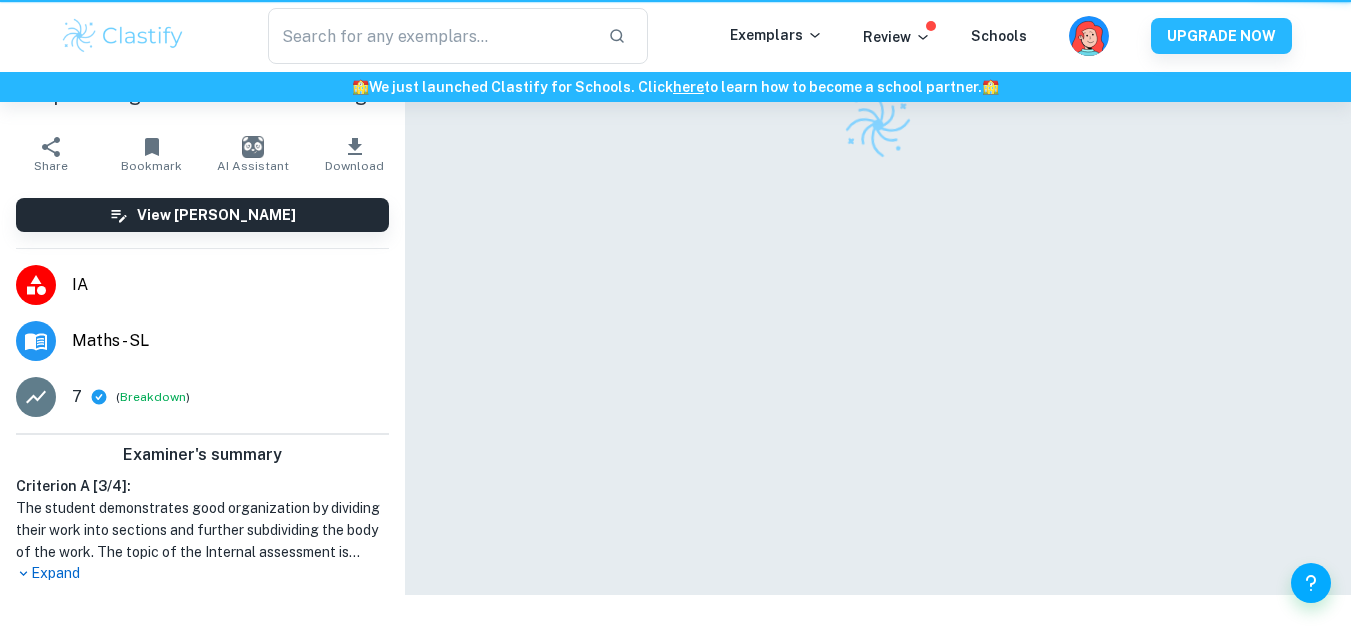 scroll, scrollTop: 0, scrollLeft: 0, axis: both 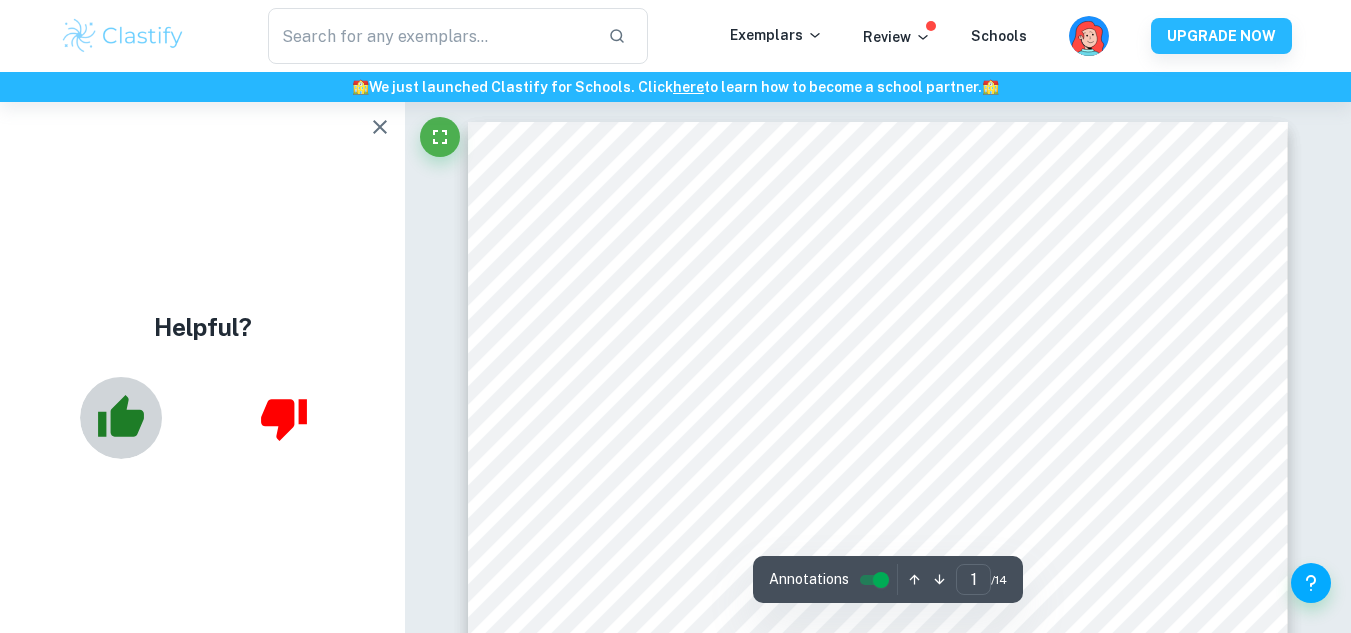 click 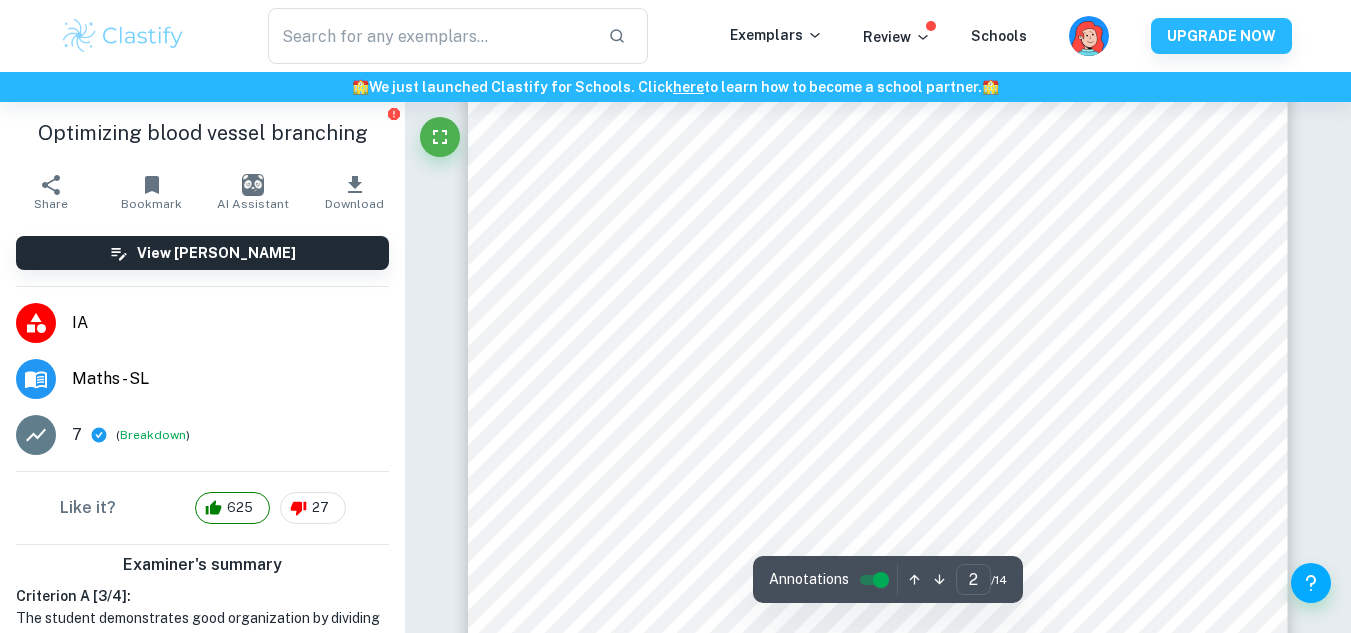 scroll, scrollTop: 1289, scrollLeft: 0, axis: vertical 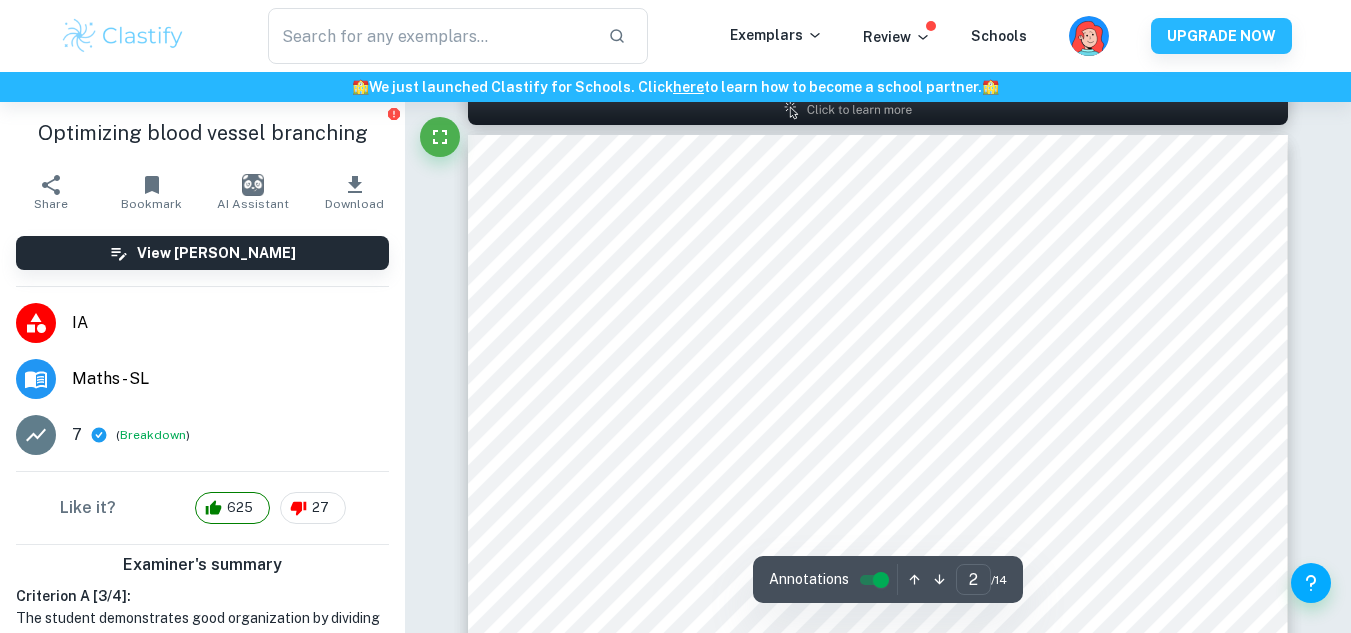 type on "1" 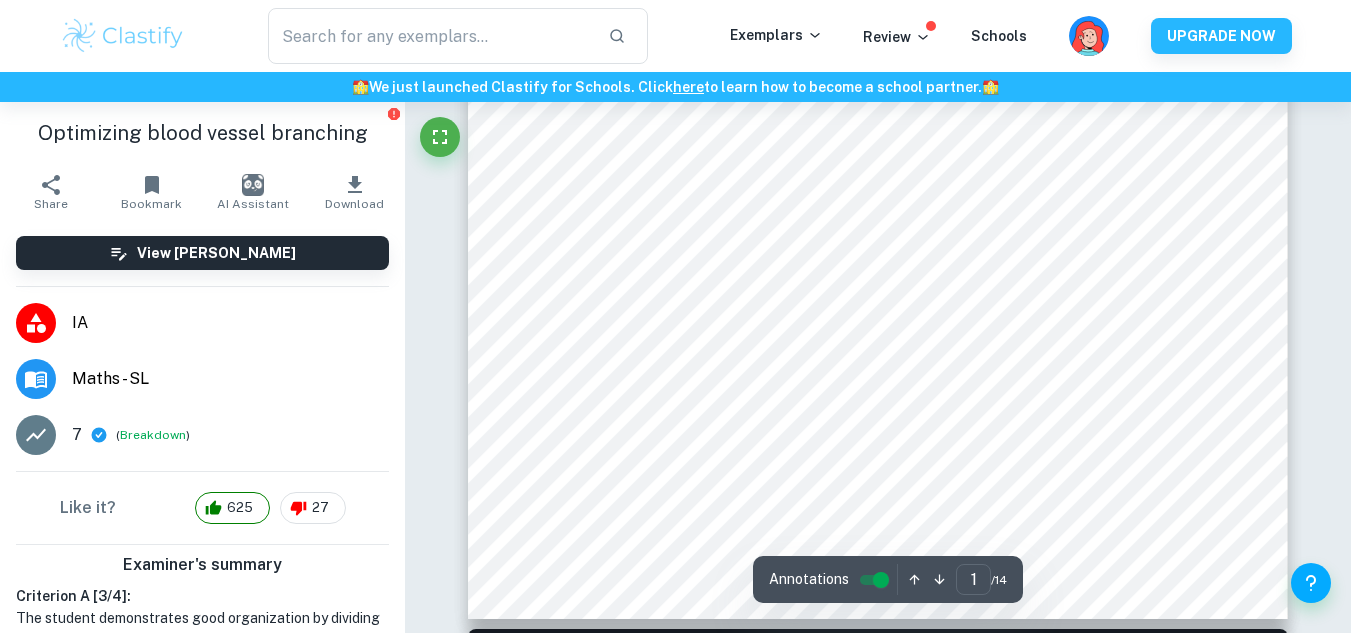 scroll, scrollTop: 699, scrollLeft: 0, axis: vertical 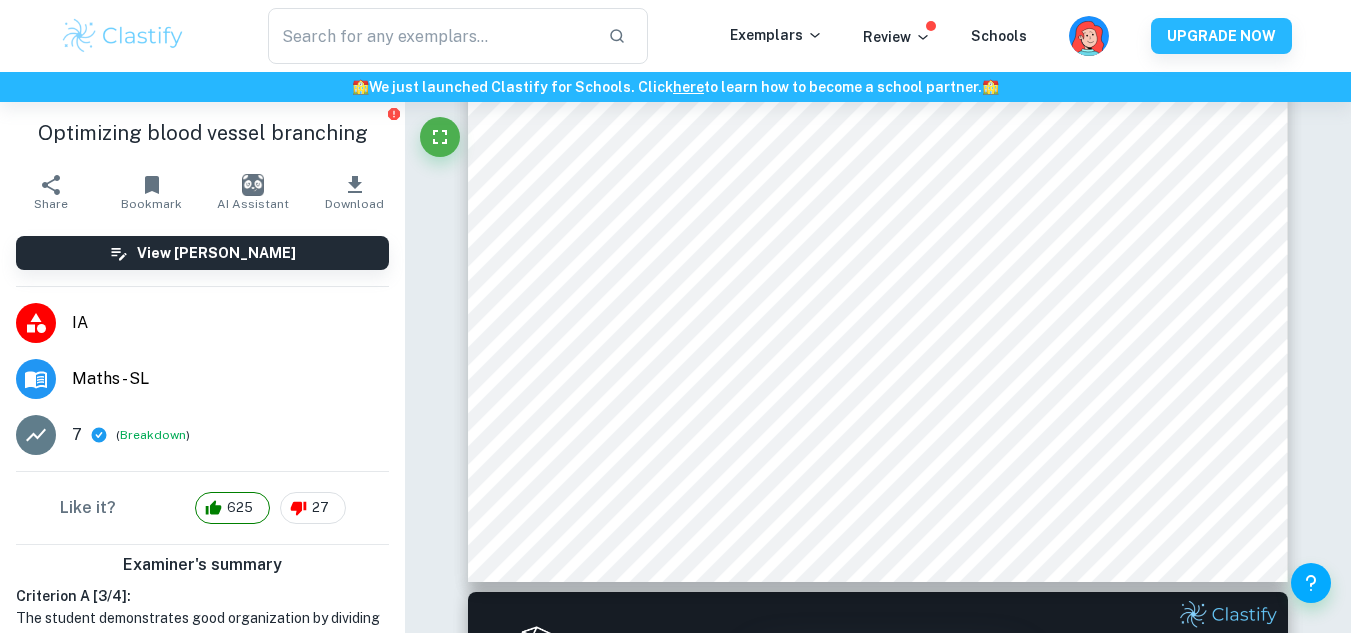 type on "maths" 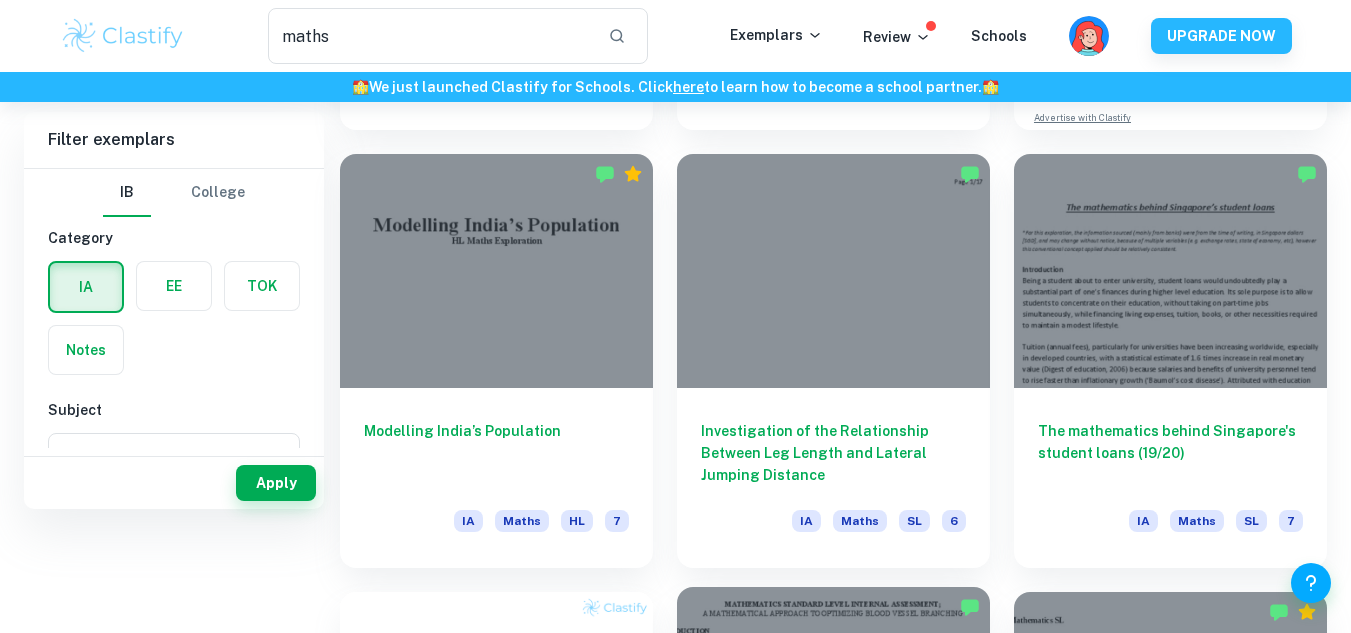 scroll, scrollTop: 0, scrollLeft: 0, axis: both 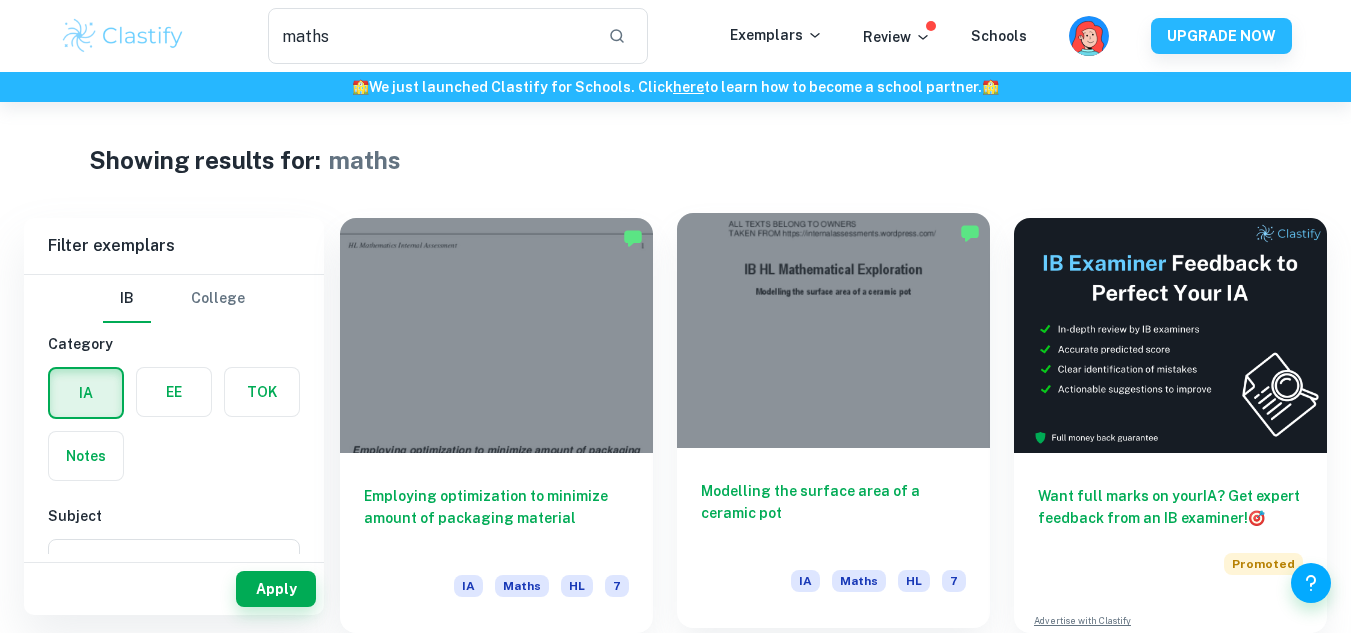 click on "Modelling the surface area of a ceramic pot" at bounding box center (833, 513) 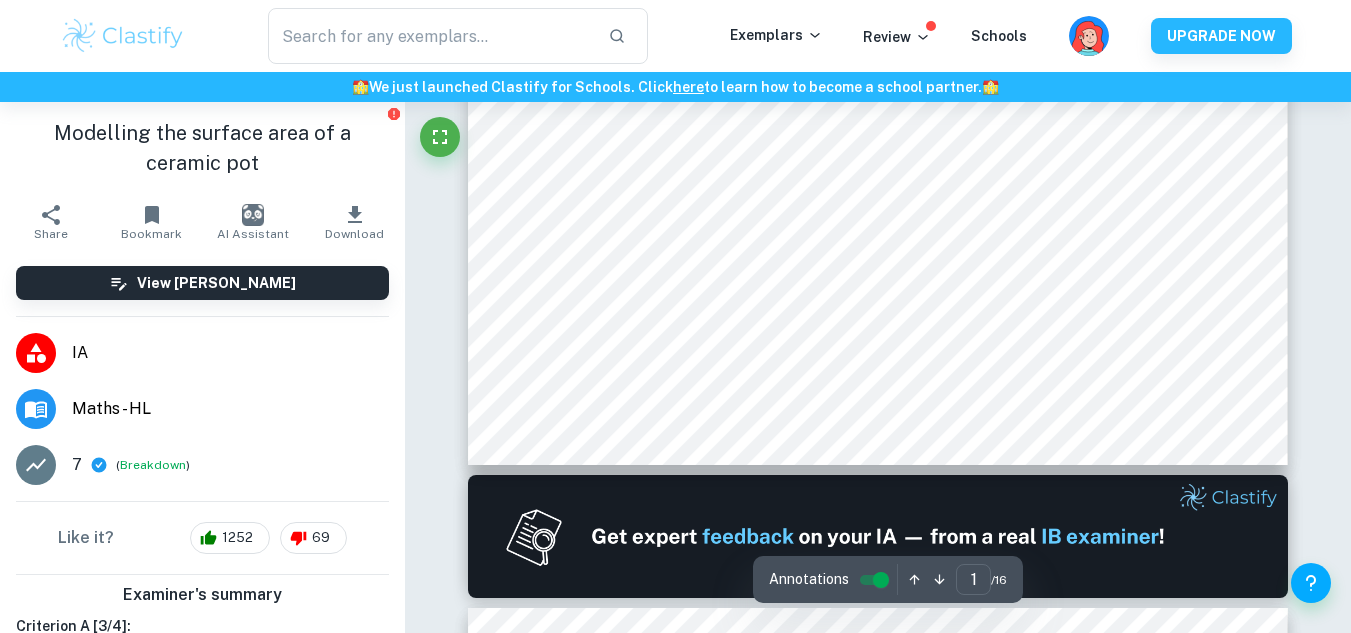 scroll, scrollTop: 1326, scrollLeft: 0, axis: vertical 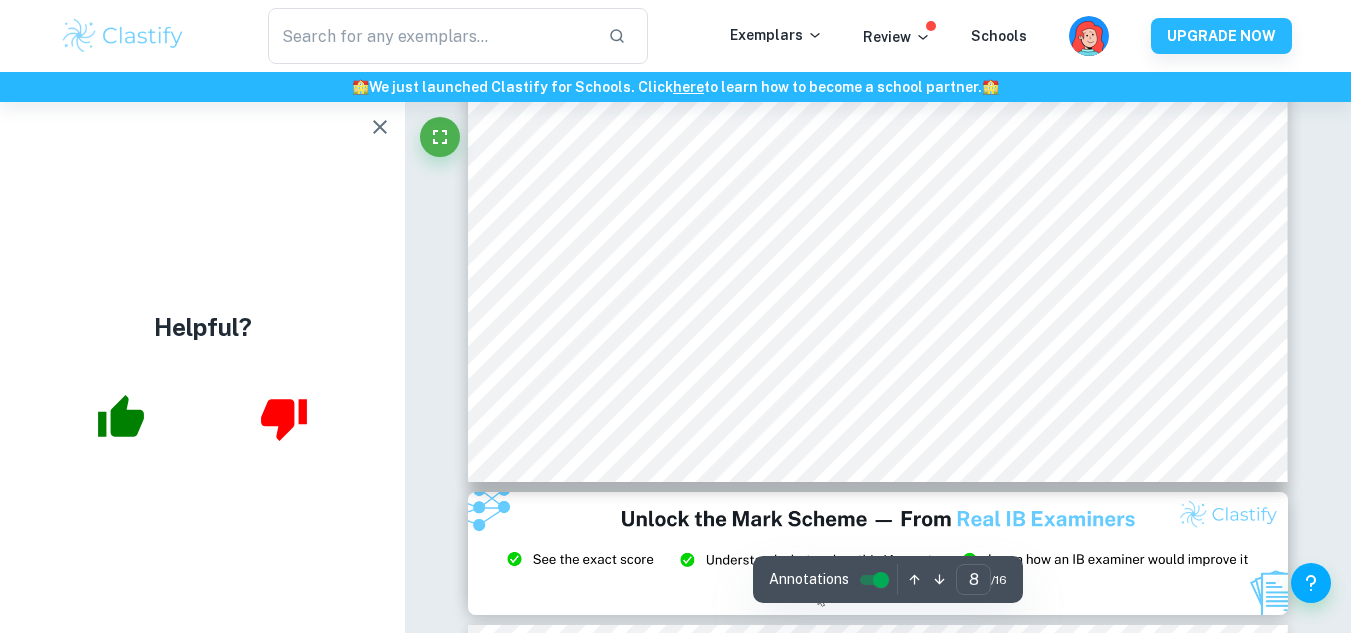 type on "9" 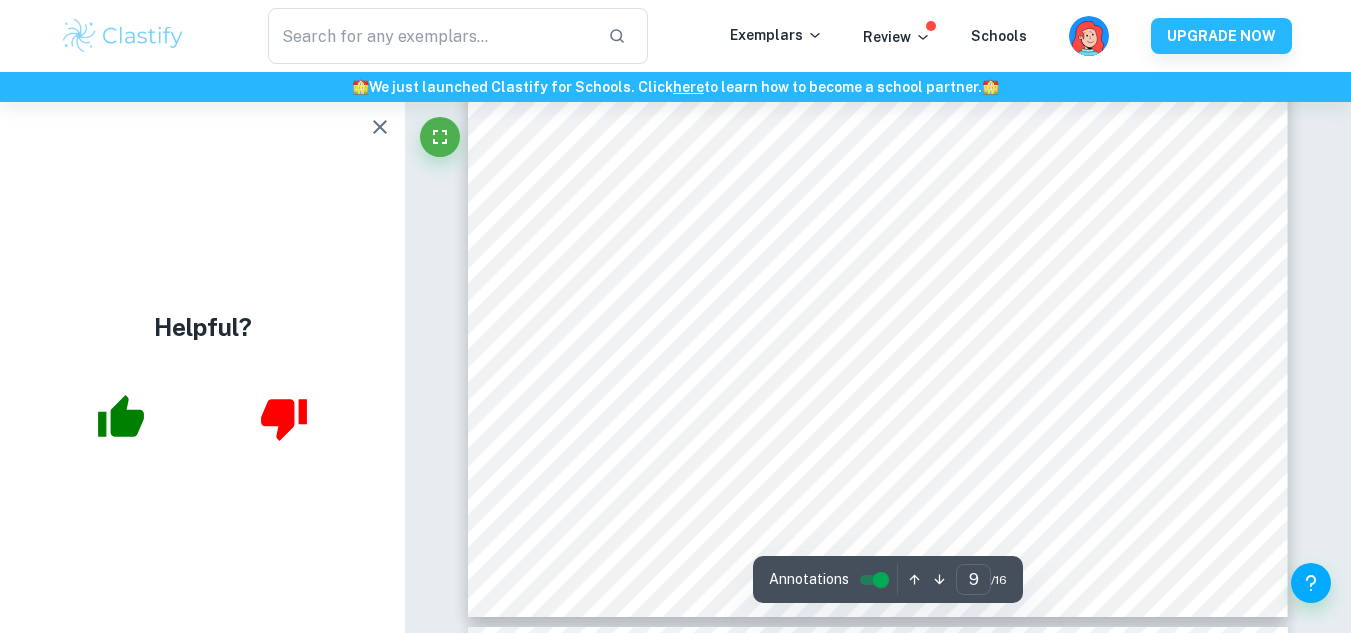 scroll, scrollTop: 10414, scrollLeft: 0, axis: vertical 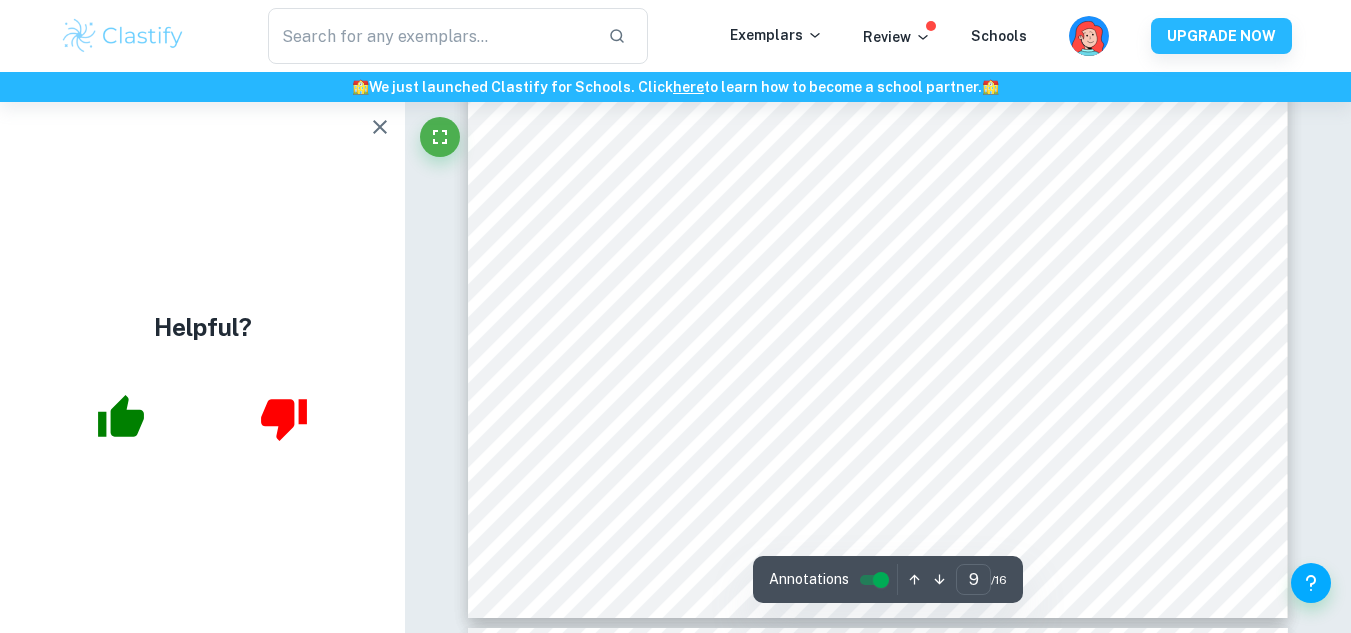 click 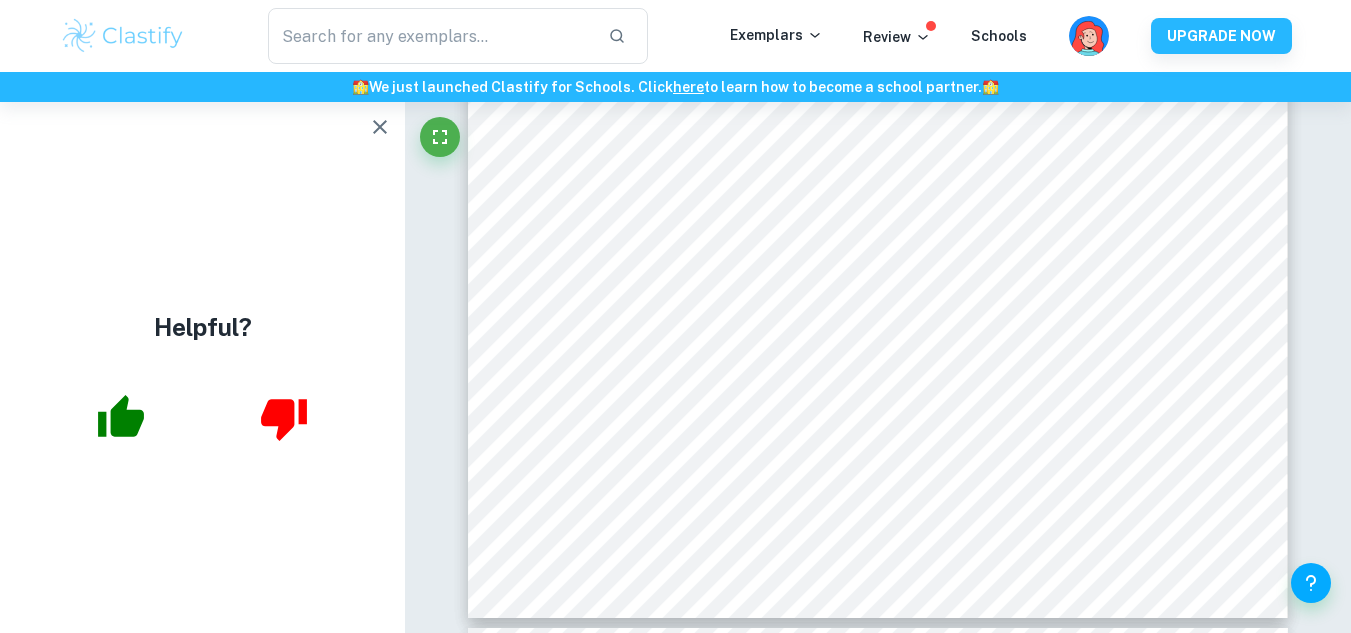 click at bounding box center (405, -10312) 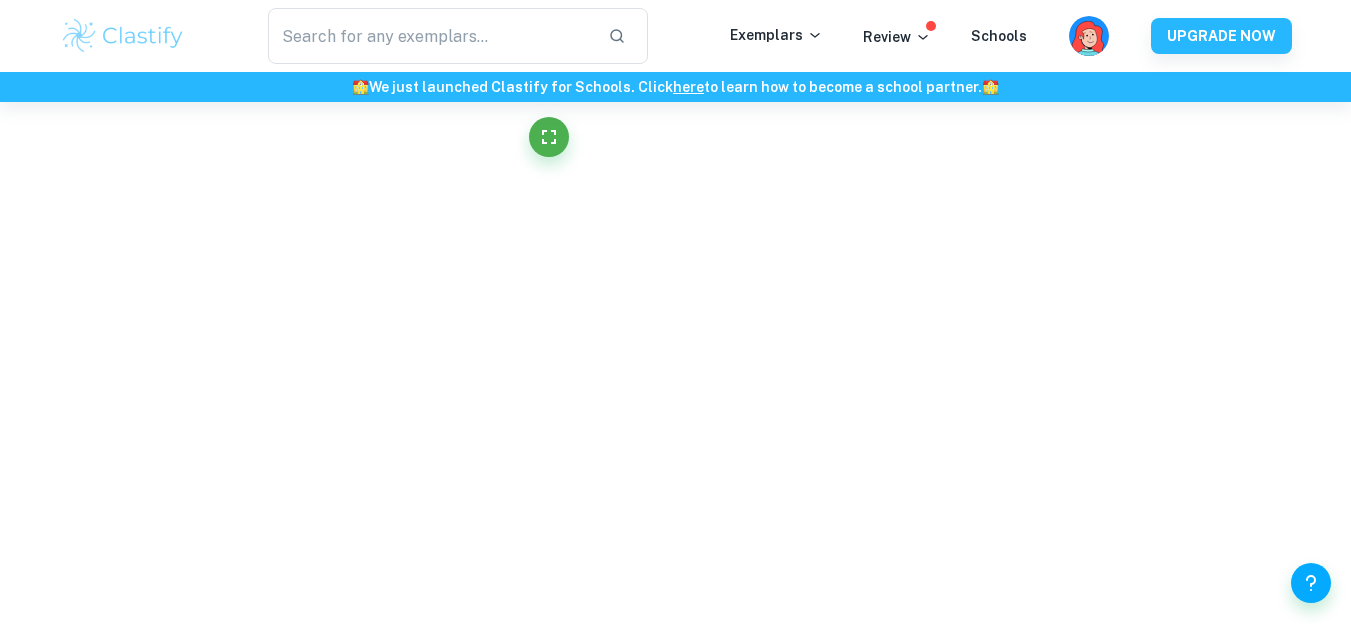 click on "We value your privacy We use cookies to enhance your browsing experience, serve personalised ads or content, and analyse our traffic. By clicking "Accept All", you consent to our use of cookies.   Cookie Policy Customise   Reject All   Accept All   Customise Consent Preferences   We use cookies to help you navigate efficiently and perform certain functions. You will find detailed information about all cookies under each consent category below. The cookies that are categorised as "Necessary" are stored on your browser as they are essential for enabling the basic functionalities of the site. ...  Show more For more information on how Google's third-party cookies operate and handle your data, see:   Google Privacy Policy Necessary Always Active Necessary cookies are required to enable the basic features of this site, such as providing secure log-in or adjusting your consent preferences. These cookies do not store any personally identifiable data. Functional Analytics Performance Advertisement Uncategorised" at bounding box center (675, -10098) 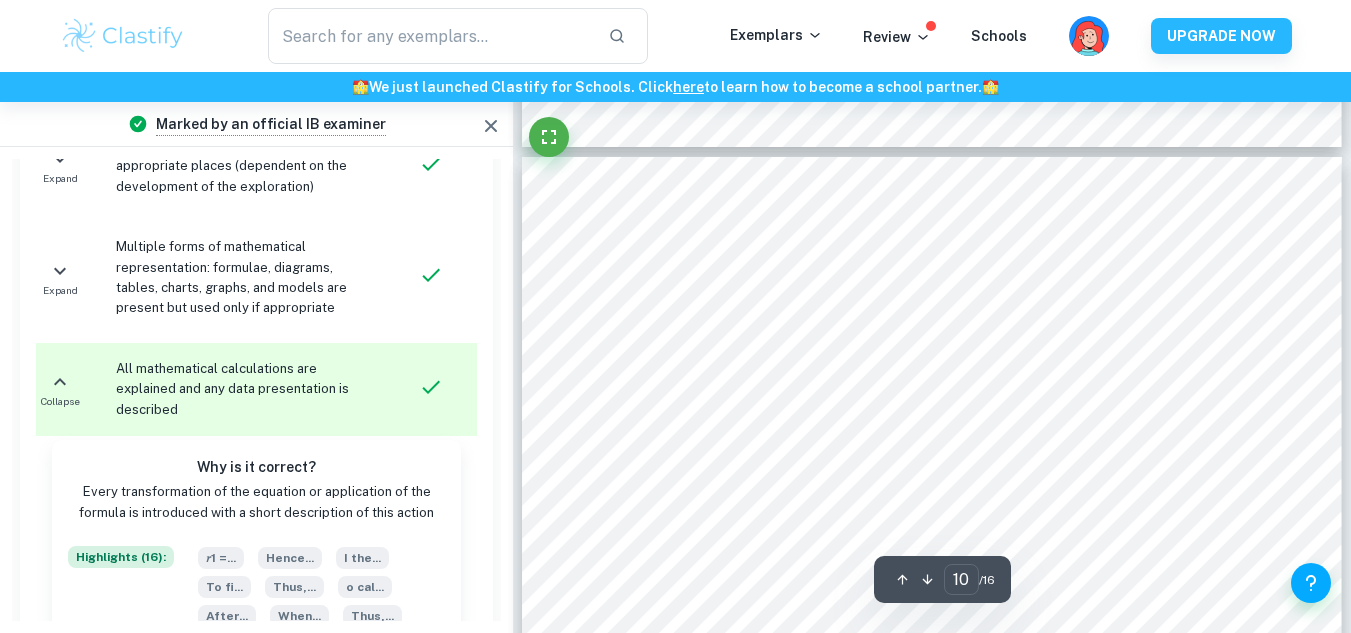 scroll, scrollTop: 10488, scrollLeft: 0, axis: vertical 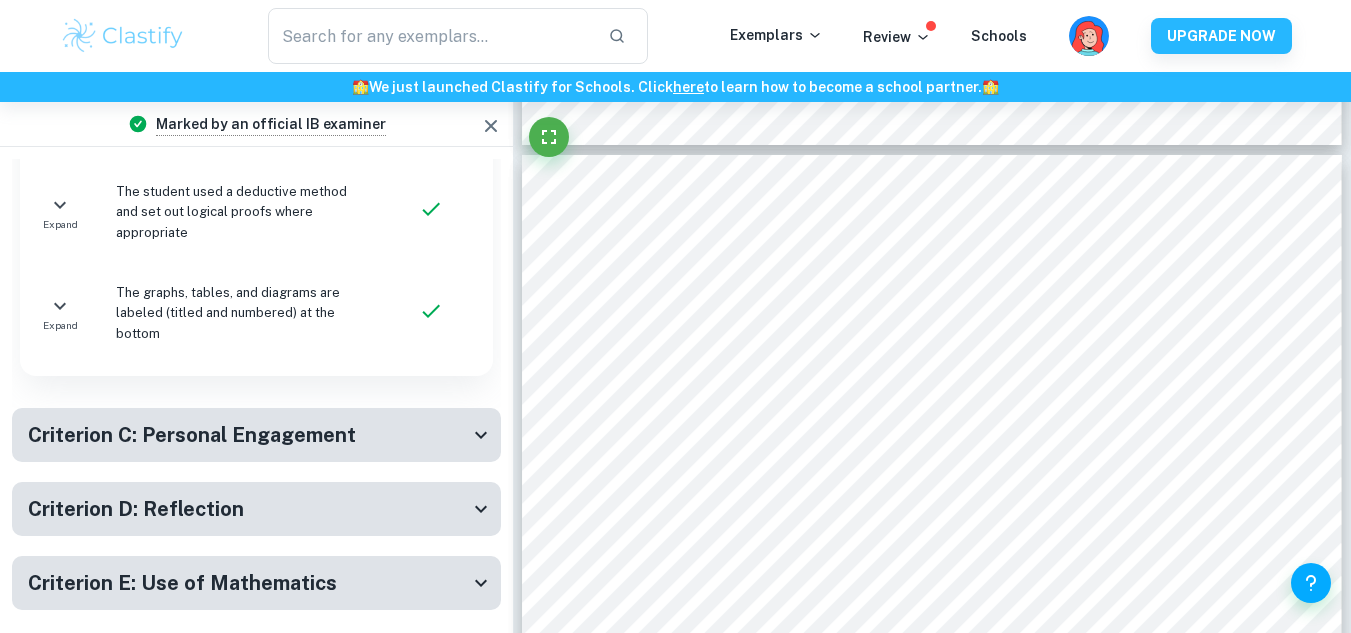 click on "Criterion C: Personal Engagement" at bounding box center [256, 435] 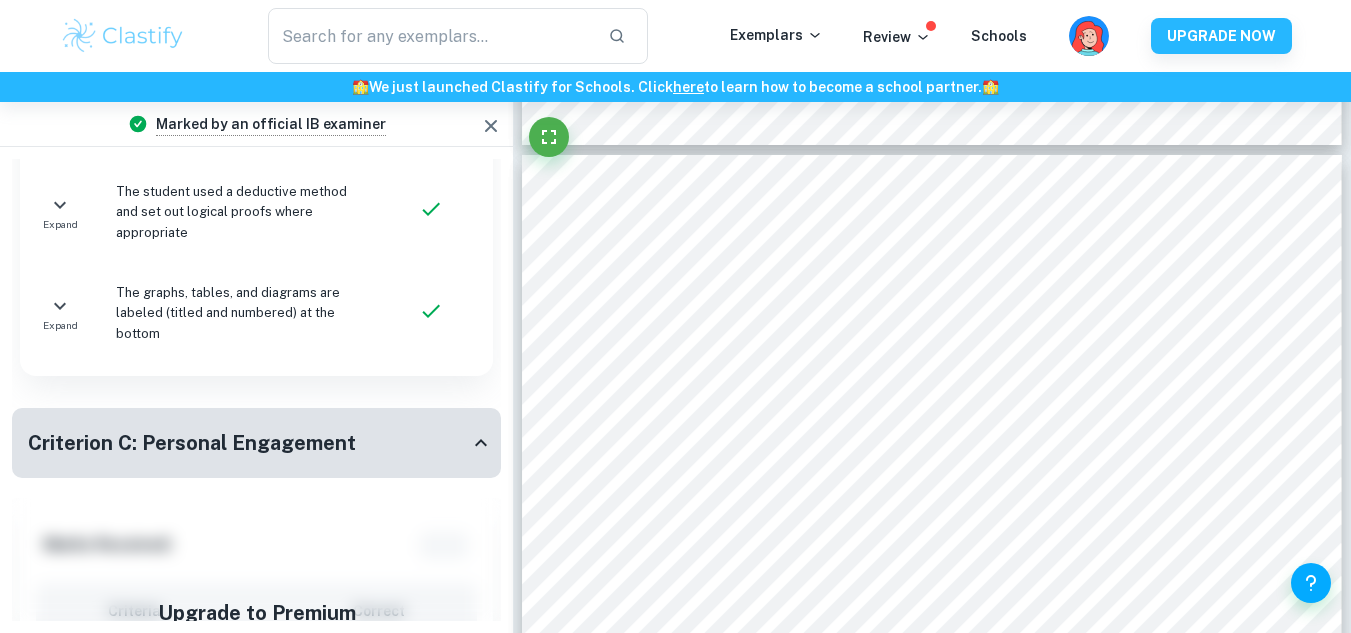 scroll, scrollTop: 4922, scrollLeft: 0, axis: vertical 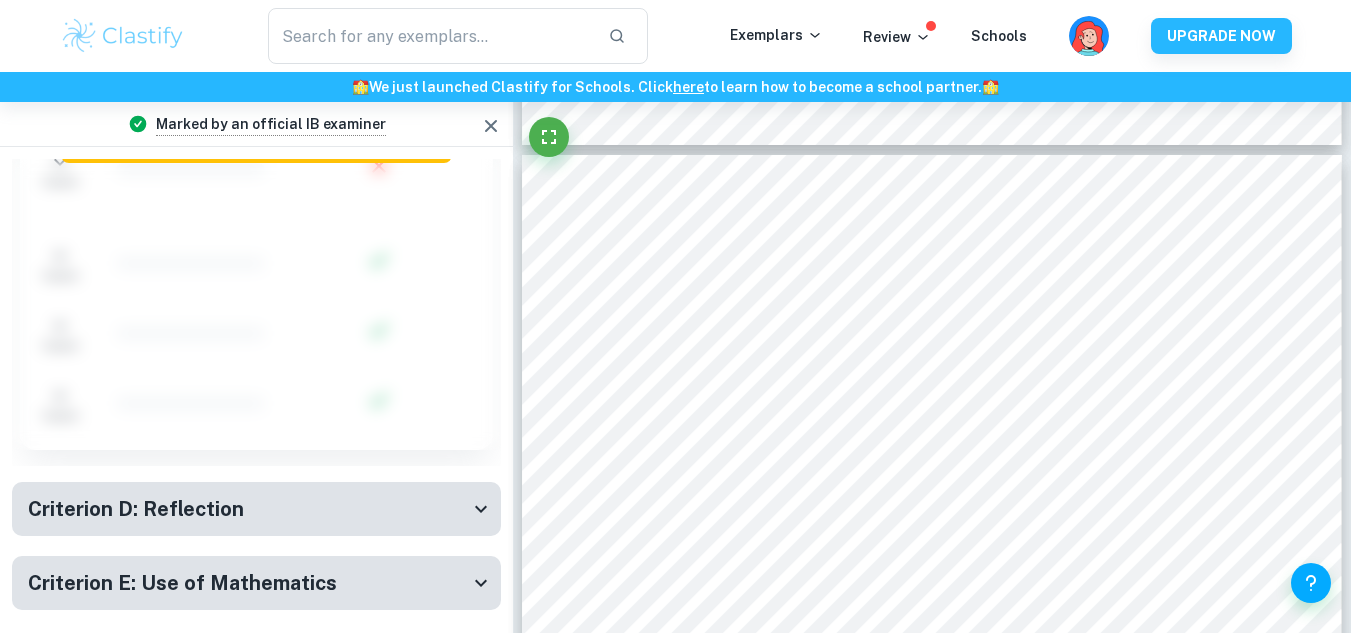 click on "Upgrade to Premium To view the full mark scheme View Plans" at bounding box center [257, 188] 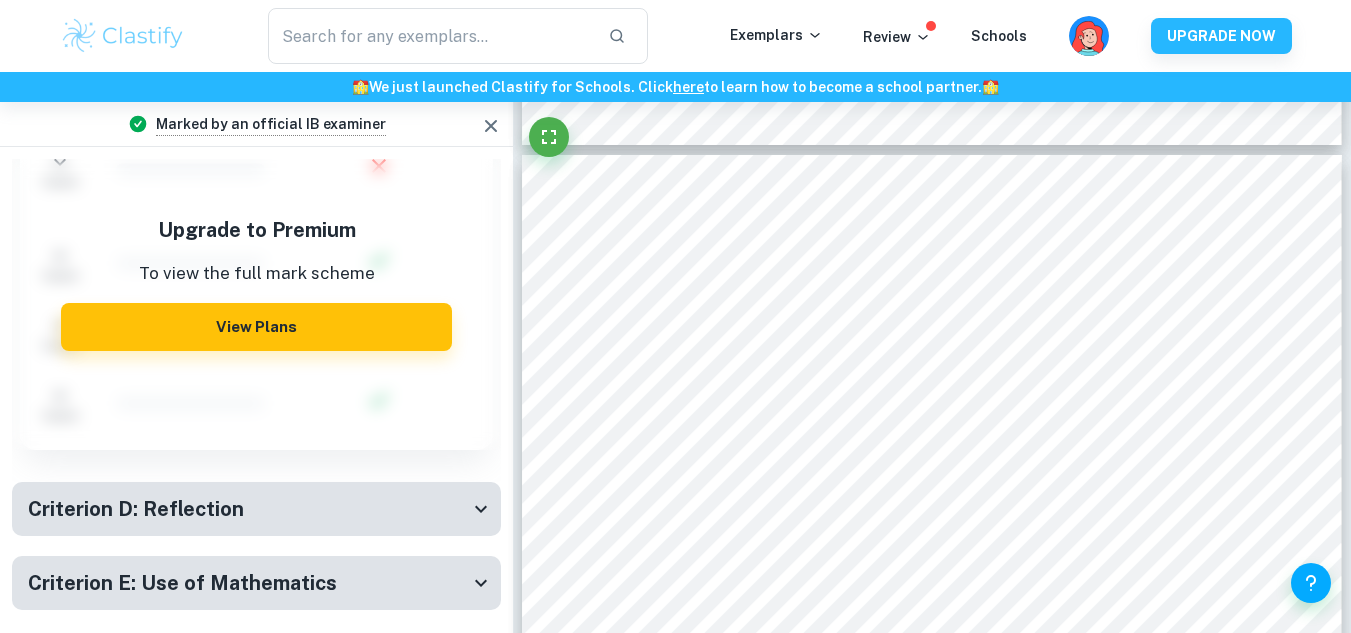 click on "Criterion D: Reflection" at bounding box center [136, 509] 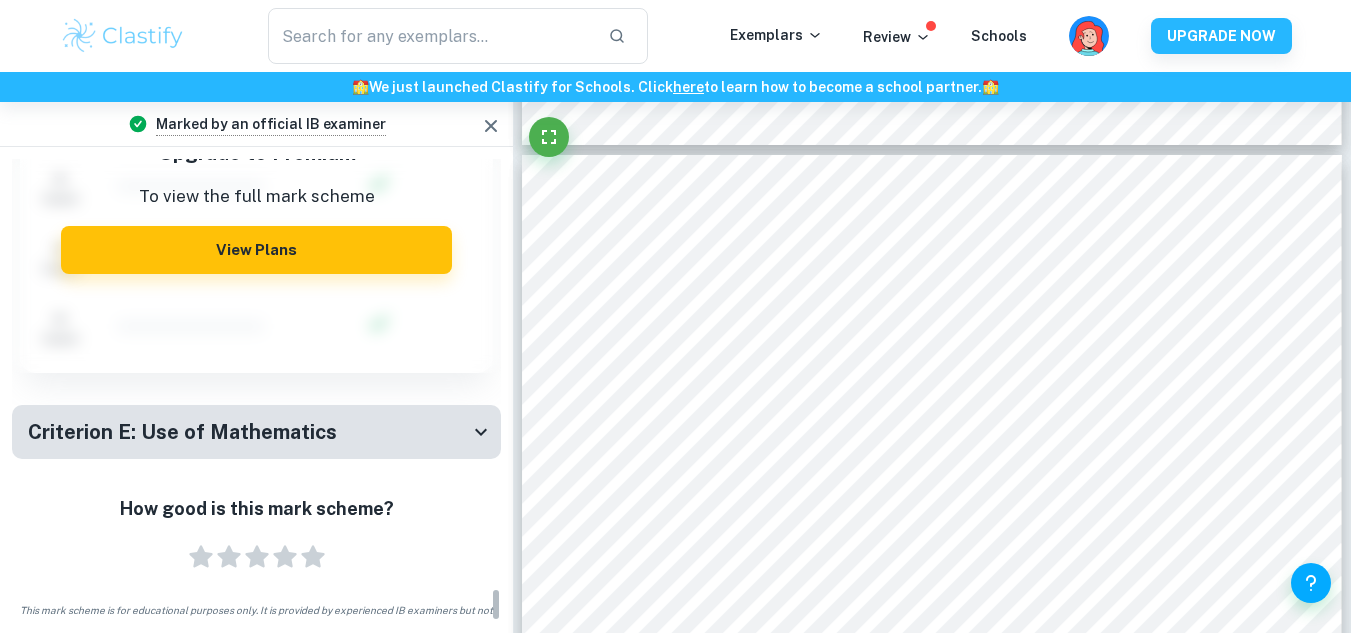 click on "Criterion E: Use of Mathematics" at bounding box center (182, 432) 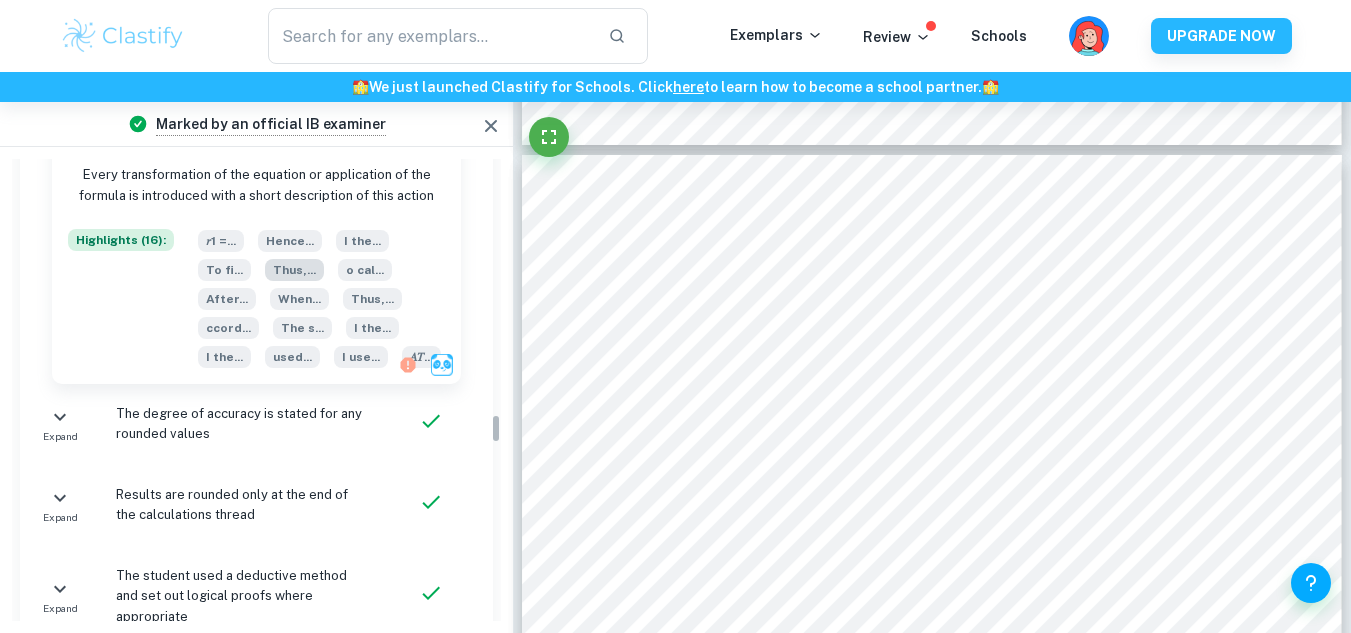 scroll, scrollTop: 3970, scrollLeft: 0, axis: vertical 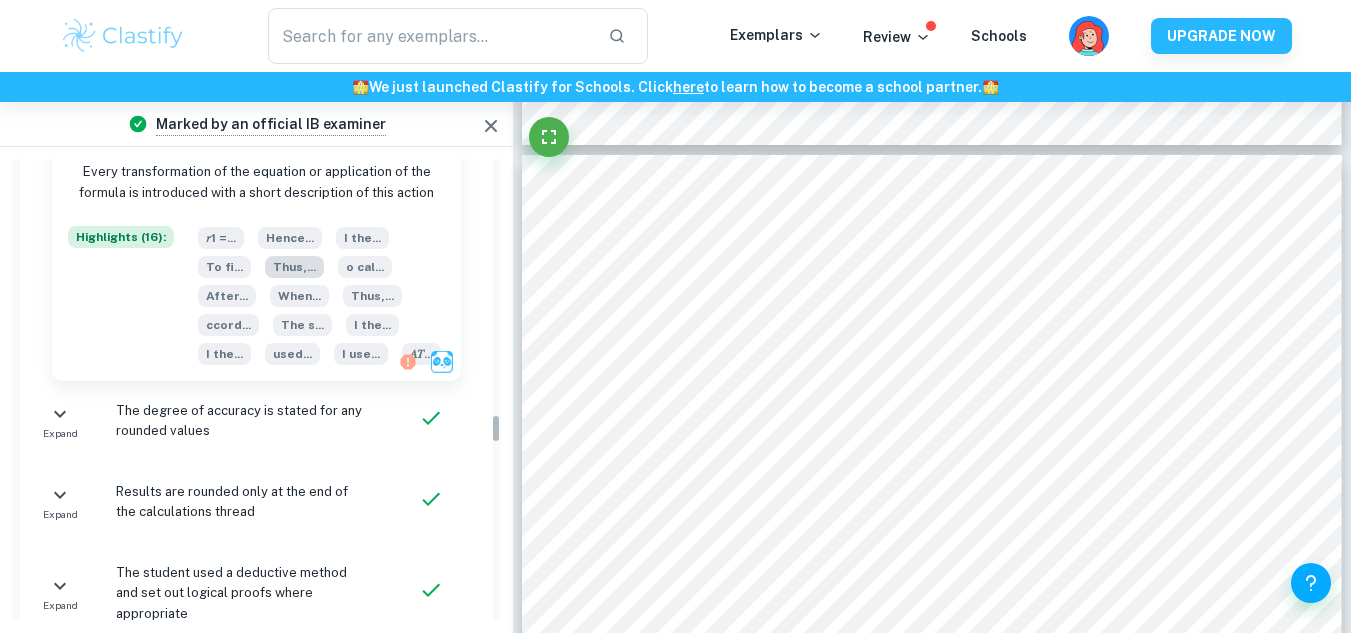 click on "The degree of accuracy is stated for any rounded values" at bounding box center (242, 421) 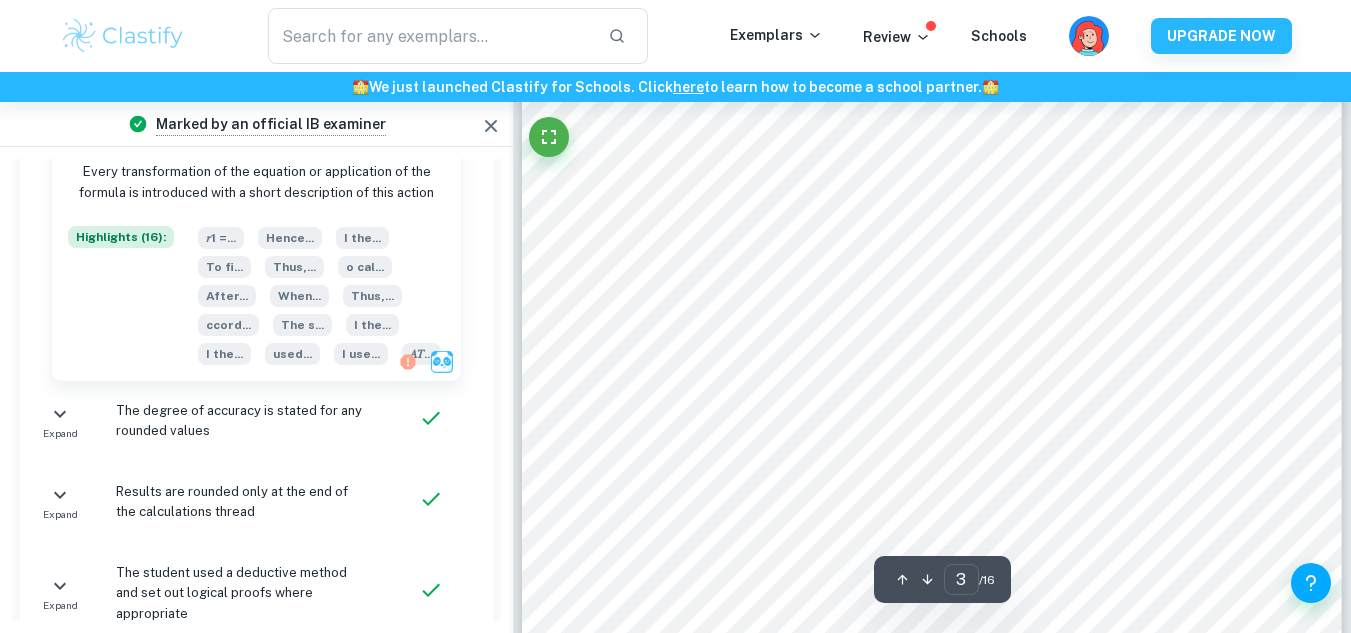 scroll, scrollTop: 2978, scrollLeft: 0, axis: vertical 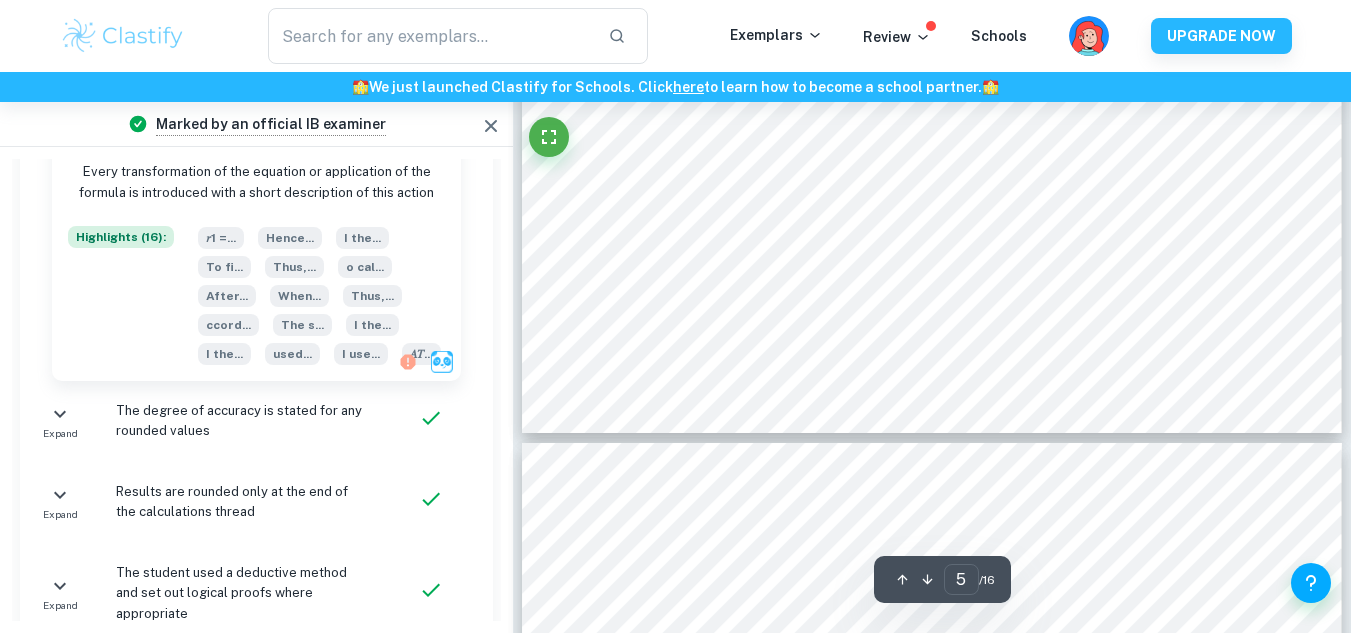 type on "6" 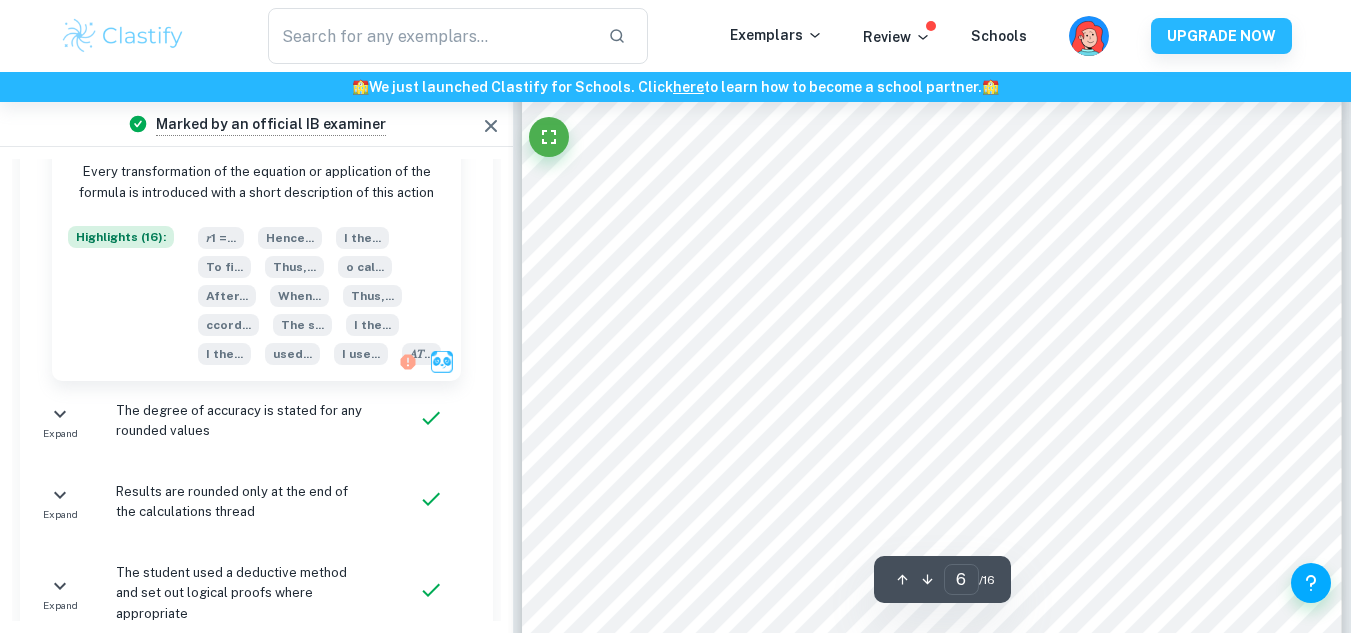 scroll, scrollTop: 6451, scrollLeft: 0, axis: vertical 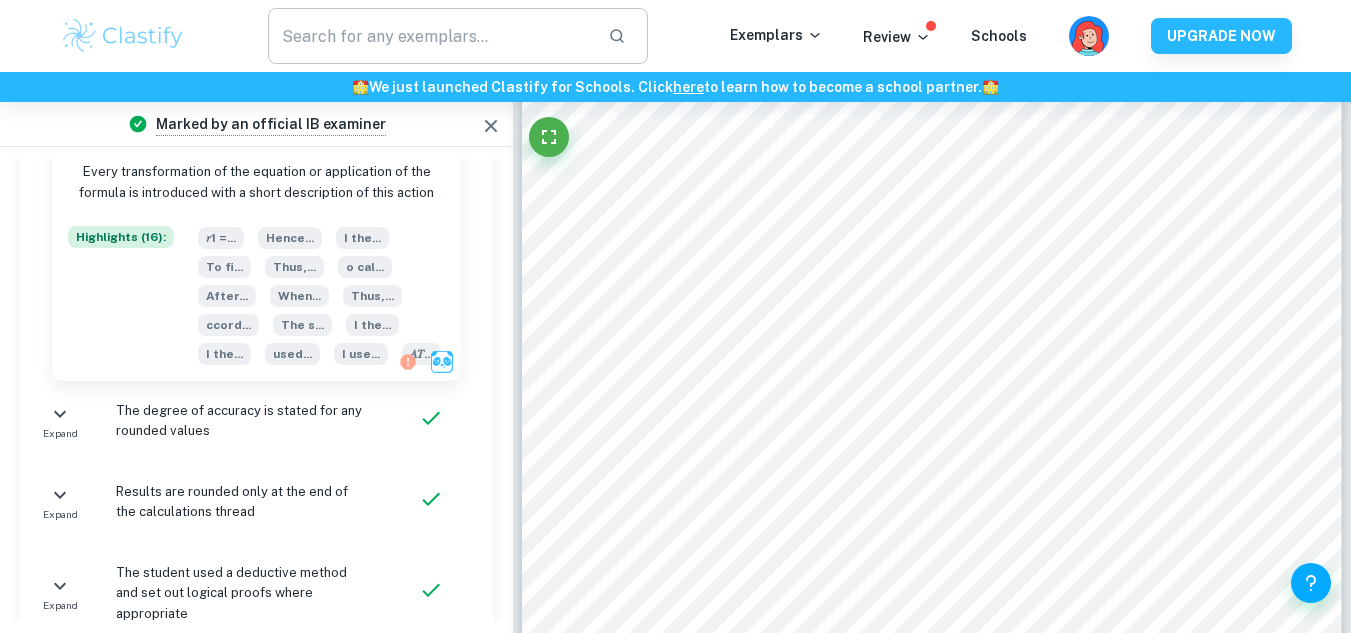 click at bounding box center (430, 36) 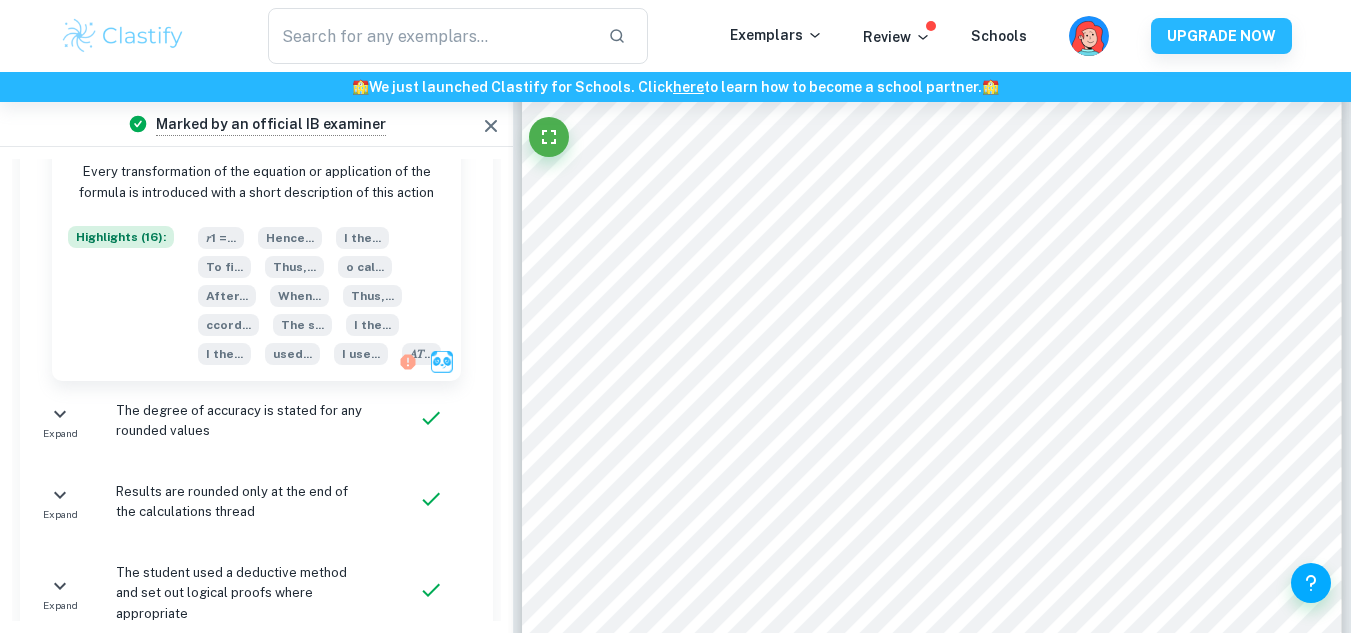 click at bounding box center (123, 36) 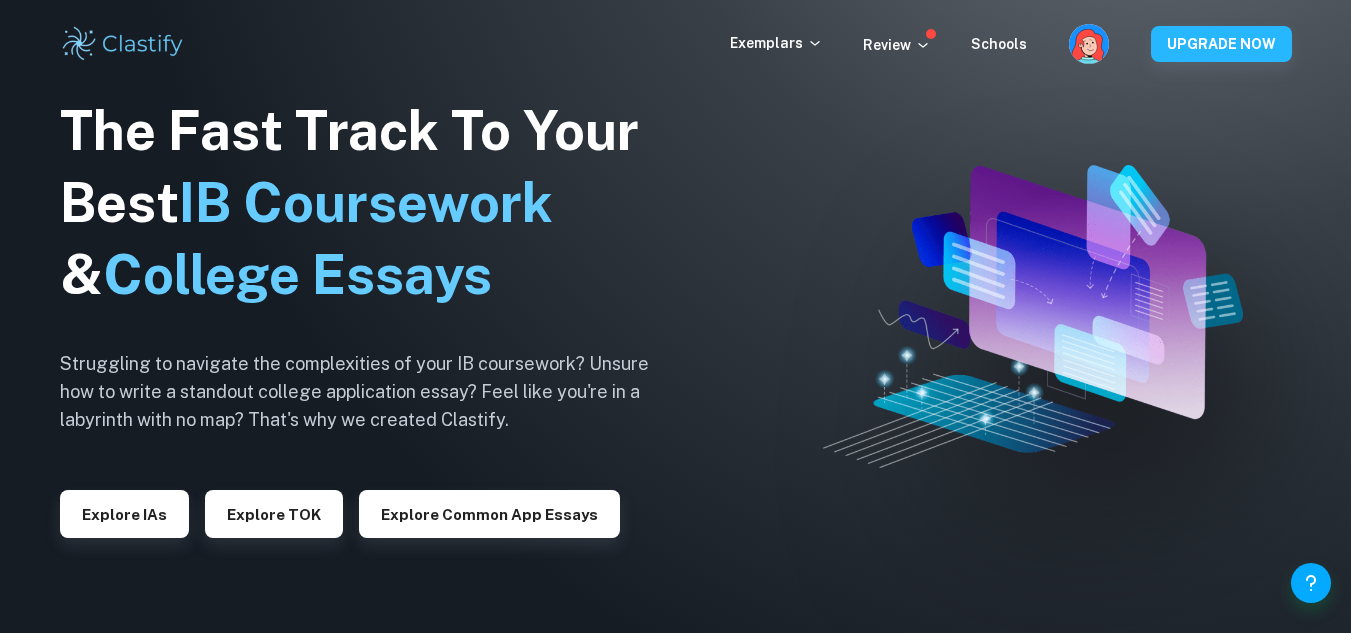 scroll, scrollTop: 1, scrollLeft: 0, axis: vertical 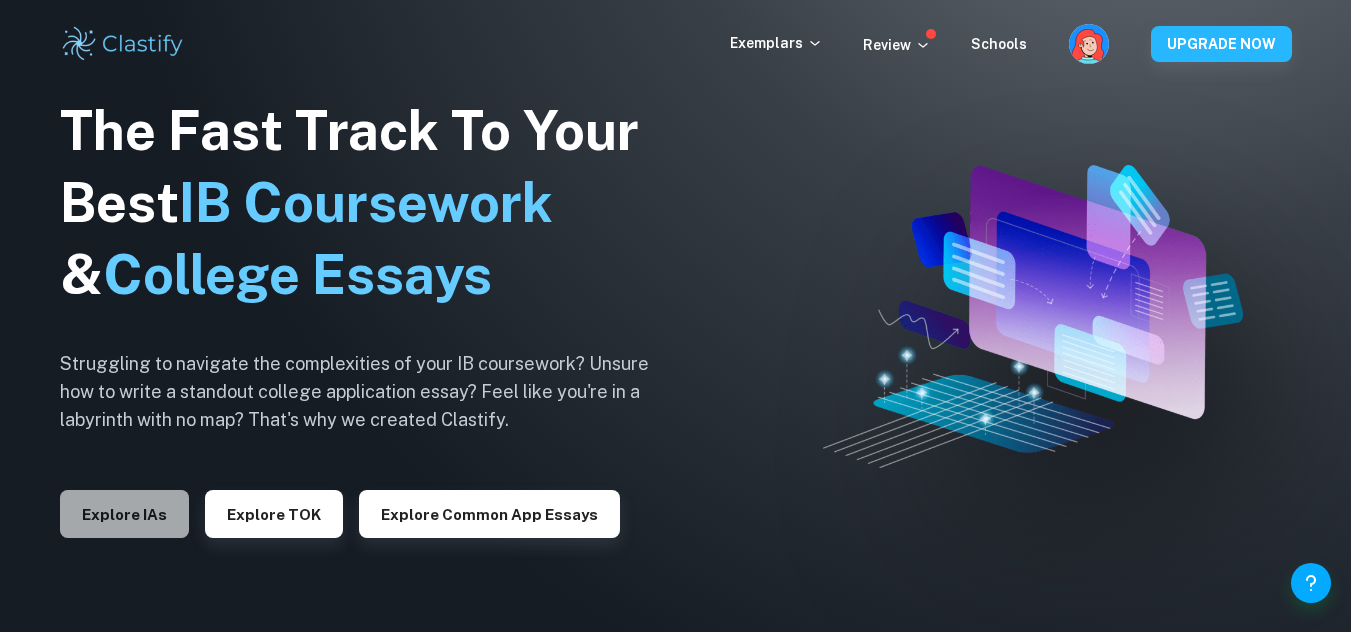click on "Explore IAs" at bounding box center [124, 514] 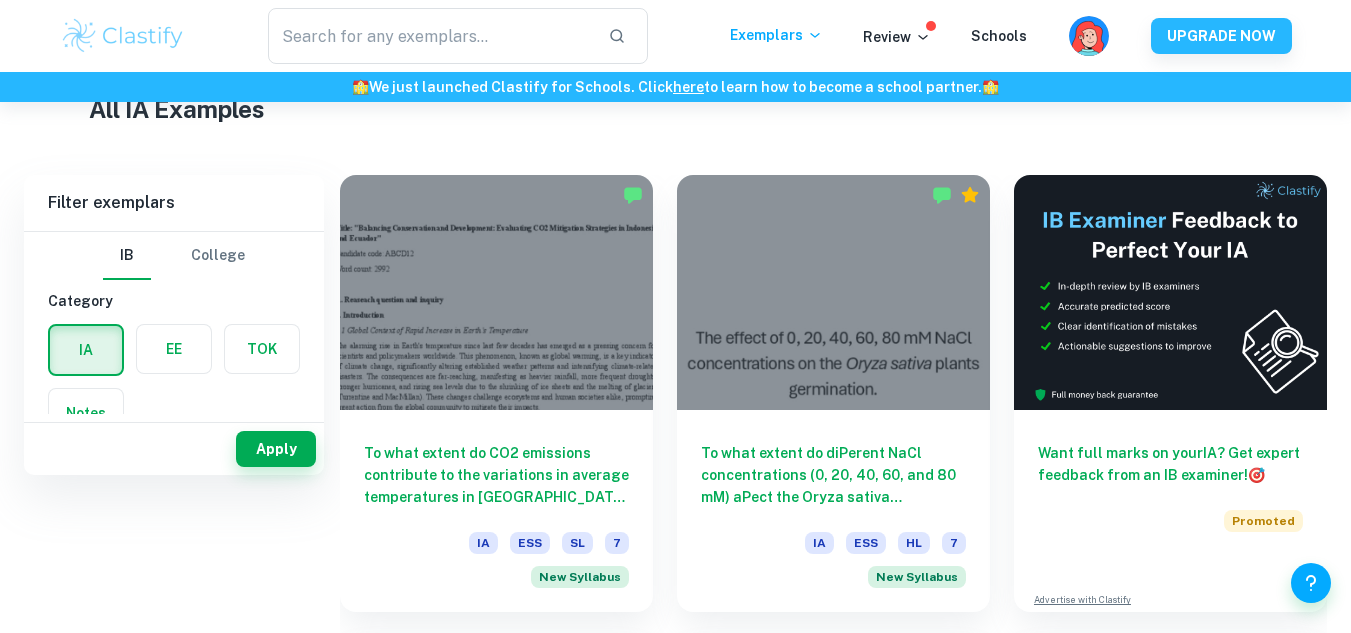 scroll, scrollTop: 157, scrollLeft: 0, axis: vertical 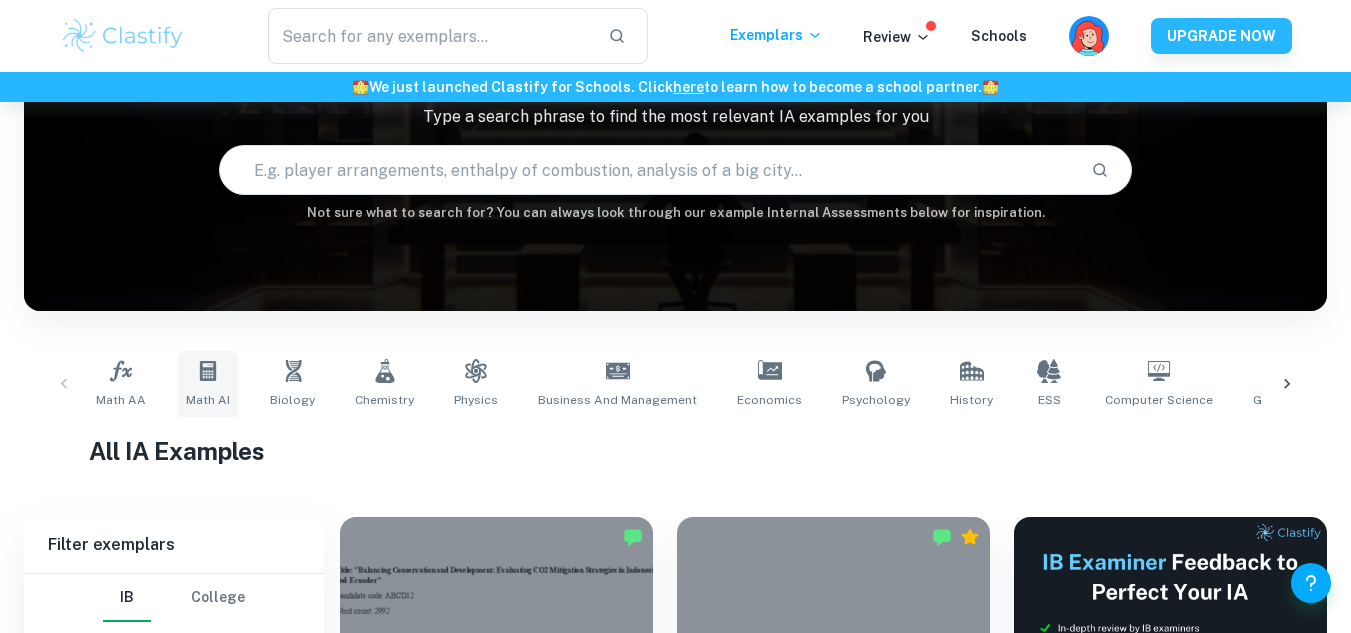 click on "Math AI" at bounding box center (208, 384) 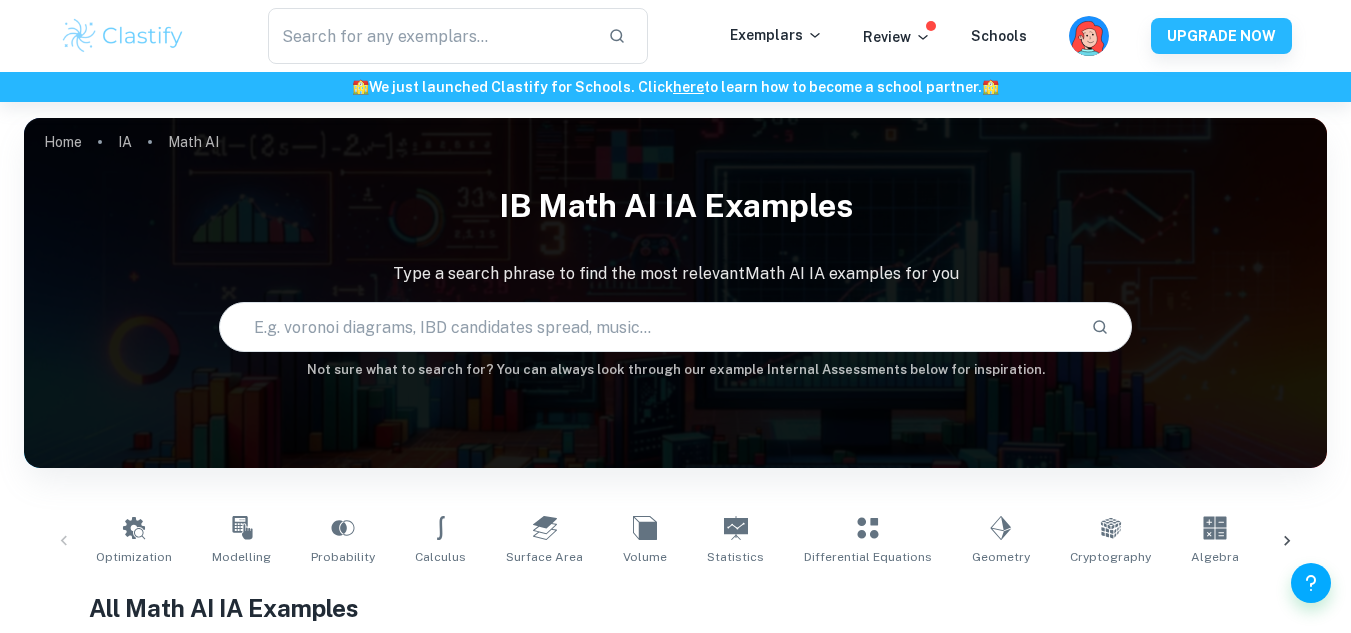 scroll, scrollTop: 451, scrollLeft: 0, axis: vertical 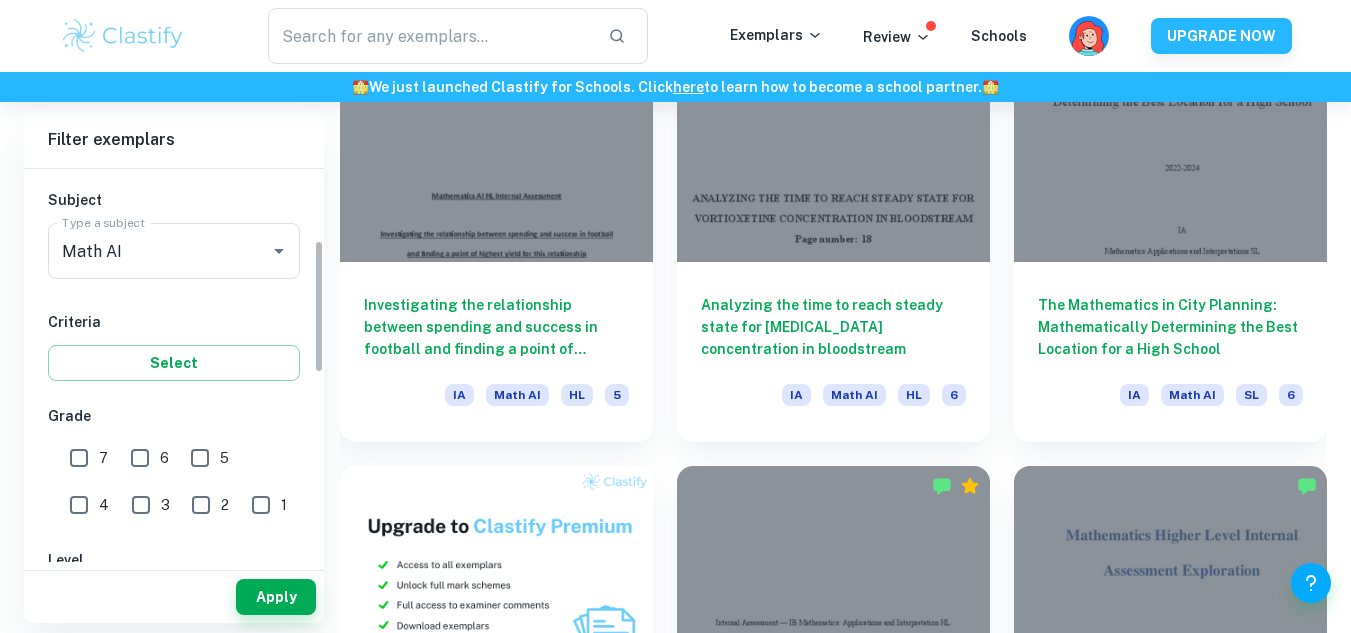 click on "7" at bounding box center (79, 458) 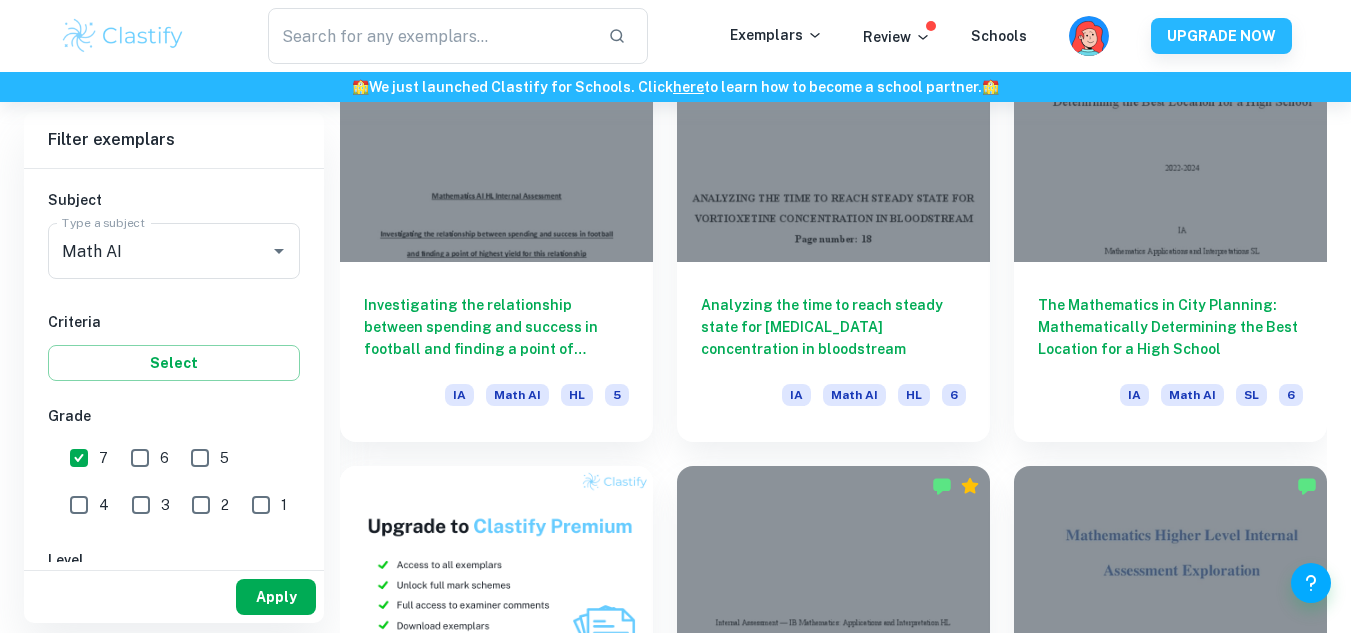 click on "Apply" at bounding box center [276, 597] 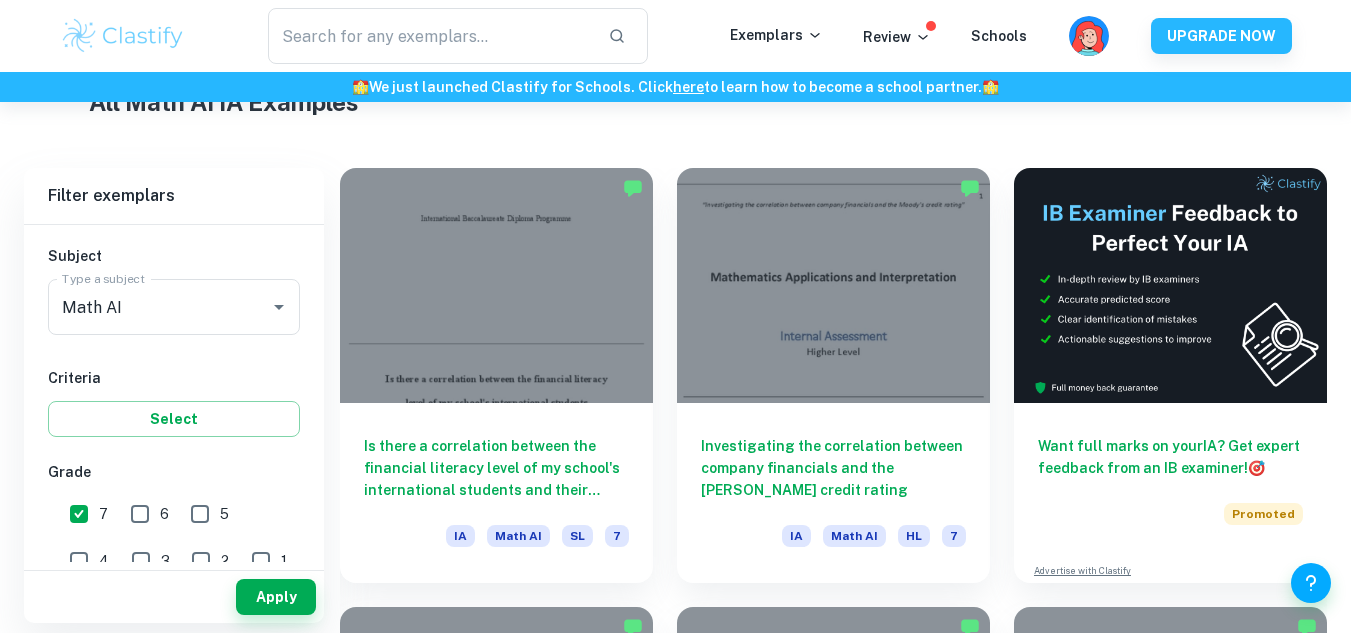 scroll, scrollTop: 505, scrollLeft: 0, axis: vertical 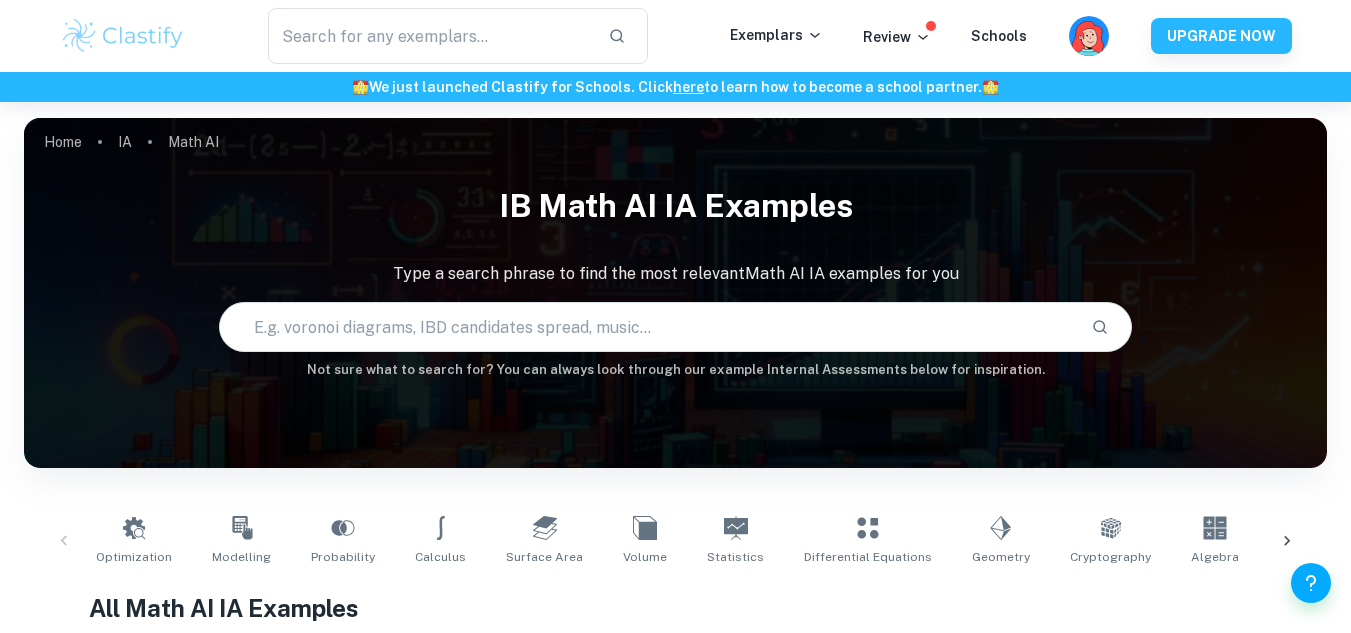 click on "Optimization Modelling Probability Calculus Surface Area Volume Statistics Differential Equations Geometry Cryptography Algebra Trigonometry Complex Numbers Kinematics Functions Correlation" at bounding box center [675, 541] 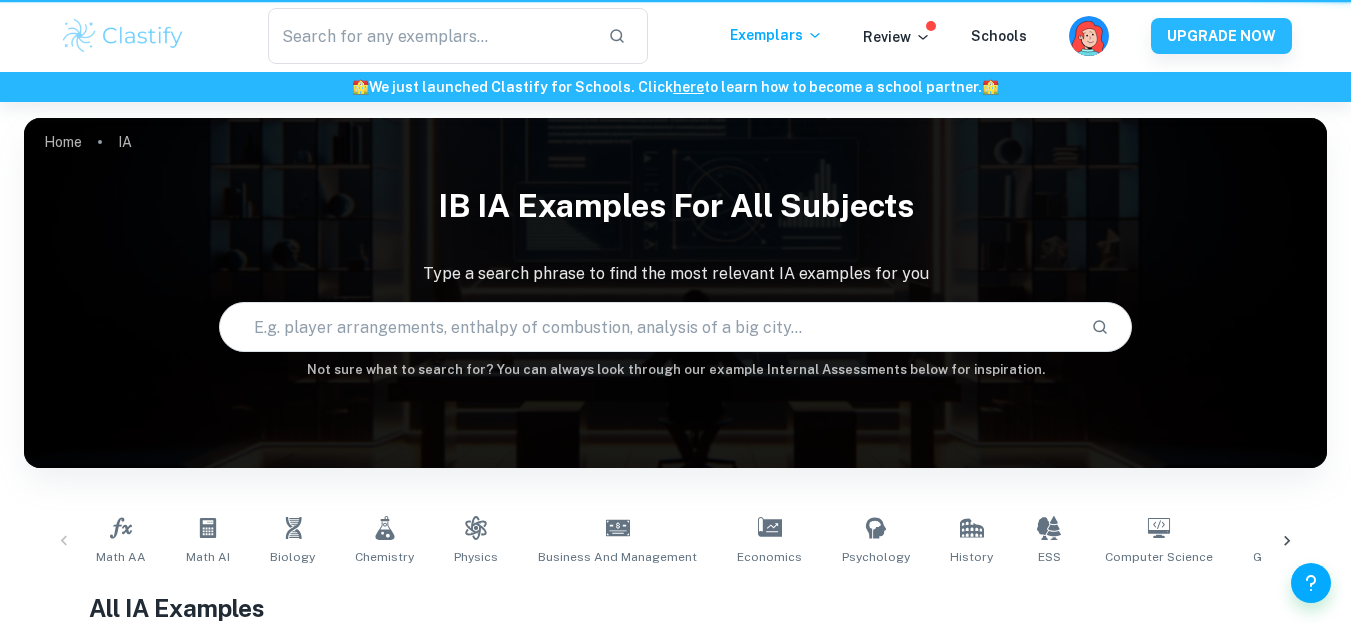 scroll, scrollTop: 157, scrollLeft: 0, axis: vertical 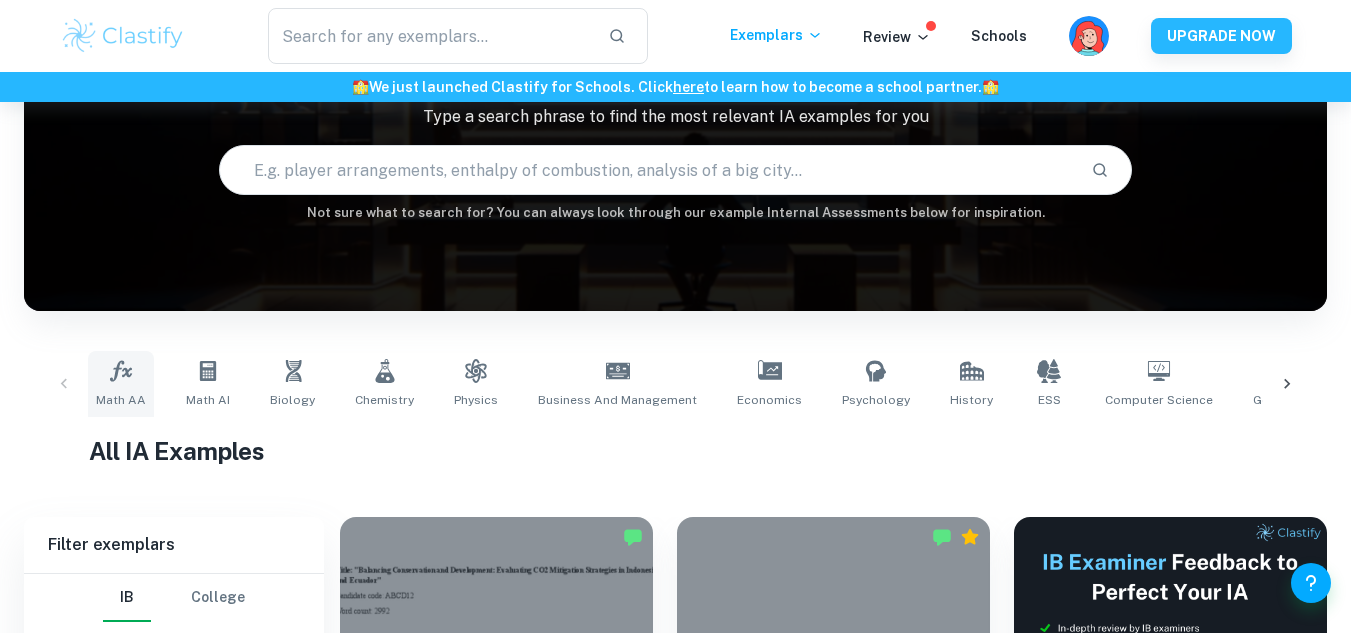 click on "Math AA" at bounding box center [121, 384] 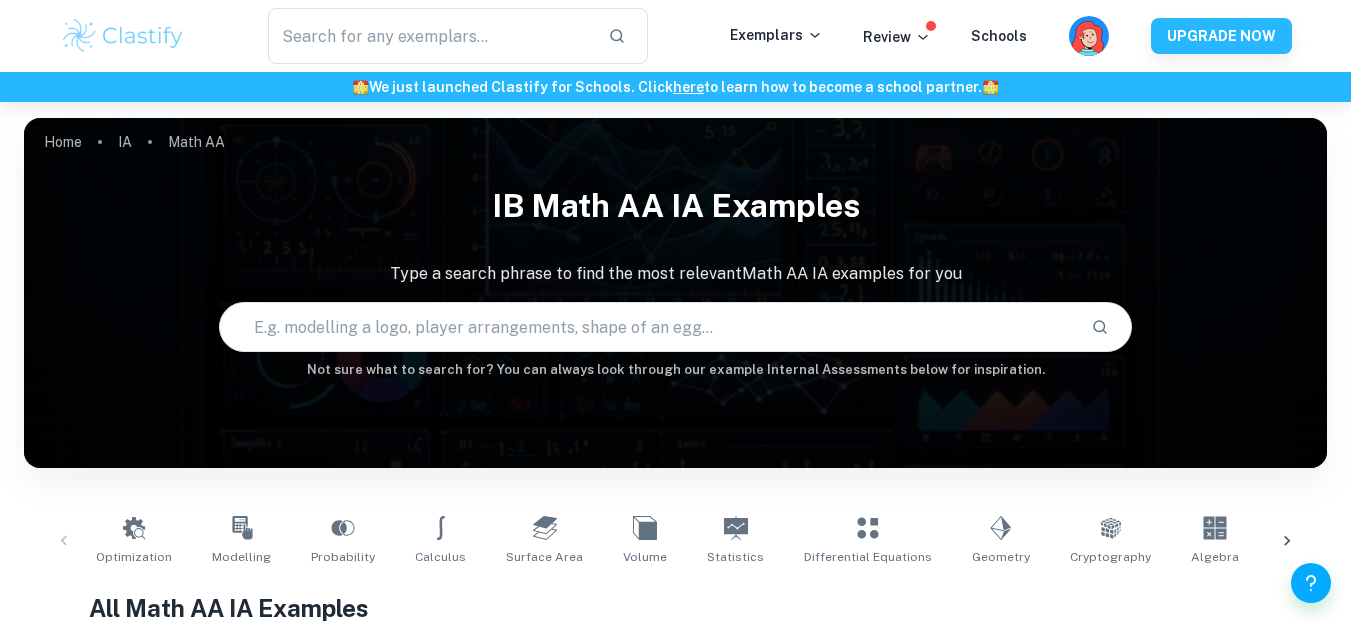 scroll, scrollTop: 563, scrollLeft: 0, axis: vertical 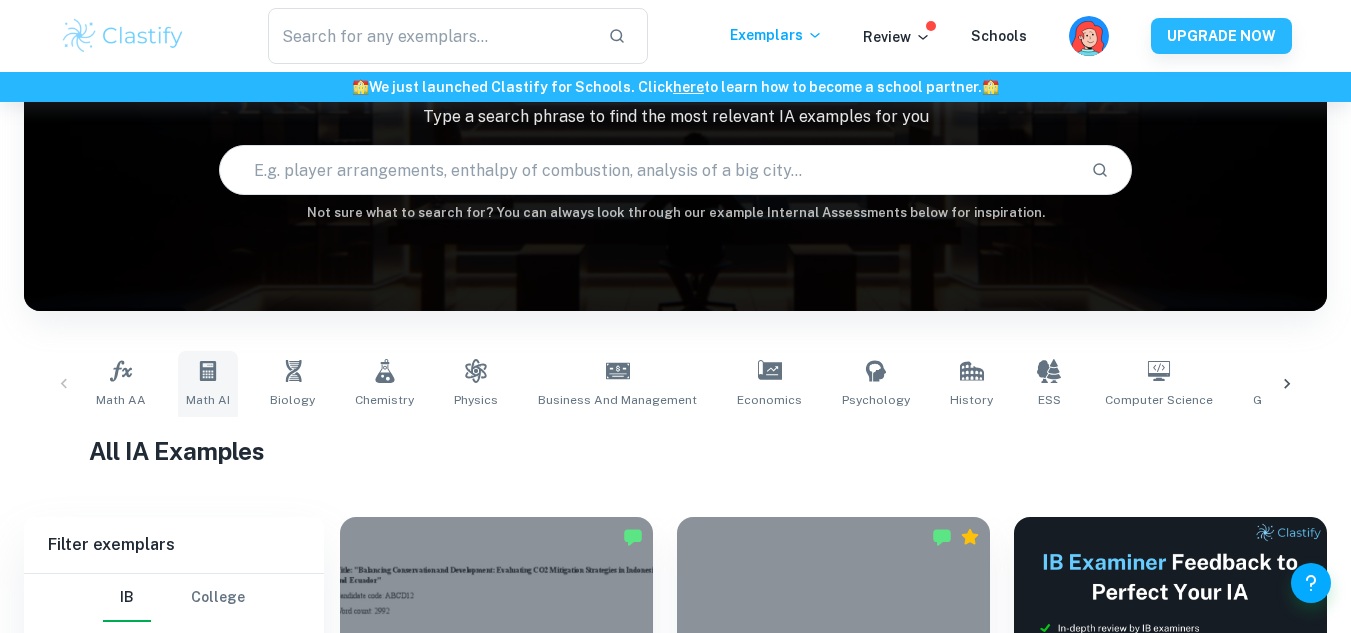 click on "Math AI" at bounding box center (208, 384) 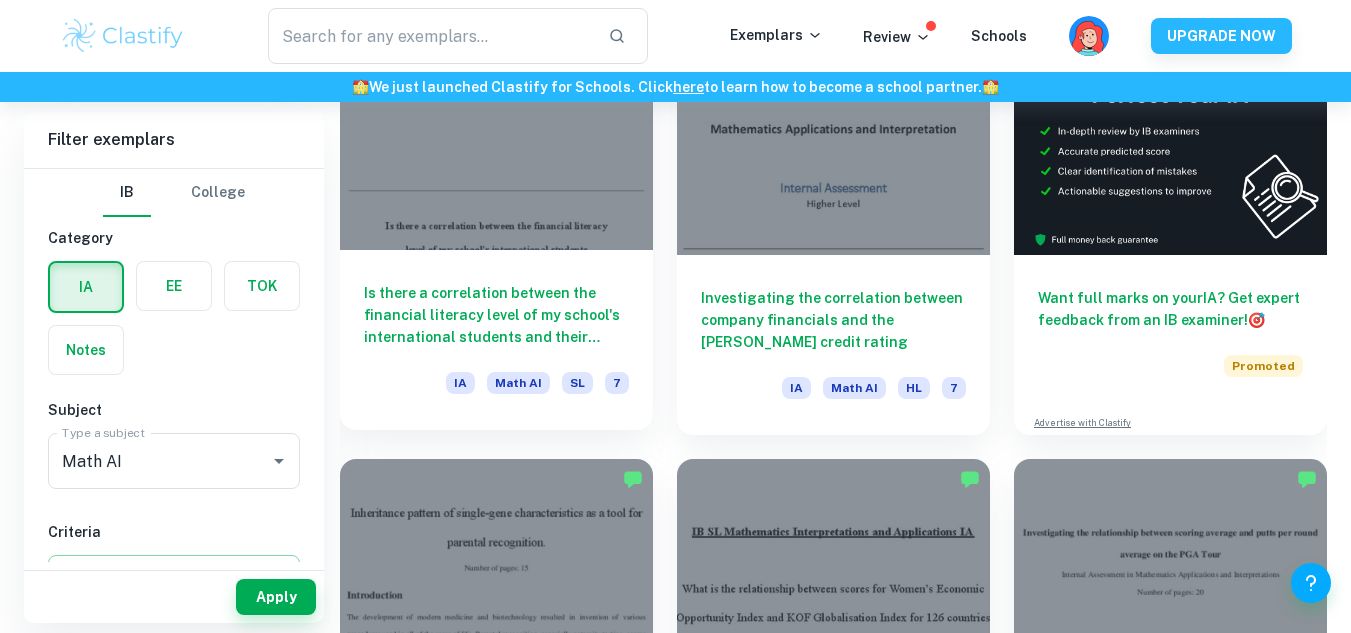 scroll, scrollTop: 653, scrollLeft: 0, axis: vertical 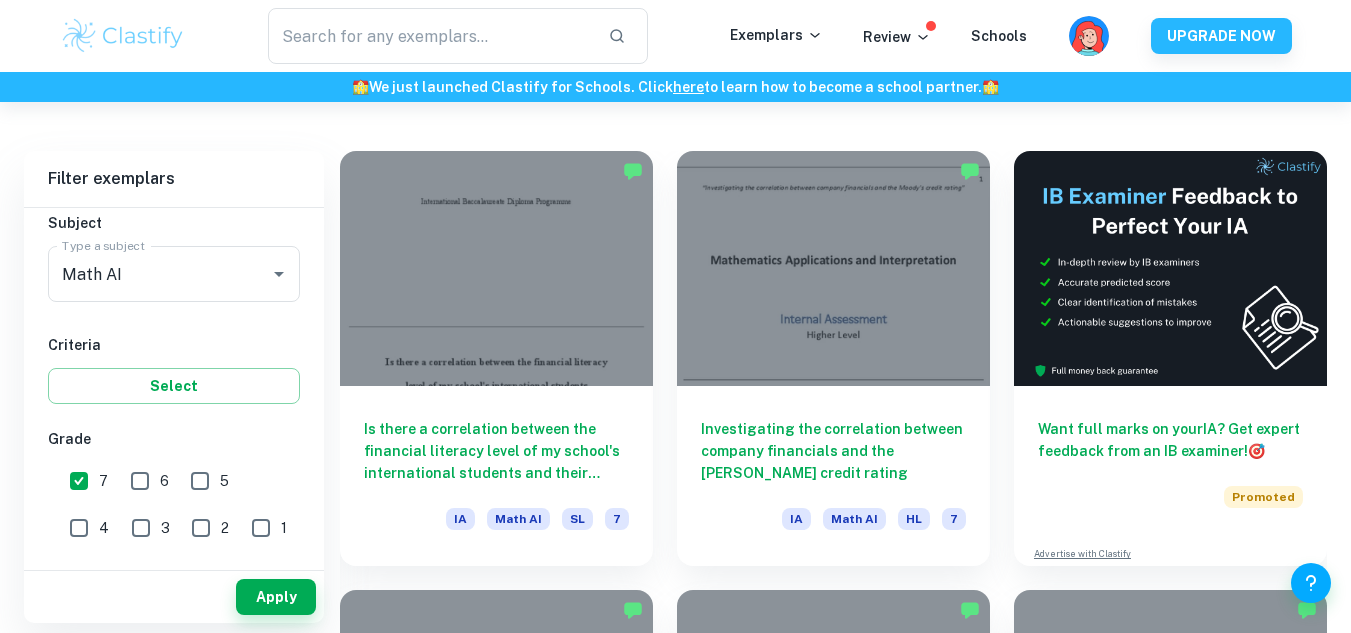 click on "6" at bounding box center (140, 481) 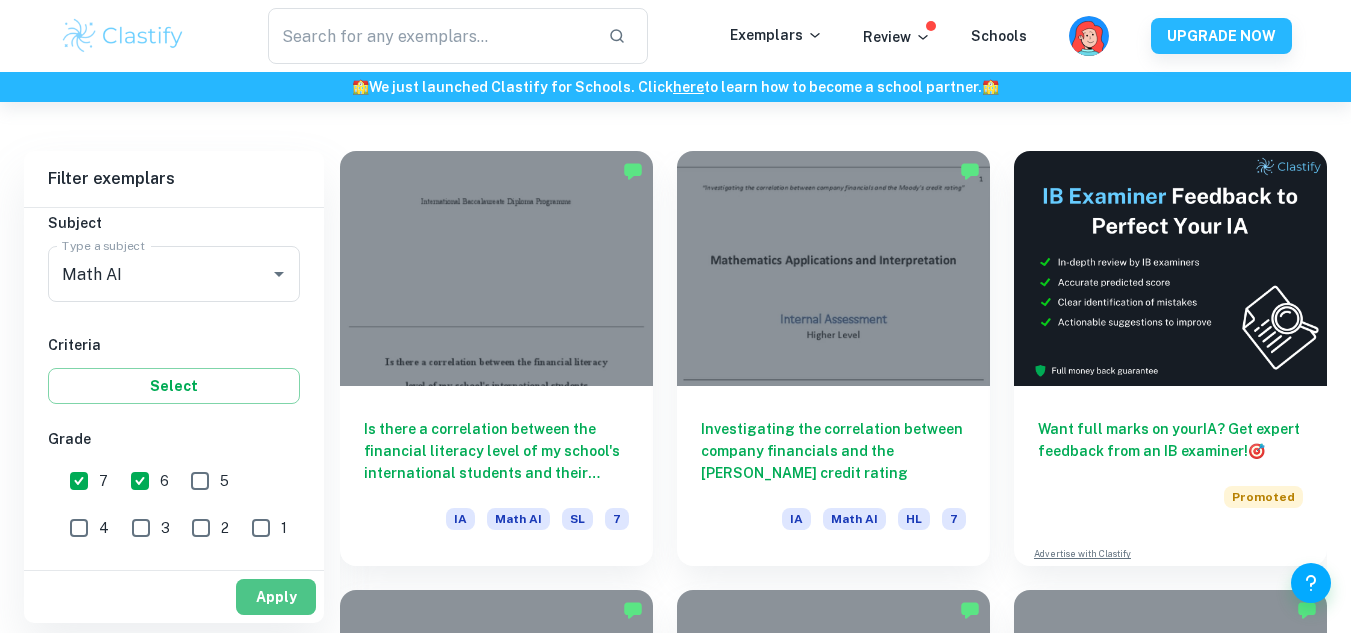 click on "Apply" at bounding box center (276, 597) 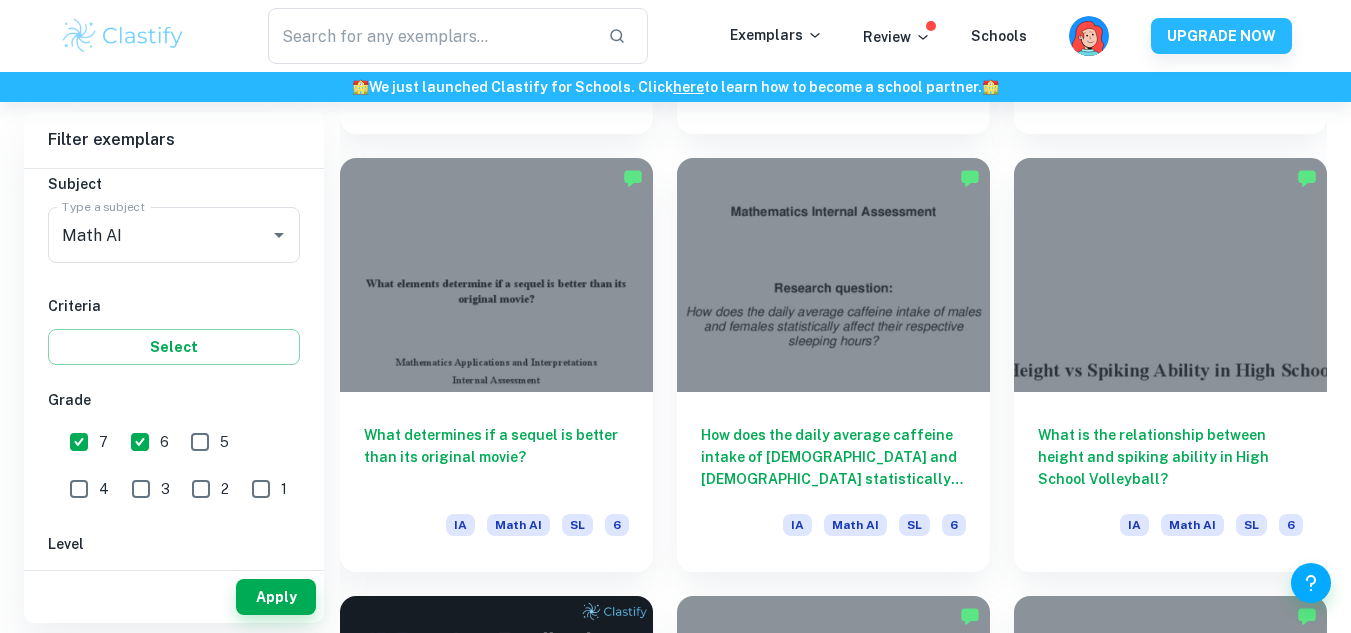 scroll, scrollTop: 2713, scrollLeft: 0, axis: vertical 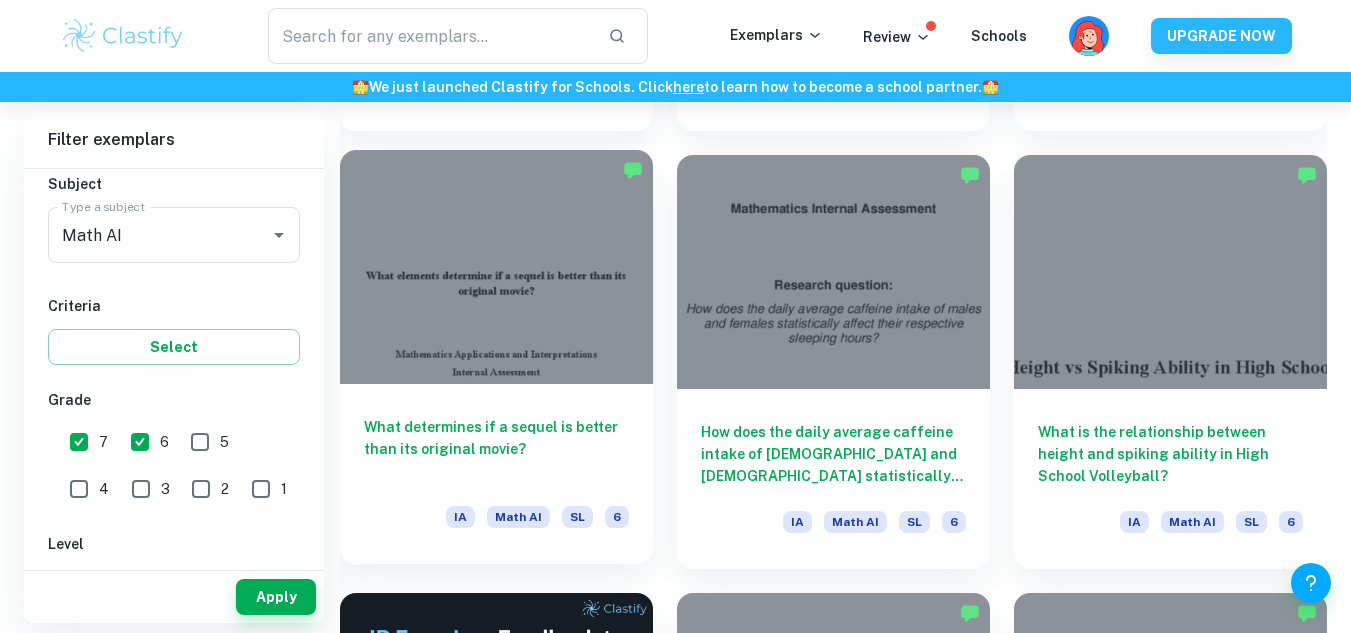 click on "What determines if a sequel is better than its original movie?" at bounding box center (496, 449) 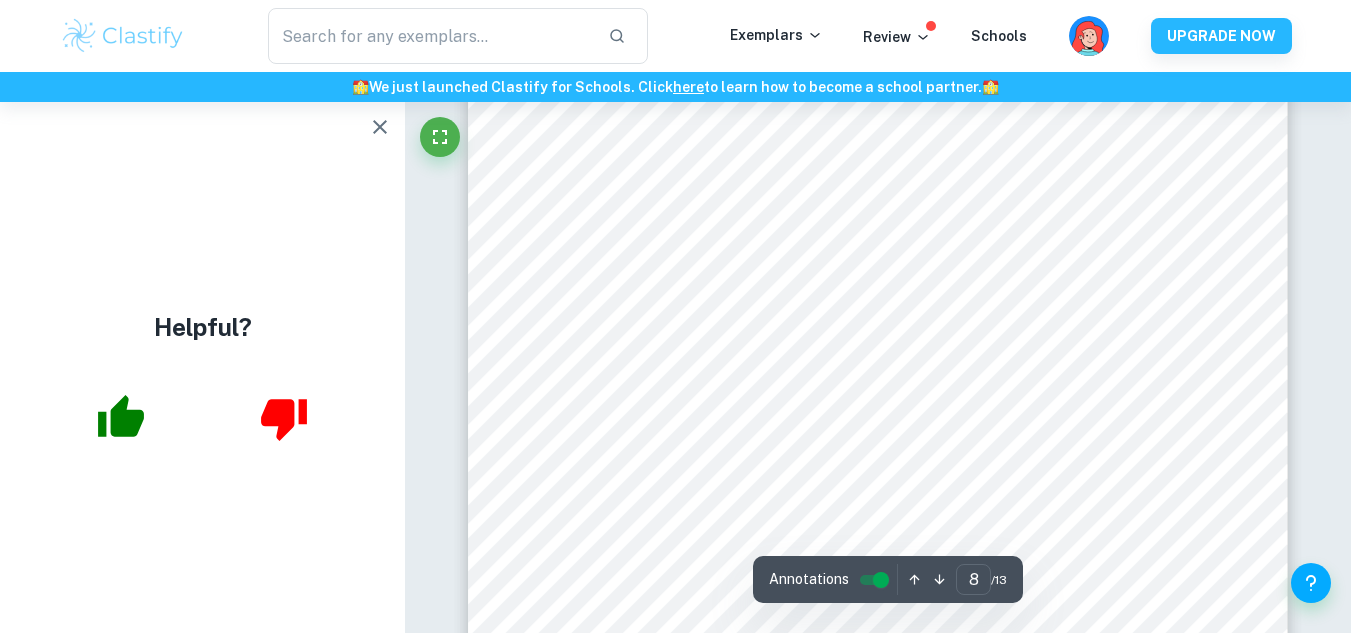 scroll, scrollTop: 8133, scrollLeft: 0, axis: vertical 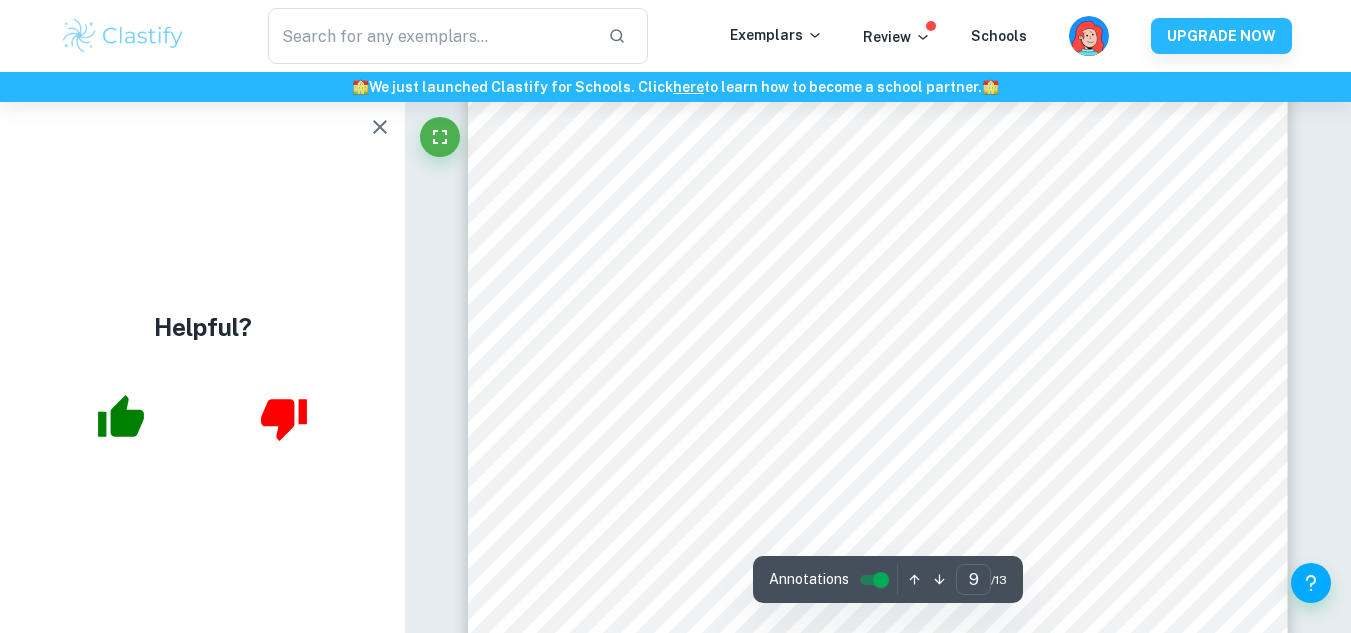 type on "10" 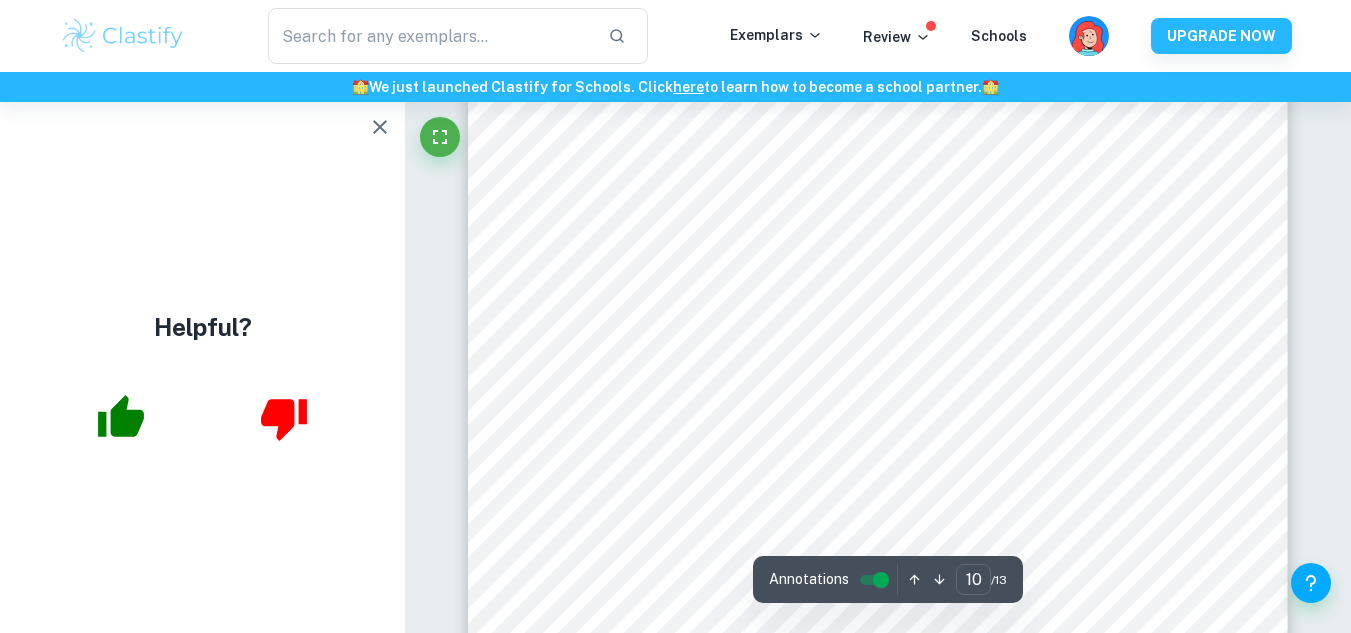 scroll, scrollTop: 10470, scrollLeft: 0, axis: vertical 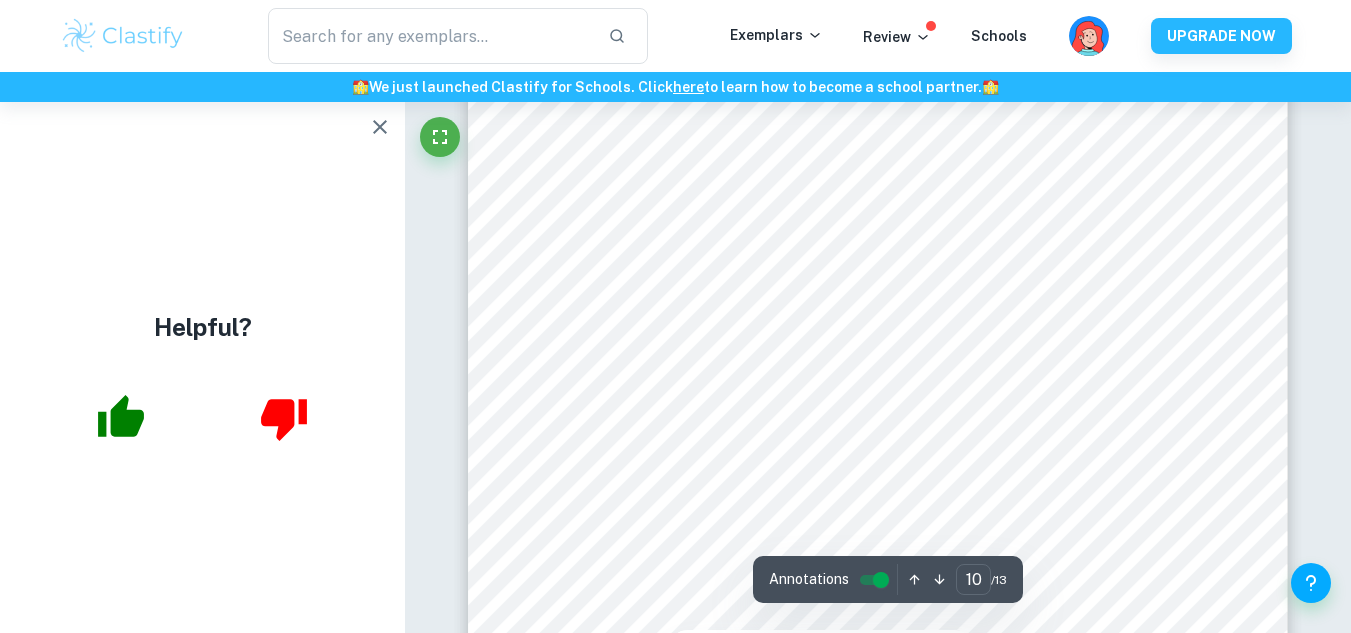 click at bounding box center (809, 210) 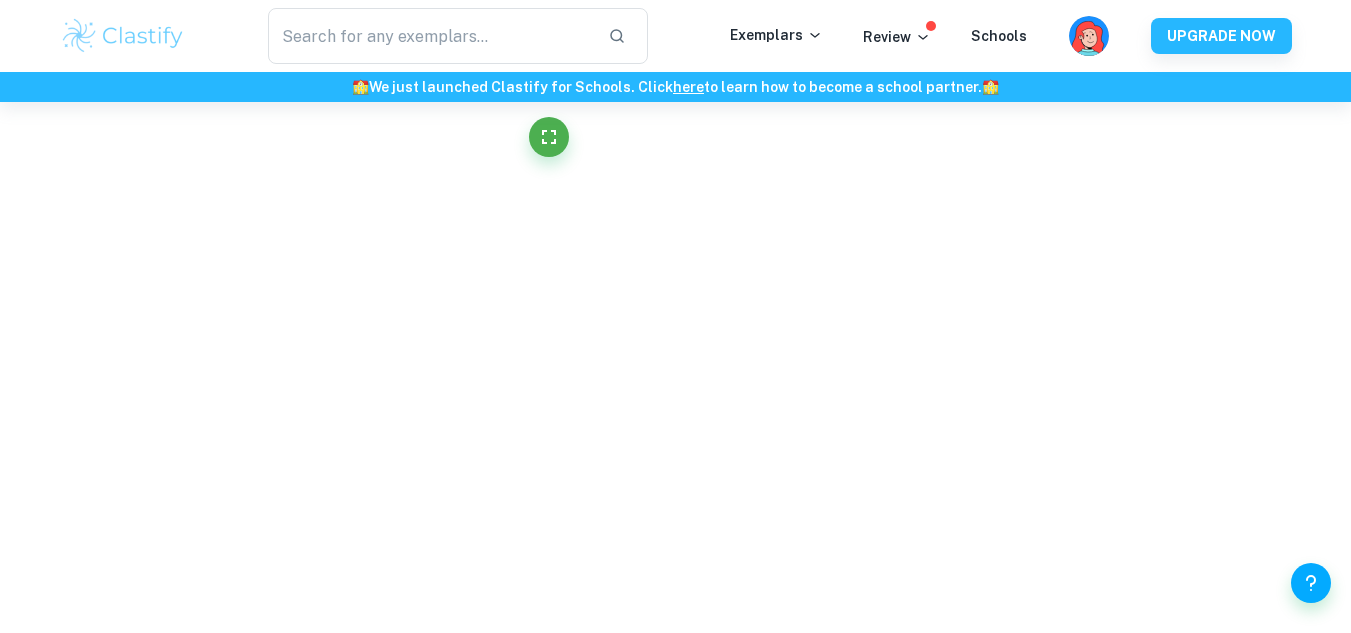 scroll, scrollTop: 4093, scrollLeft: 0, axis: vertical 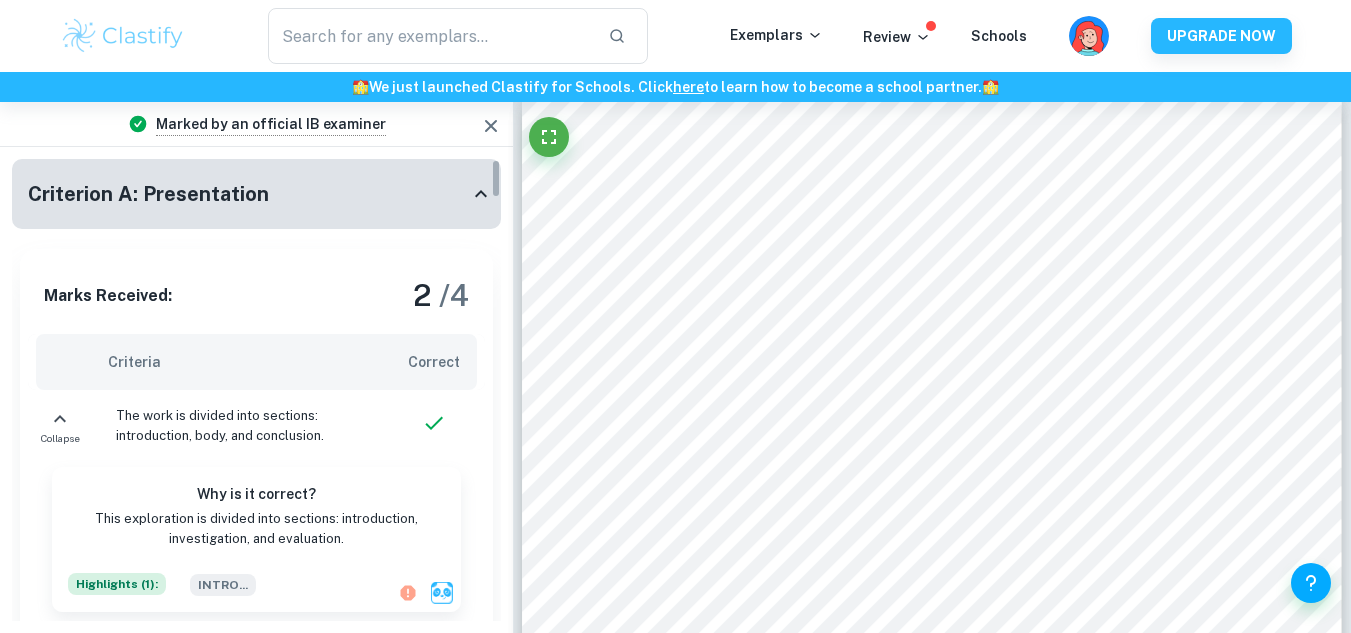 type on "1" 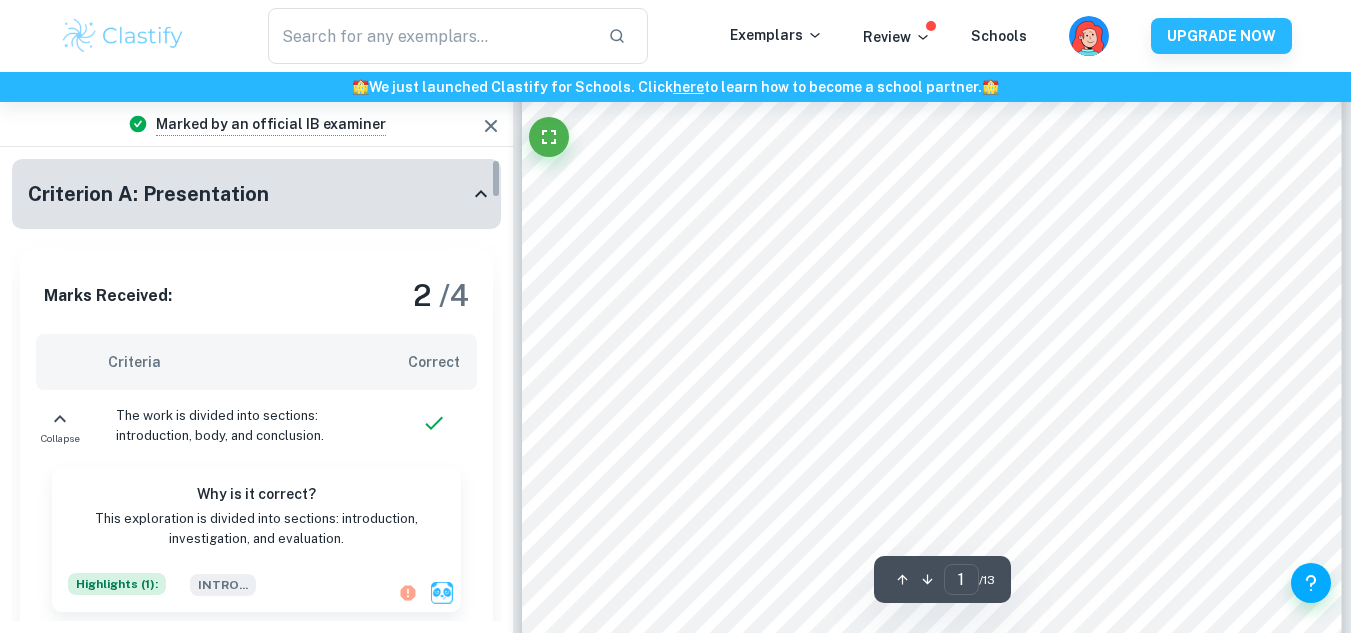 scroll, scrollTop: 0, scrollLeft: 0, axis: both 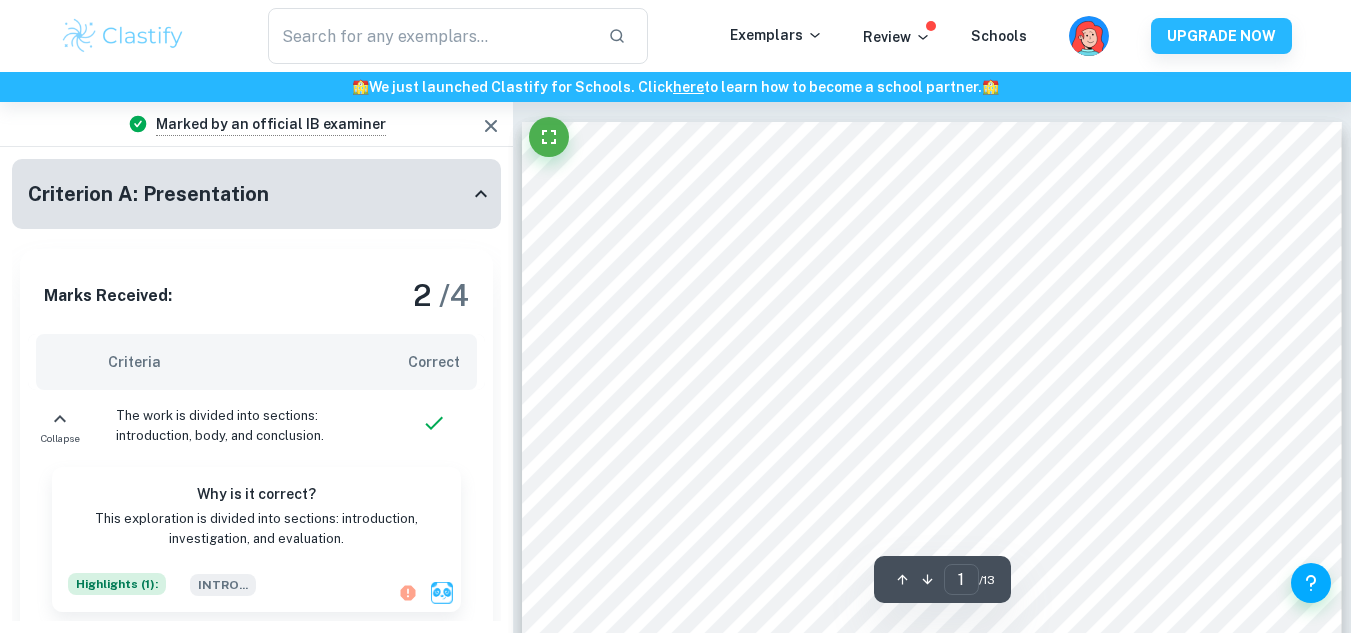 click 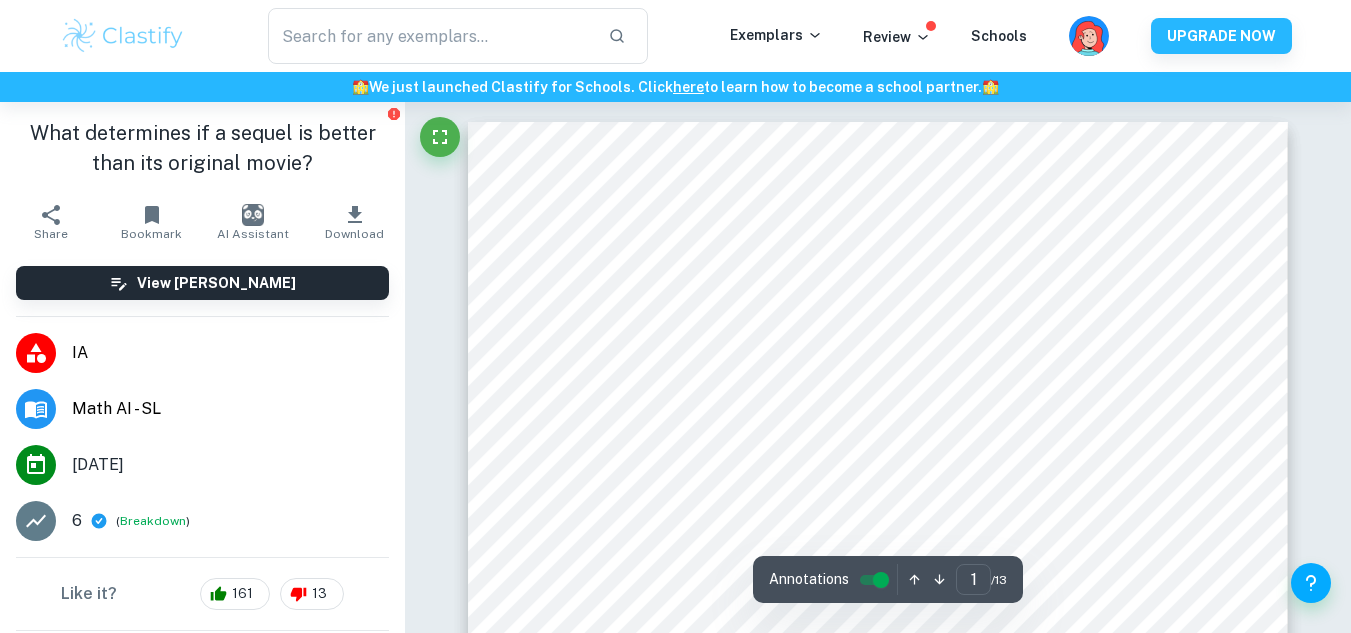 click 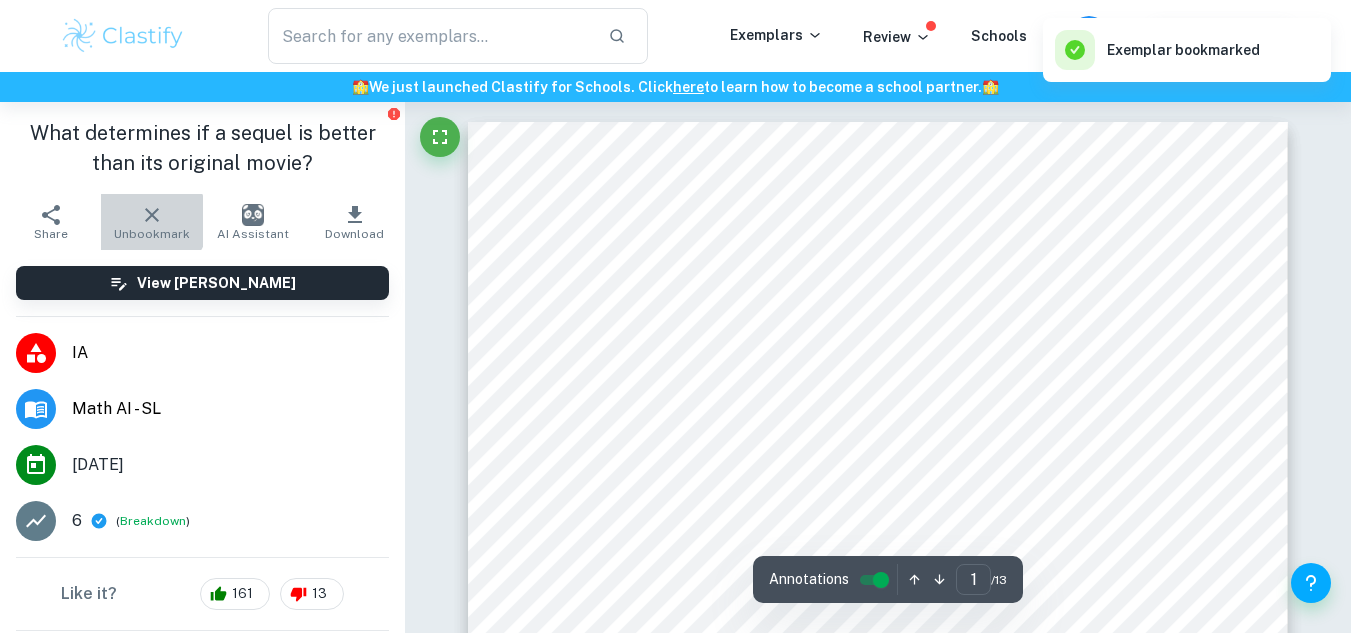 click 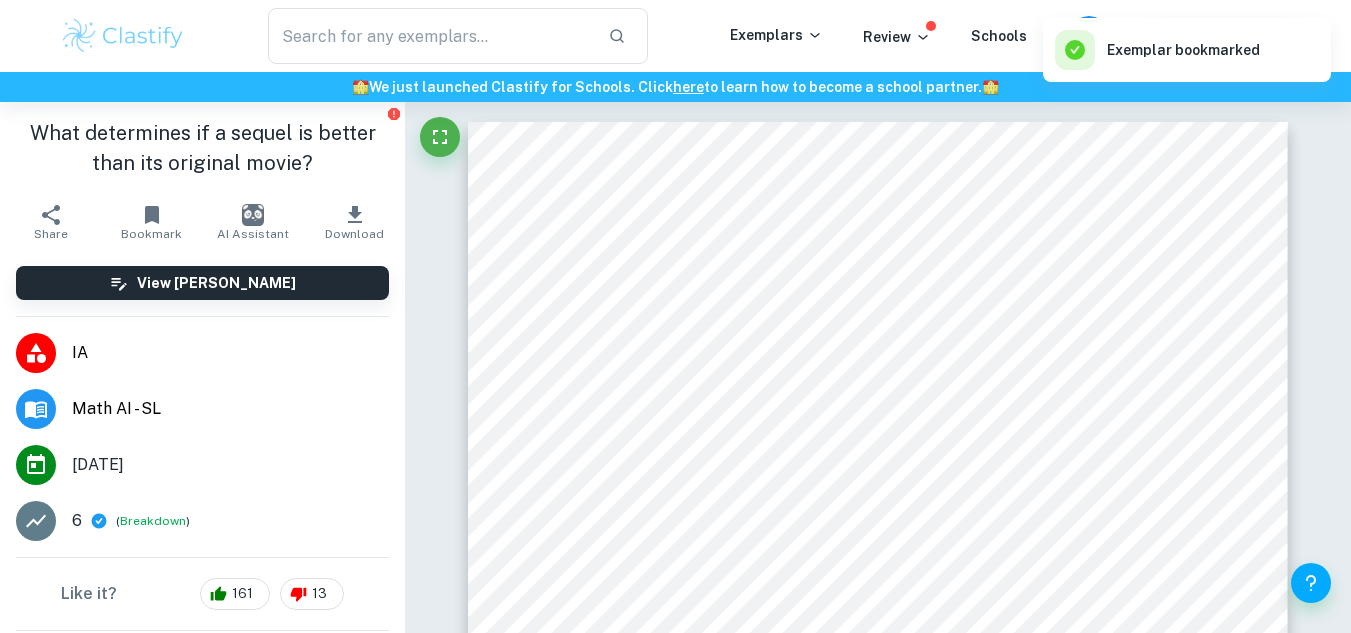 click 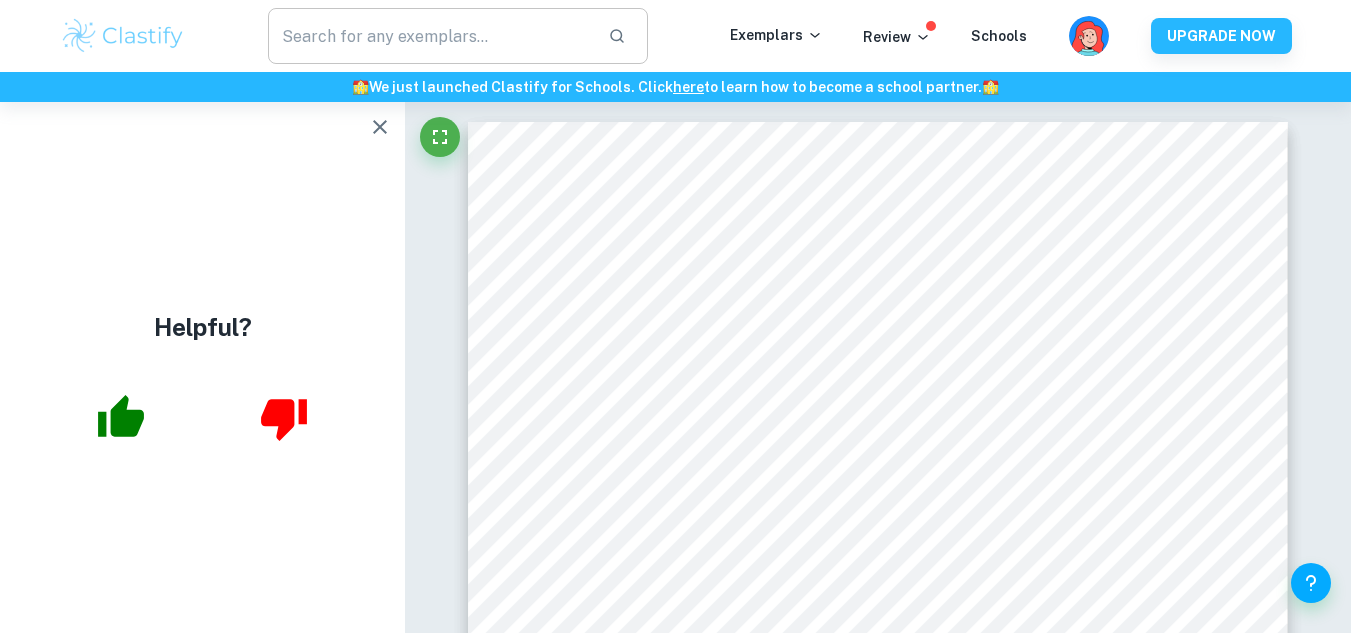 click at bounding box center [430, 36] 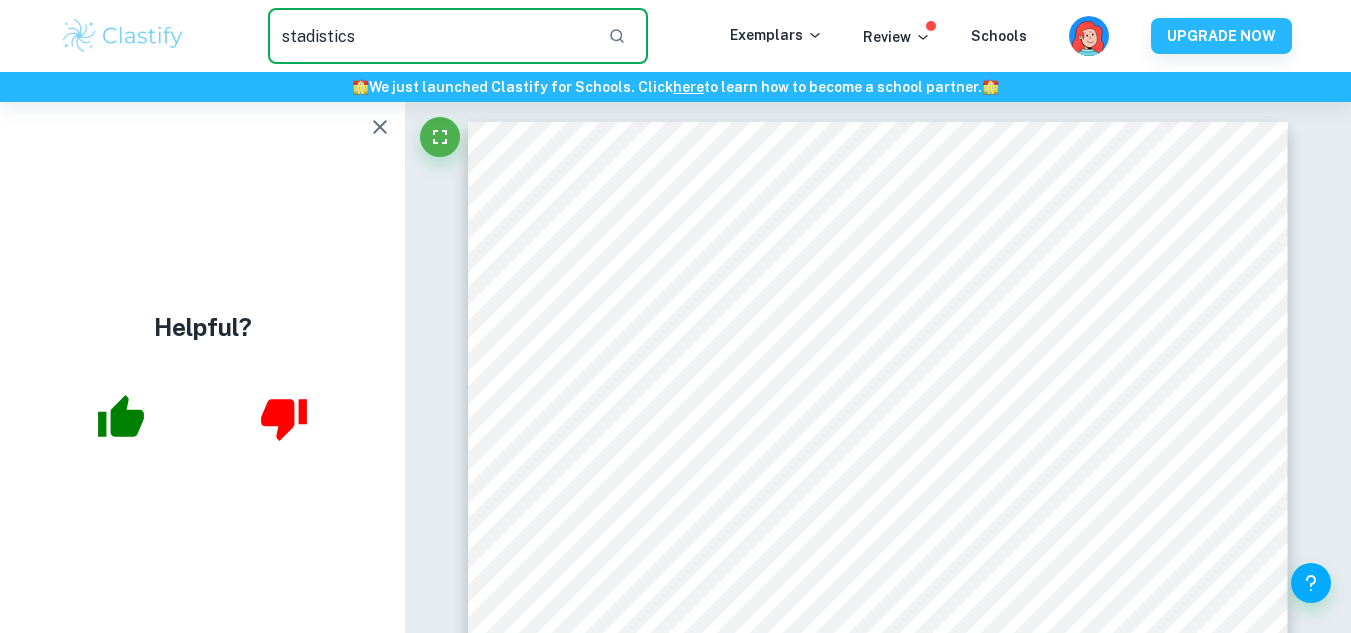 type on "stadistics" 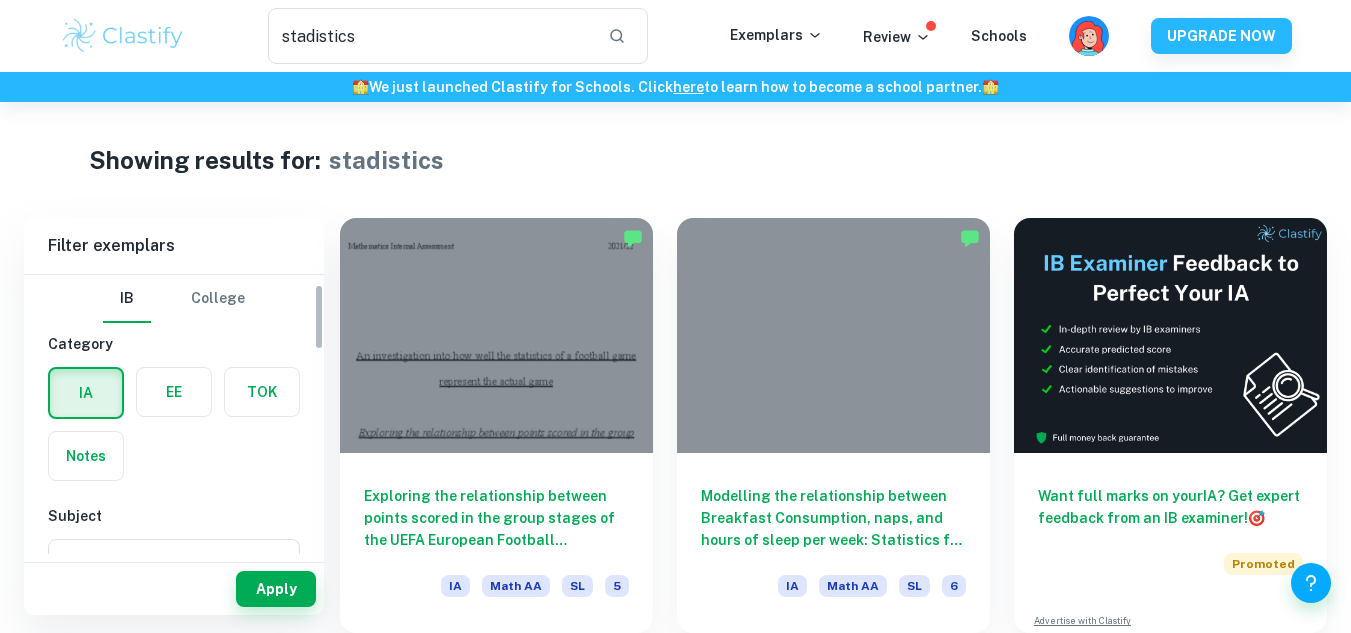 scroll, scrollTop: 39, scrollLeft: 0, axis: vertical 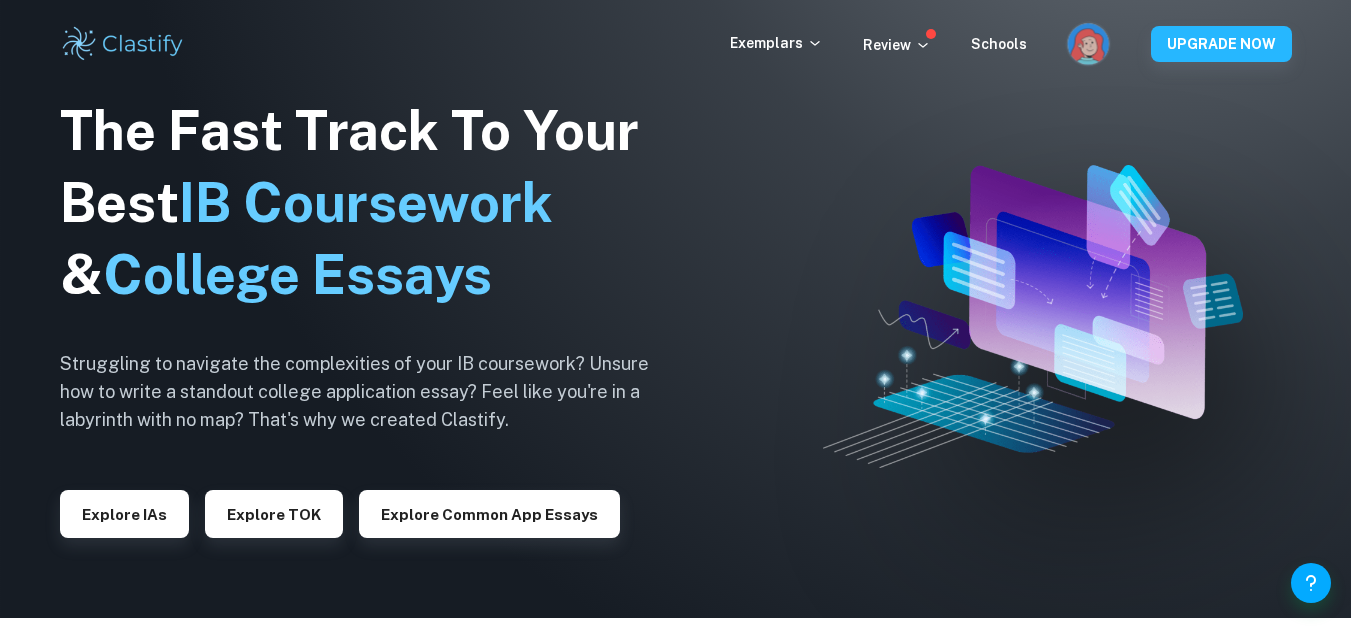 click at bounding box center [1088, 57] 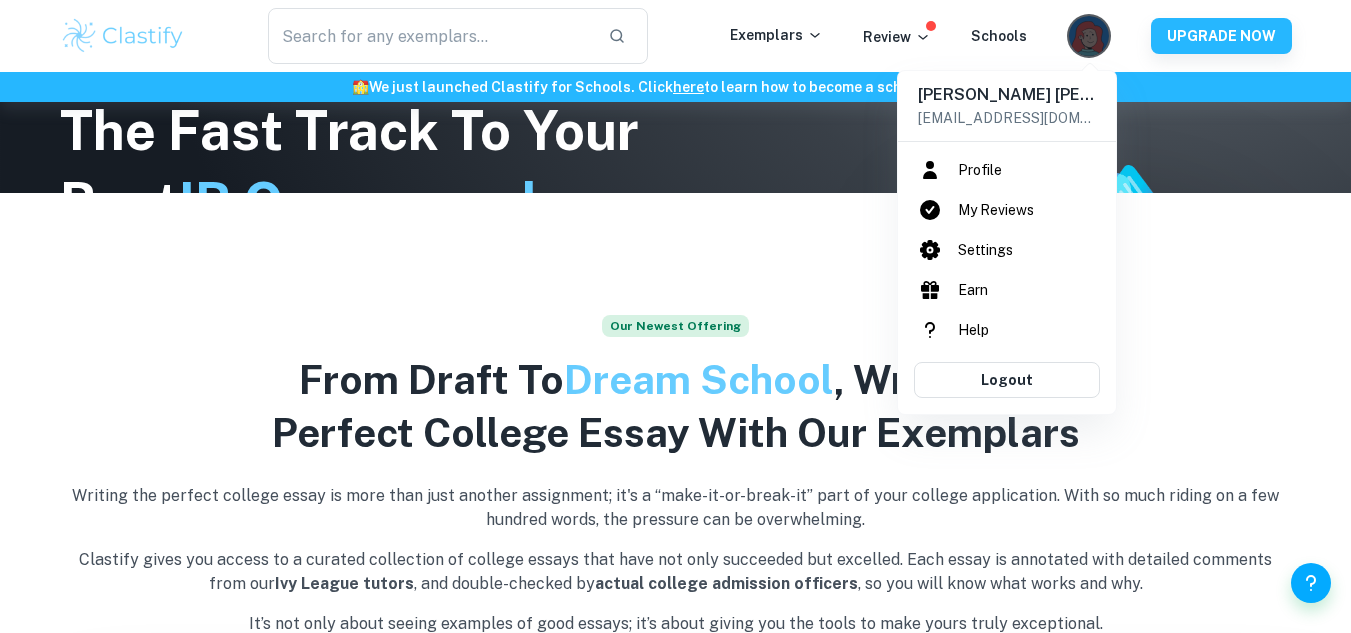 scroll, scrollTop: 34, scrollLeft: 0, axis: vertical 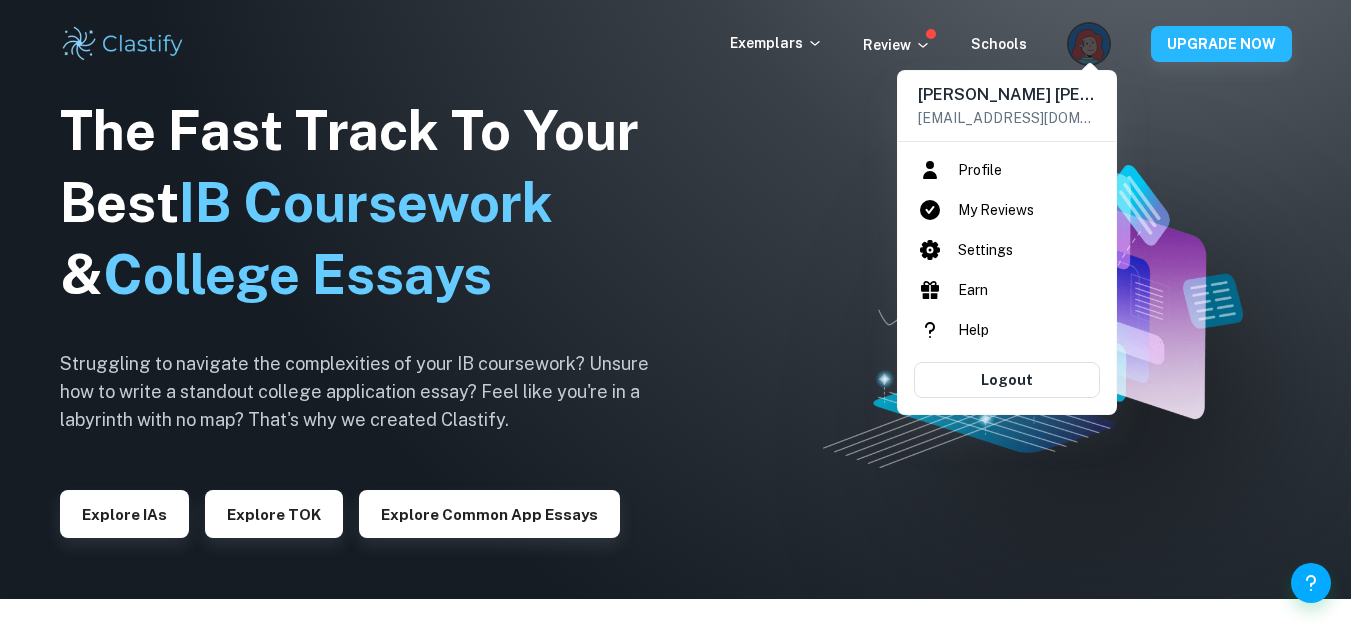 click at bounding box center (675, 316) 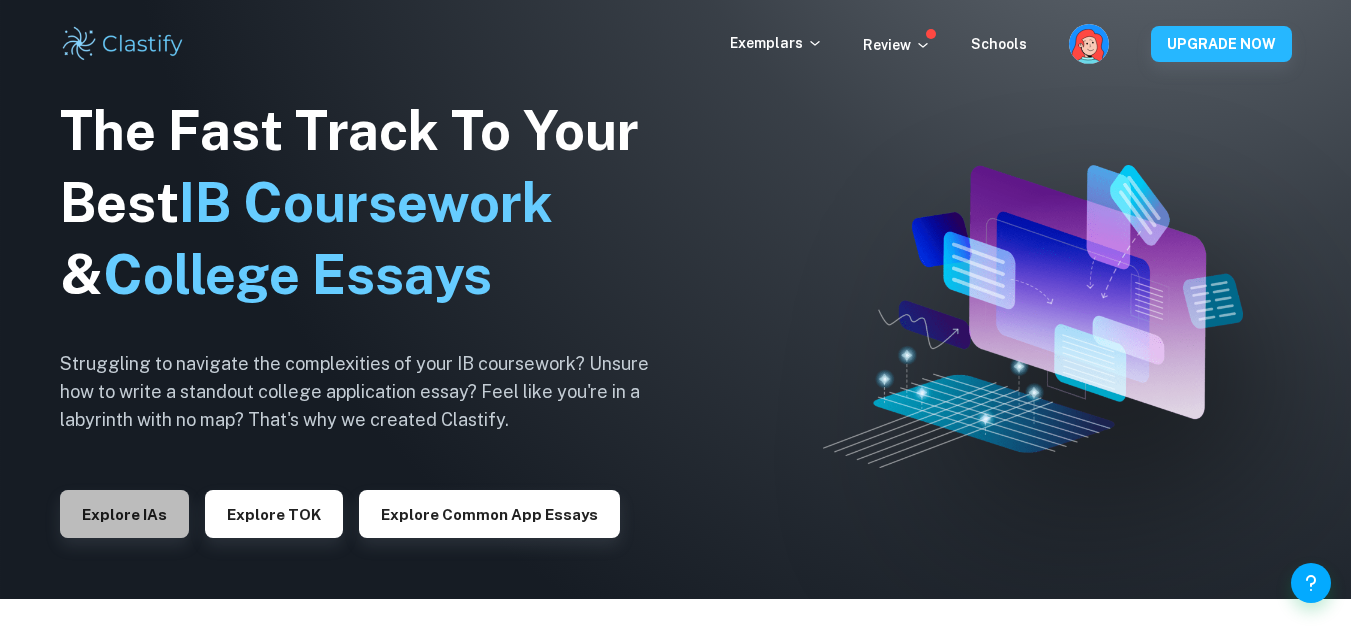 click on "Explore IAs" at bounding box center [124, 514] 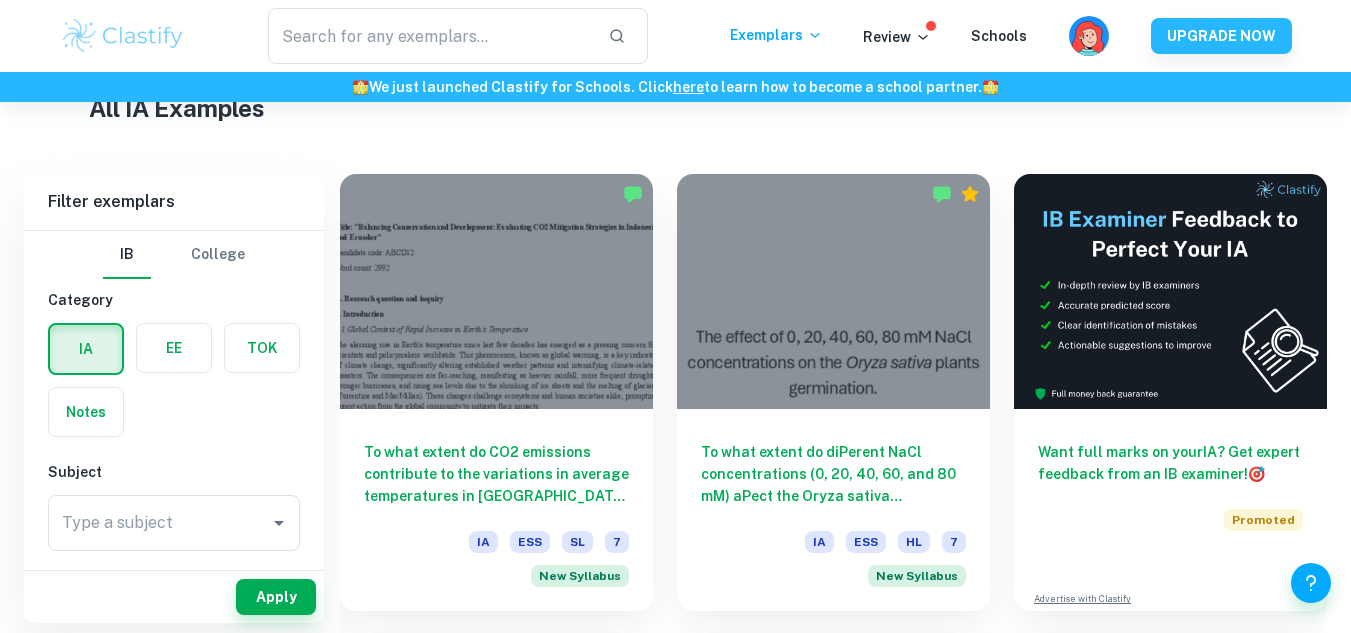 scroll, scrollTop: 0, scrollLeft: 0, axis: both 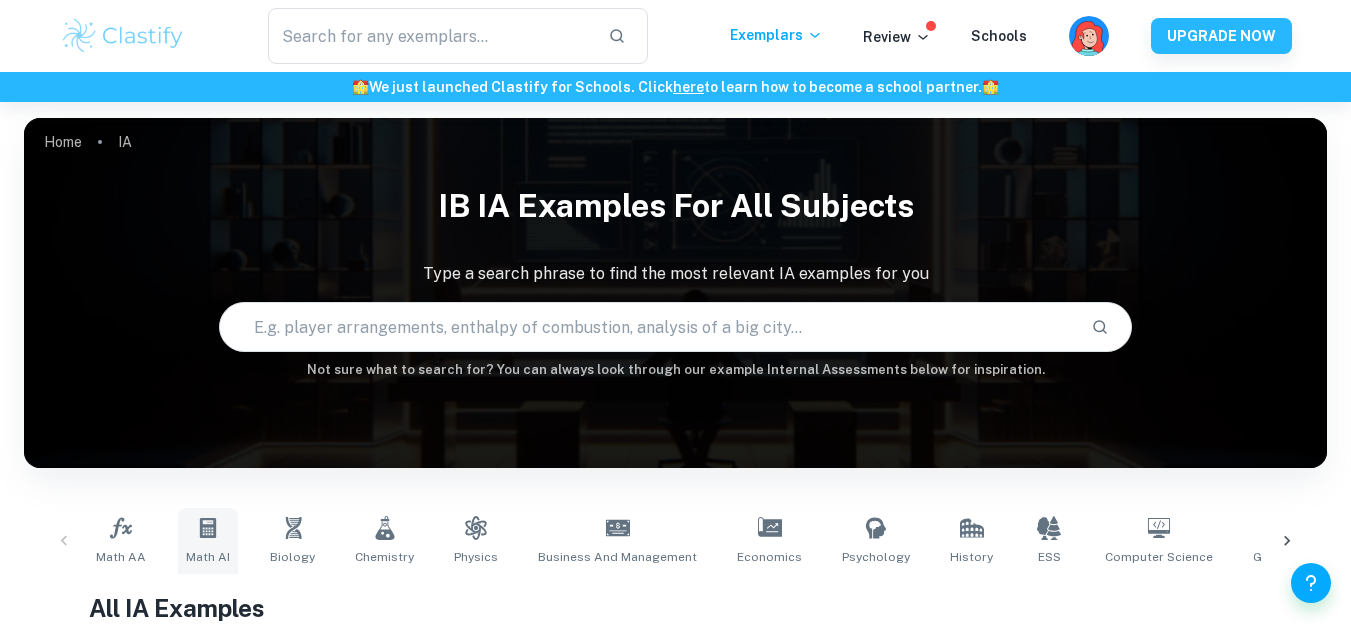 click 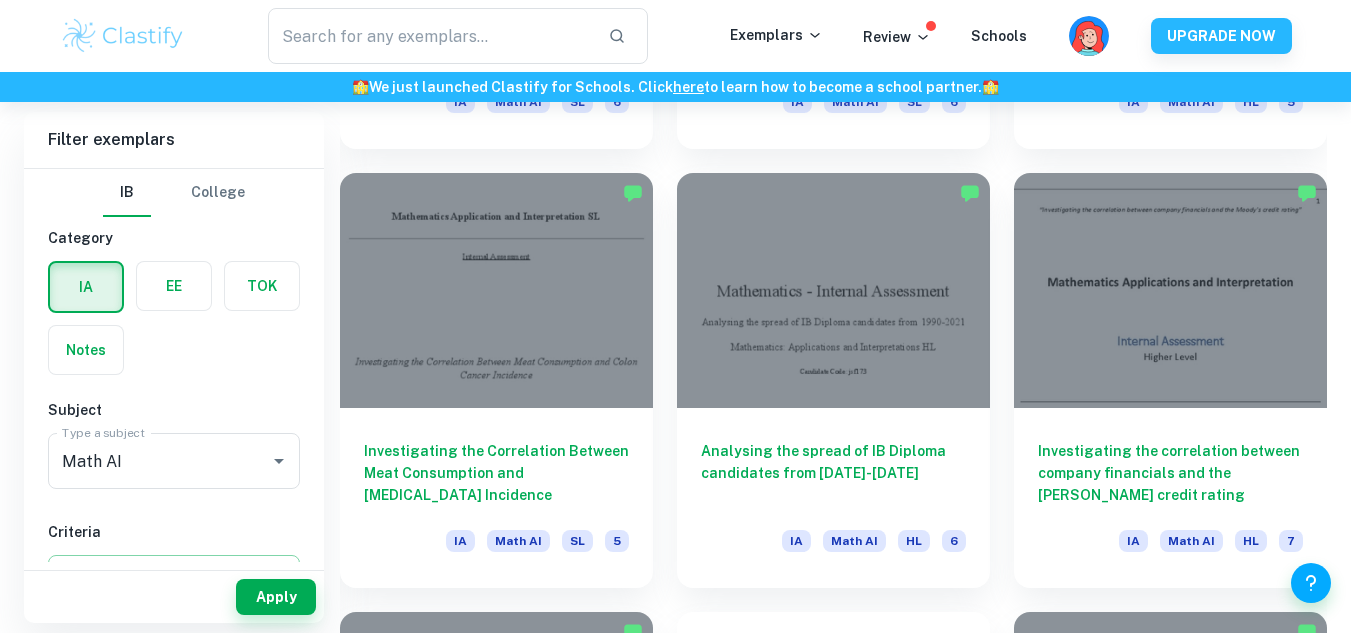 scroll, scrollTop: 4894, scrollLeft: 0, axis: vertical 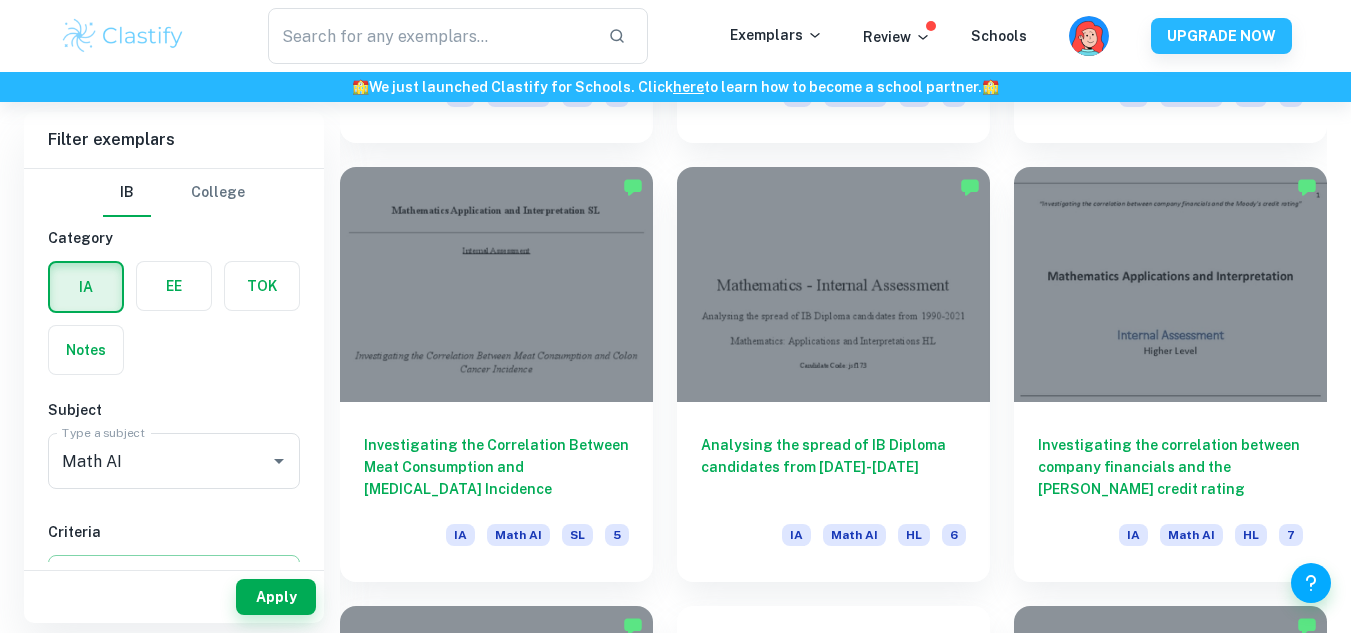 click at bounding box center (1090, 49) 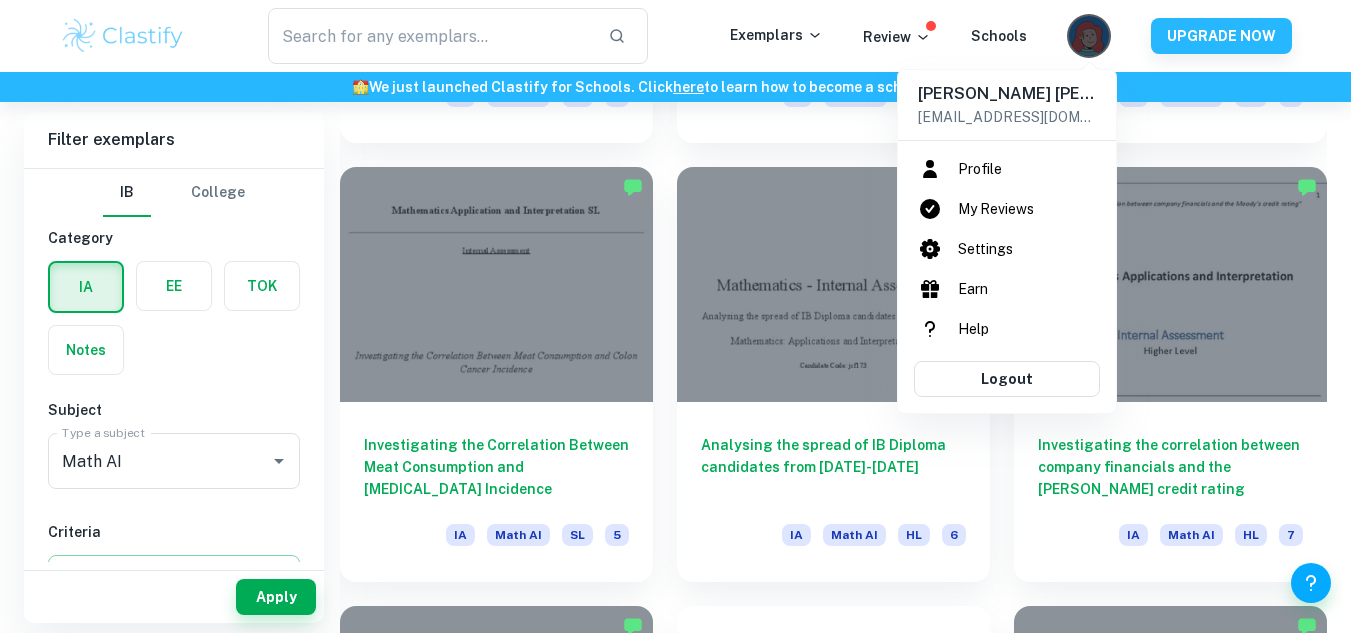 click on "Profile" at bounding box center [1007, 169] 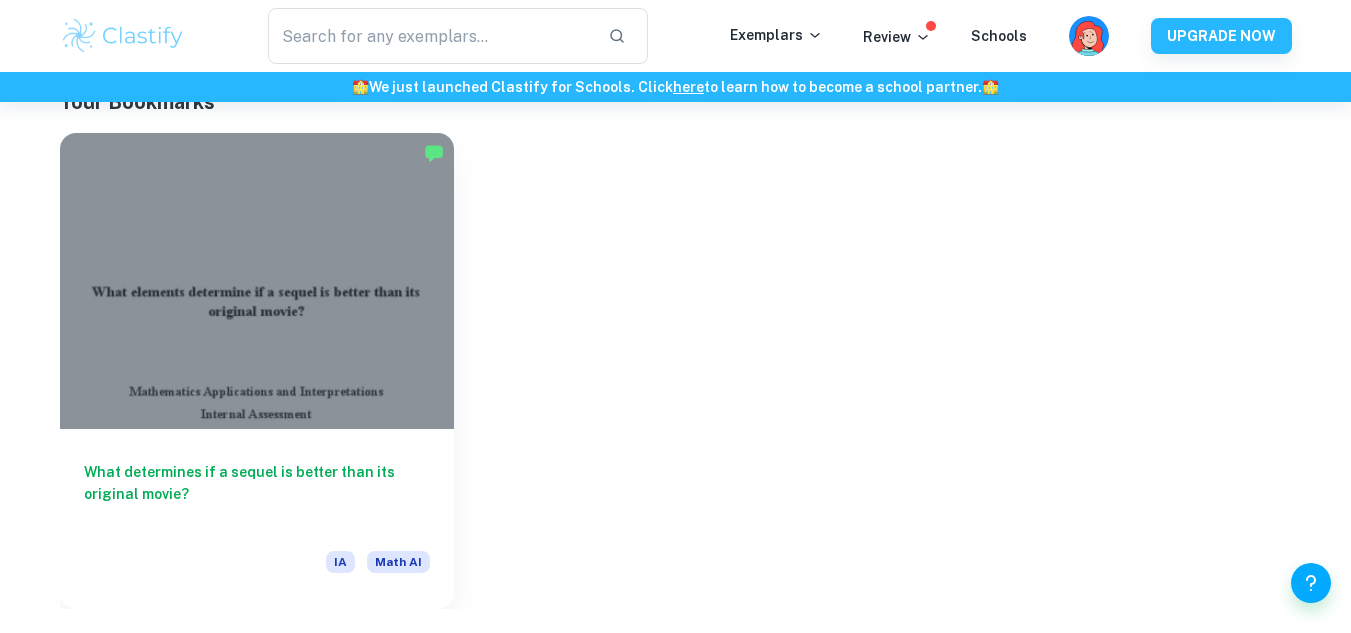 scroll, scrollTop: 425, scrollLeft: 0, axis: vertical 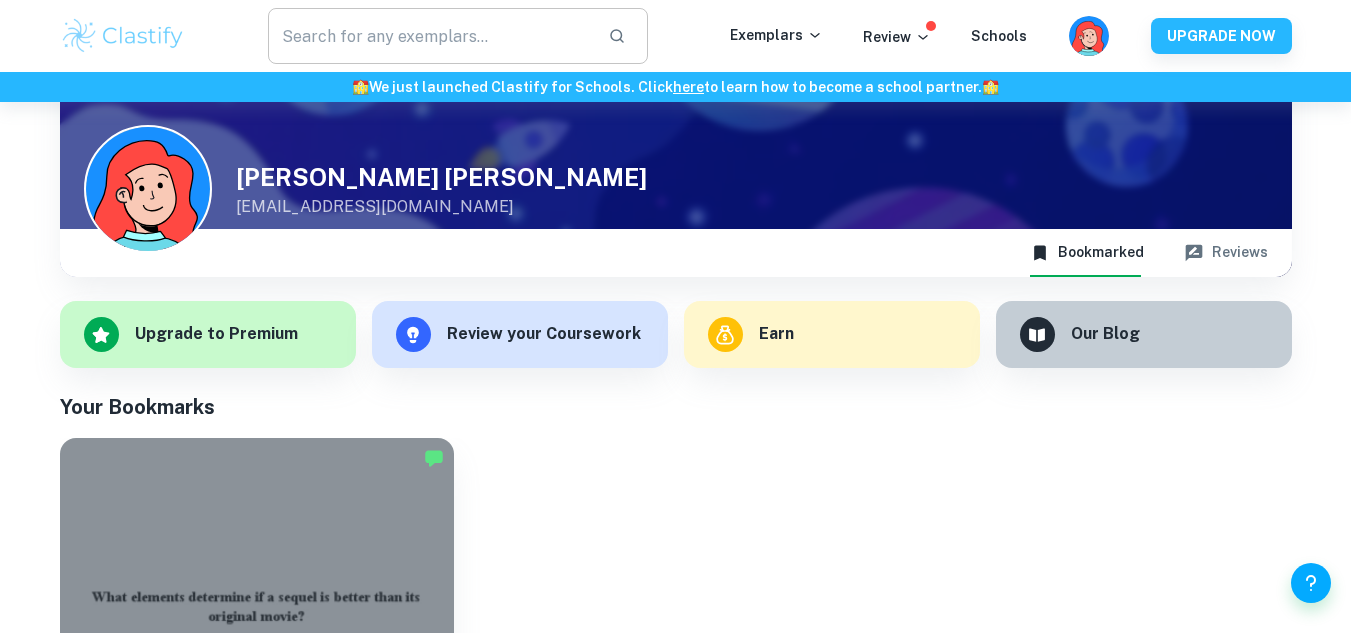 click at bounding box center (430, 36) 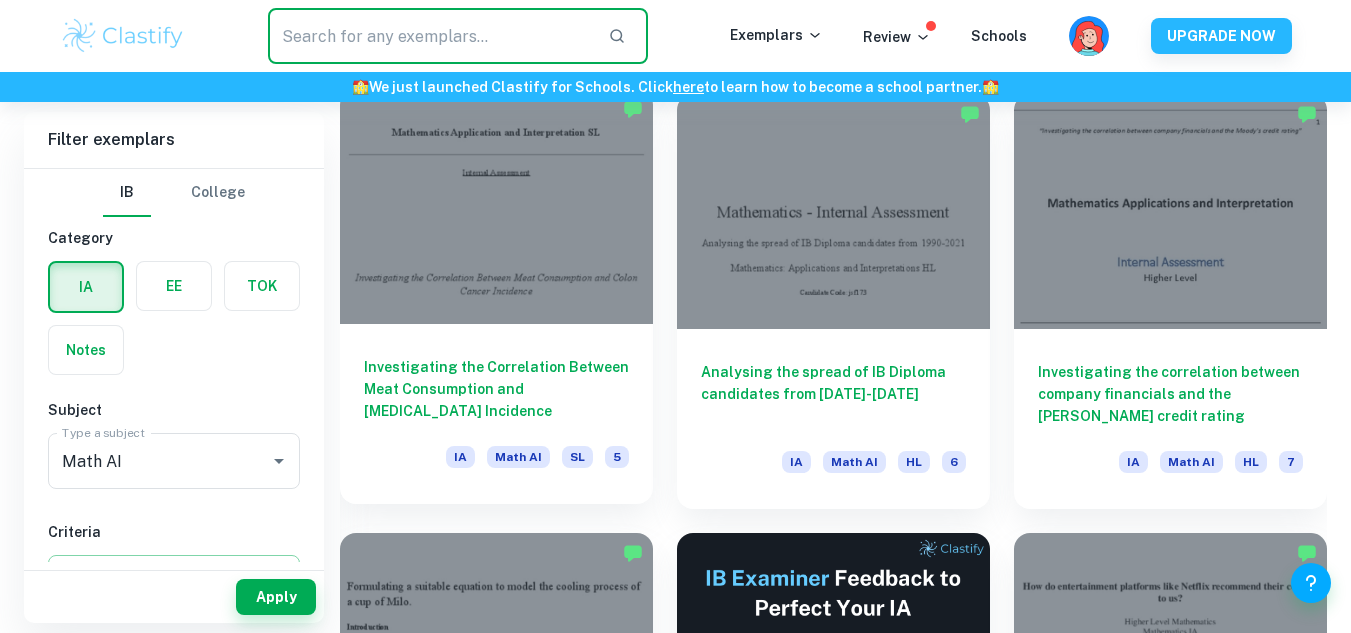 scroll, scrollTop: 4968, scrollLeft: 0, axis: vertical 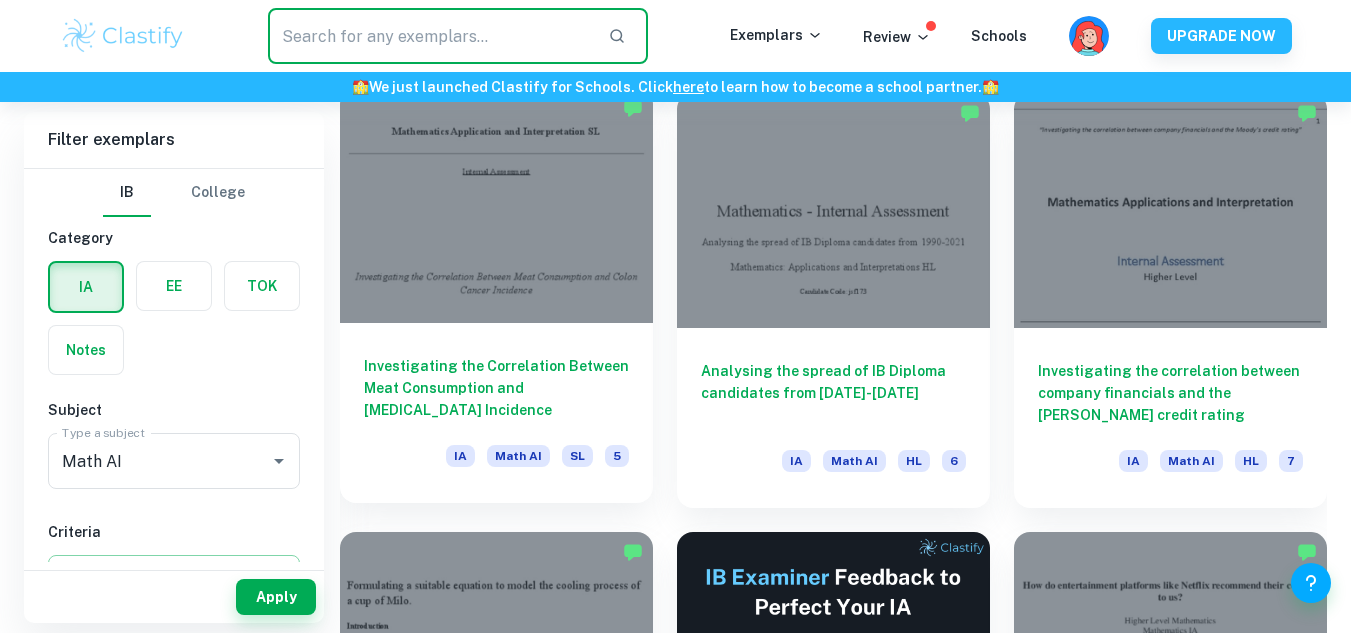 click on "Investigating the Correlation Between Meat Consumption and Colon Cancer Incidence" at bounding box center (496, 388) 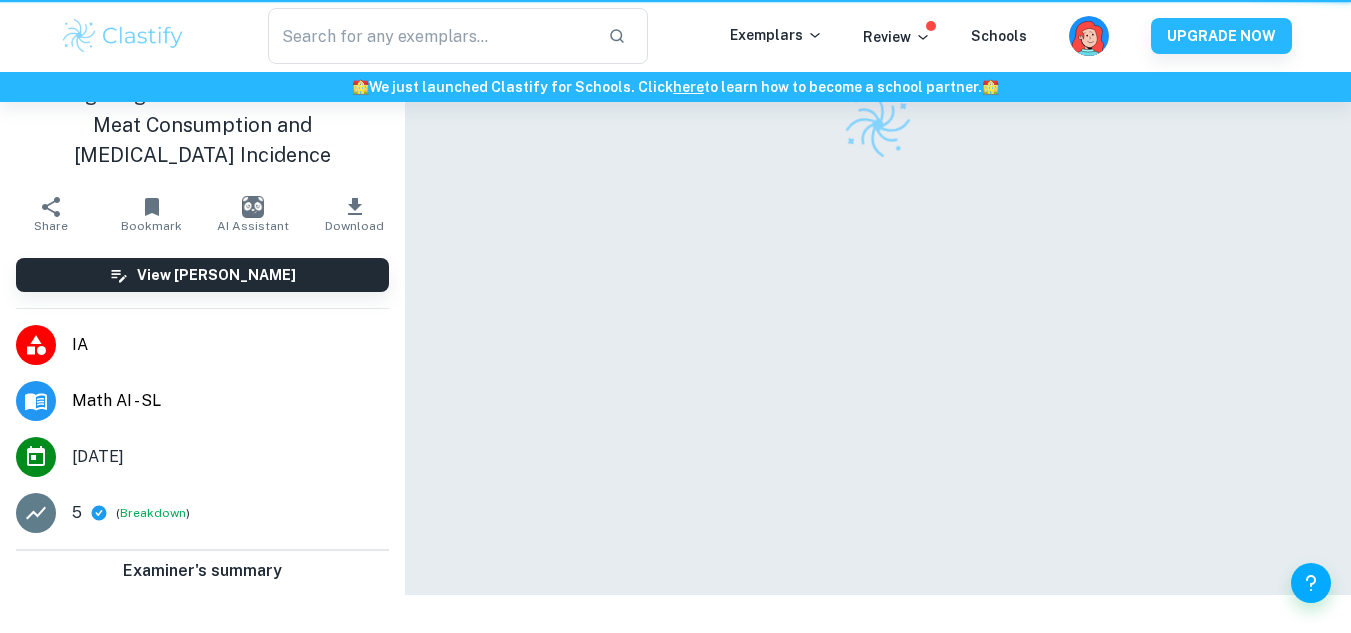 scroll, scrollTop: 0, scrollLeft: 0, axis: both 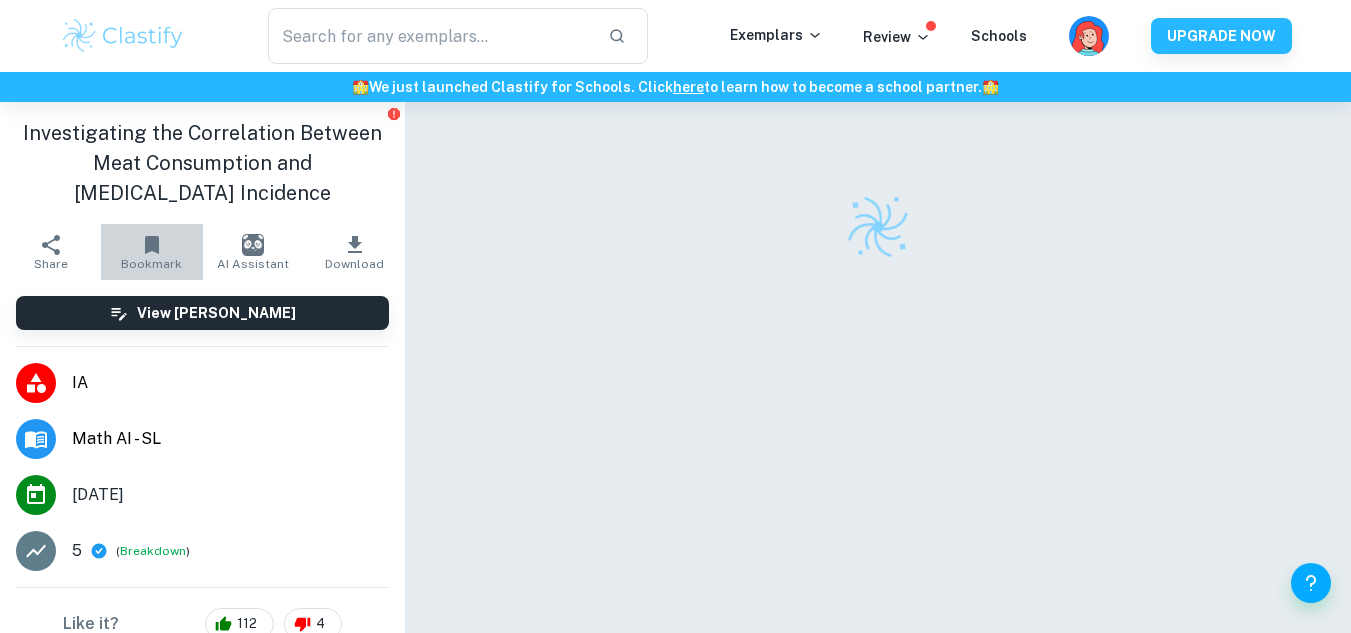 click 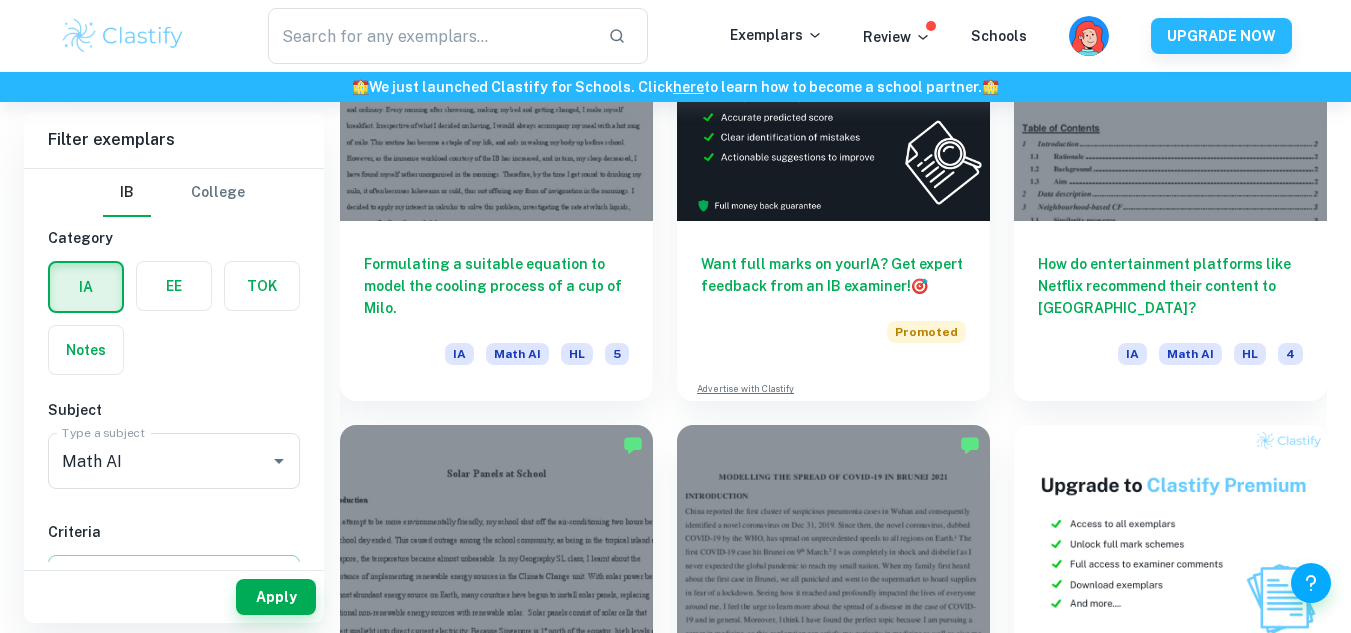scroll, scrollTop: 5533, scrollLeft: 0, axis: vertical 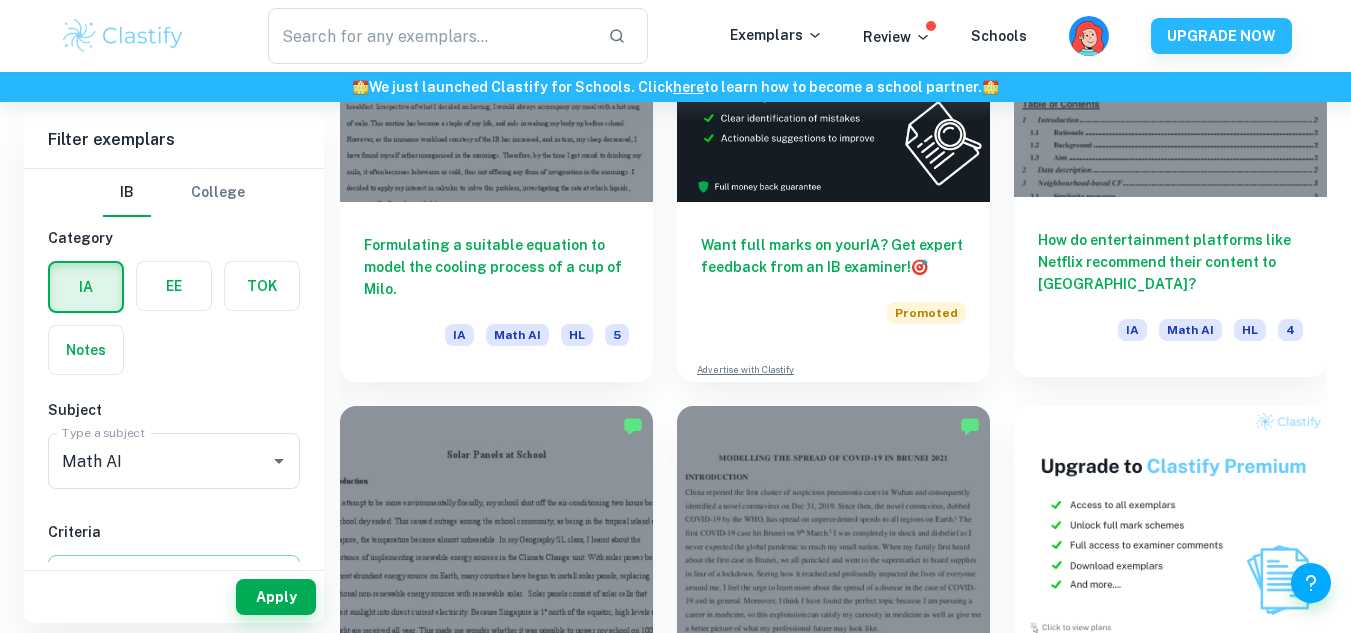 click on "How do entertainment platforms like Netflix recommend their content to us?" at bounding box center (1170, 262) 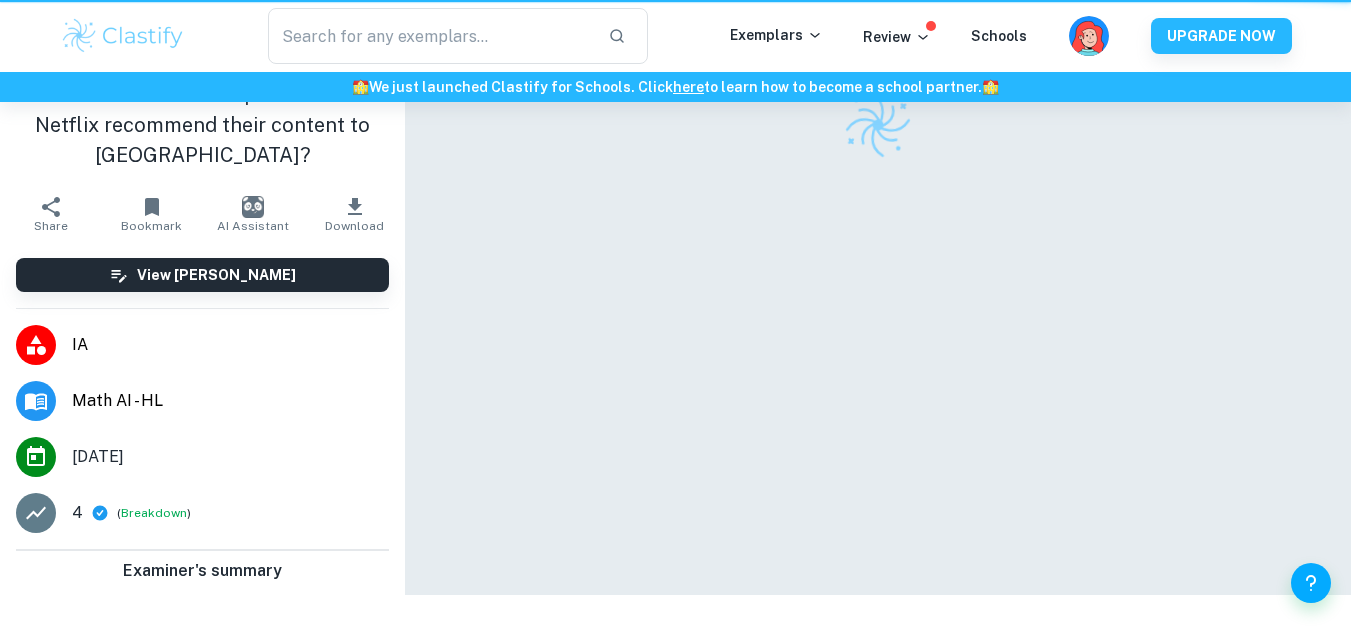 scroll, scrollTop: 0, scrollLeft: 0, axis: both 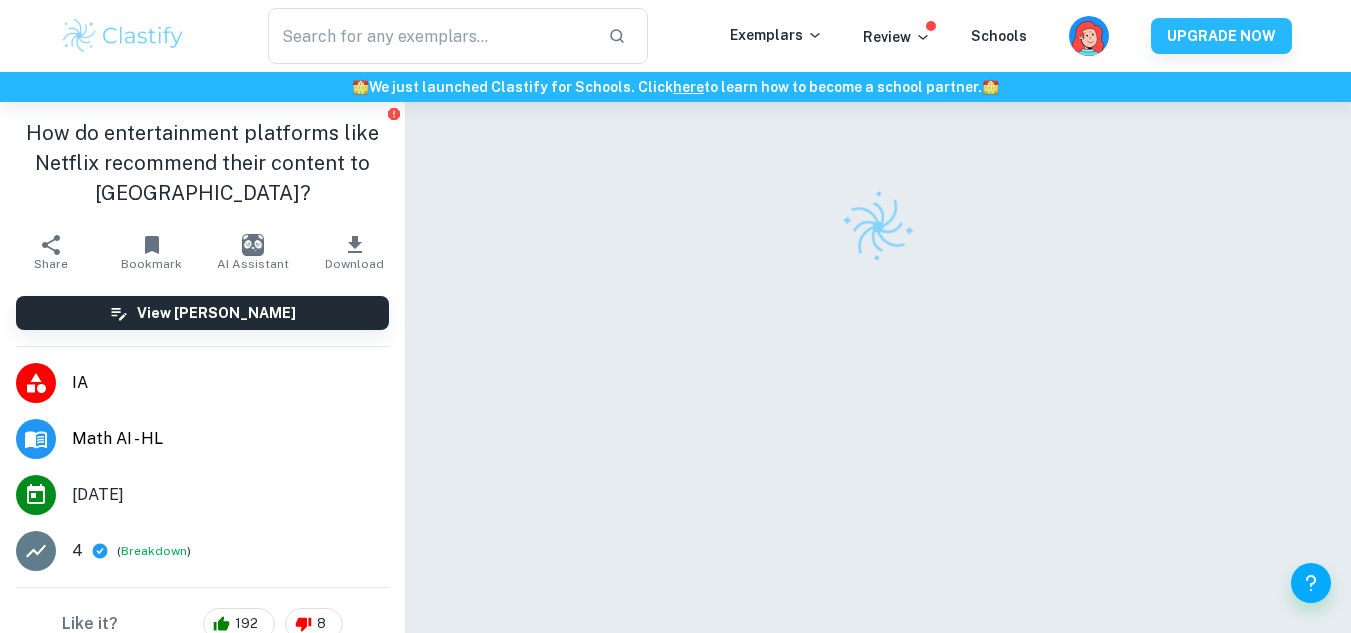 click 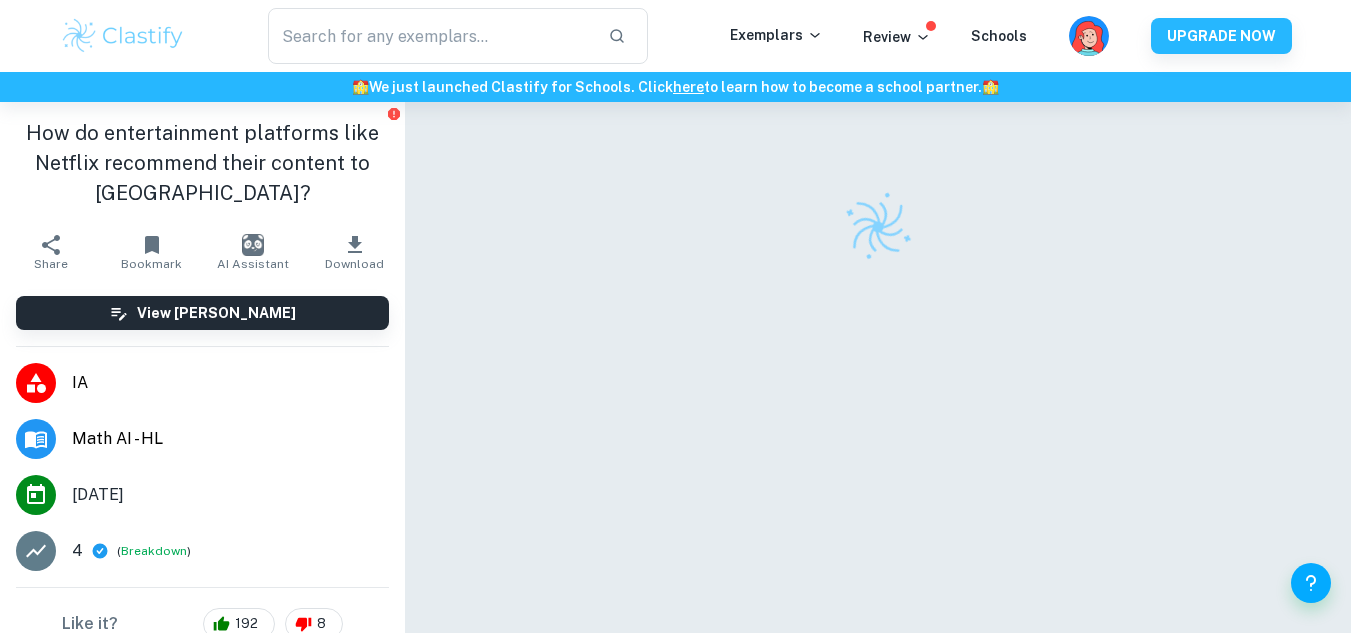 click 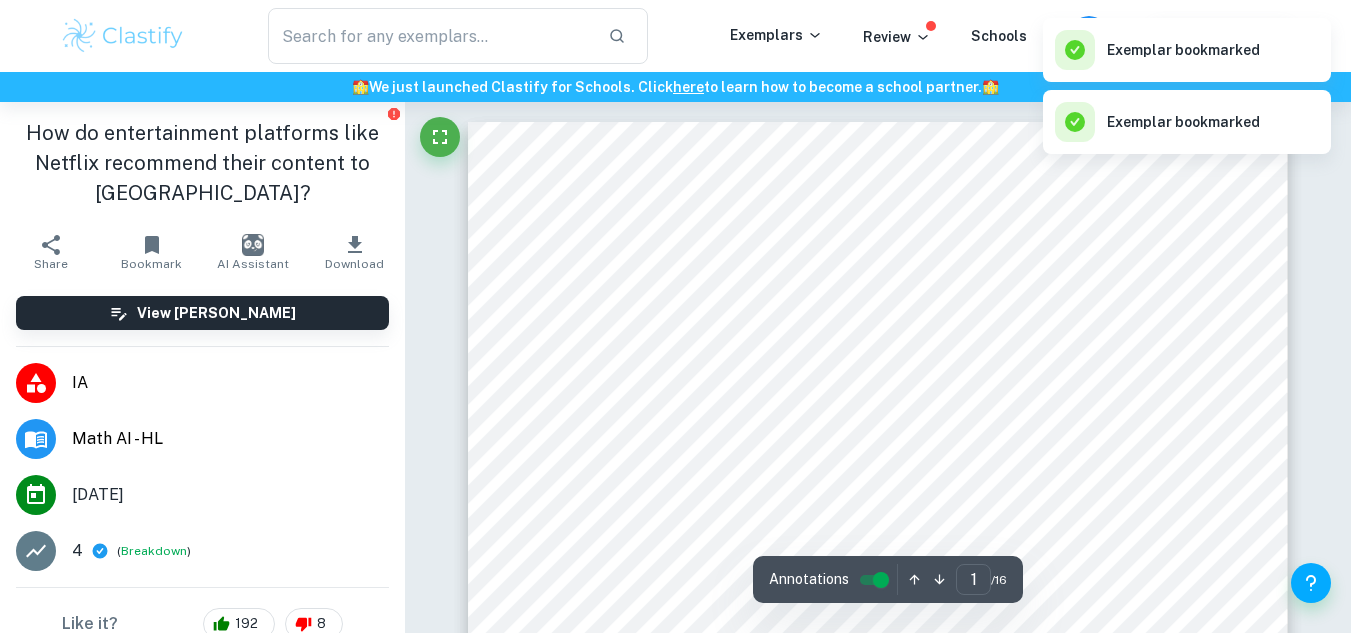 scroll, scrollTop: 0, scrollLeft: 0, axis: both 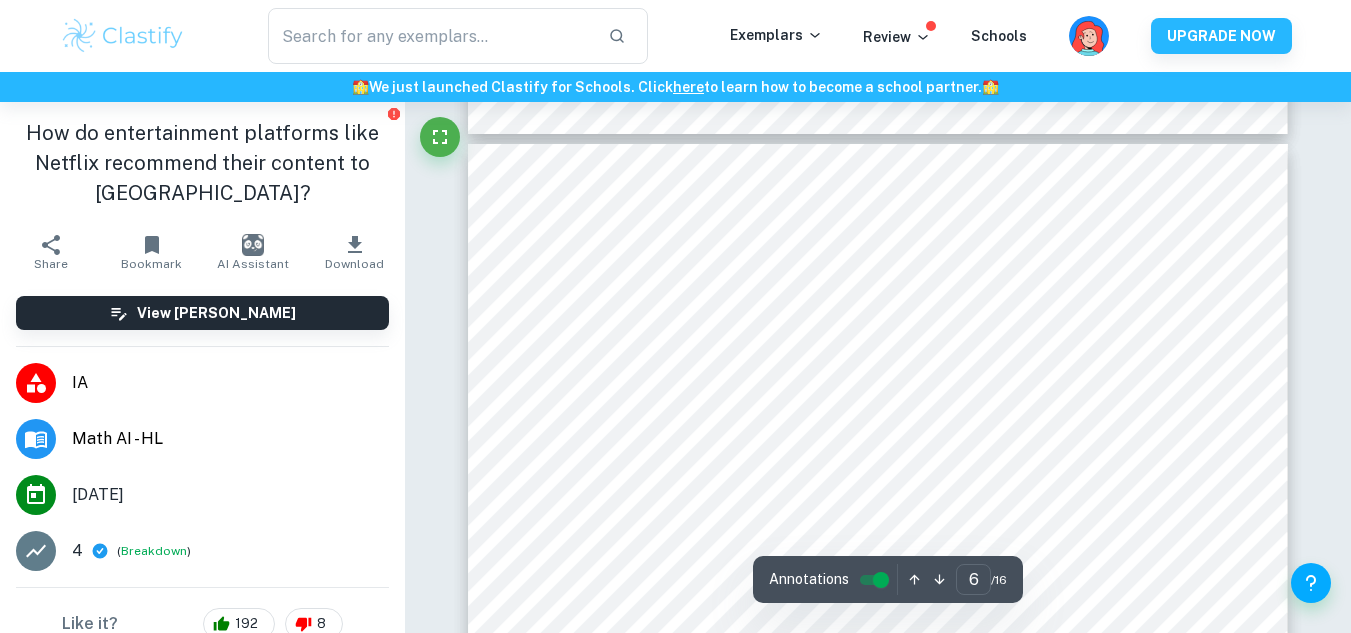 type on "7" 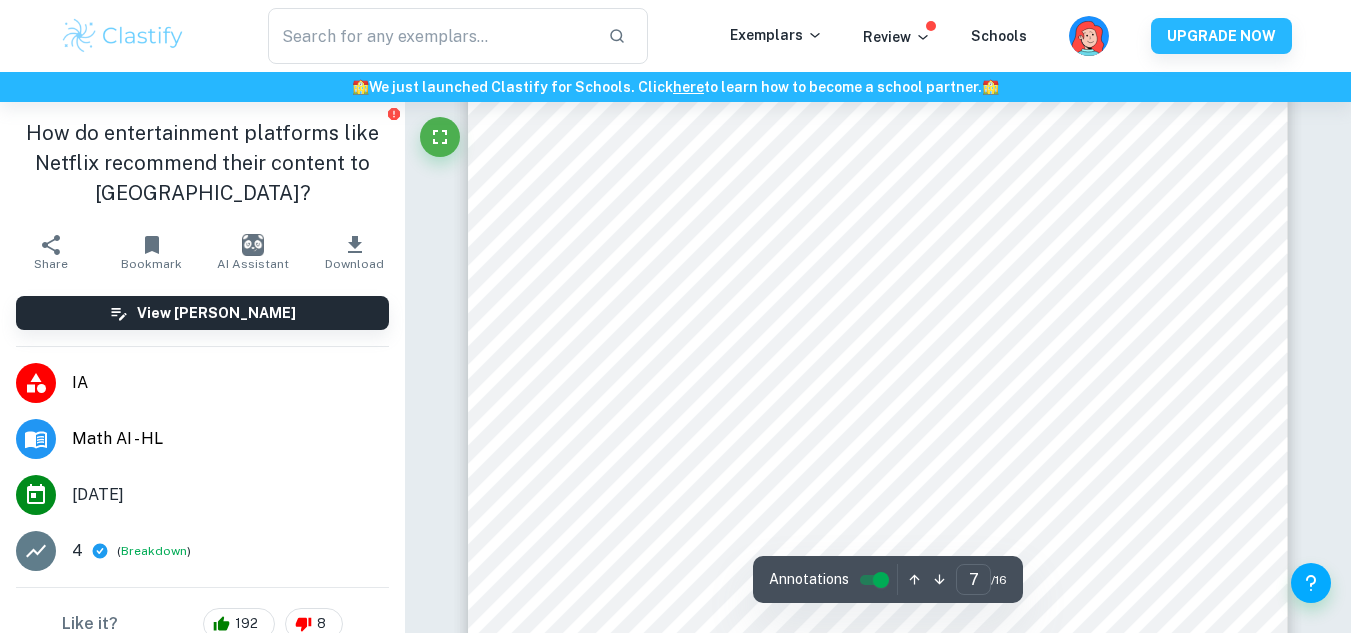 scroll, scrollTop: 7778, scrollLeft: 0, axis: vertical 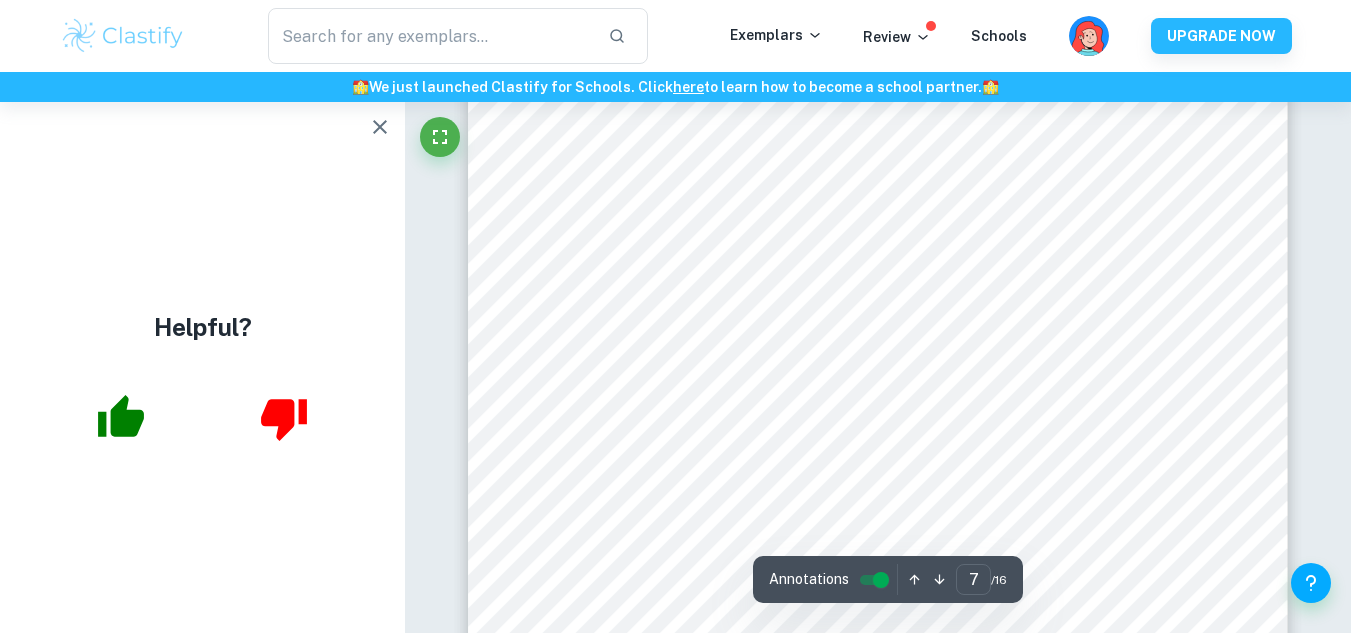 click 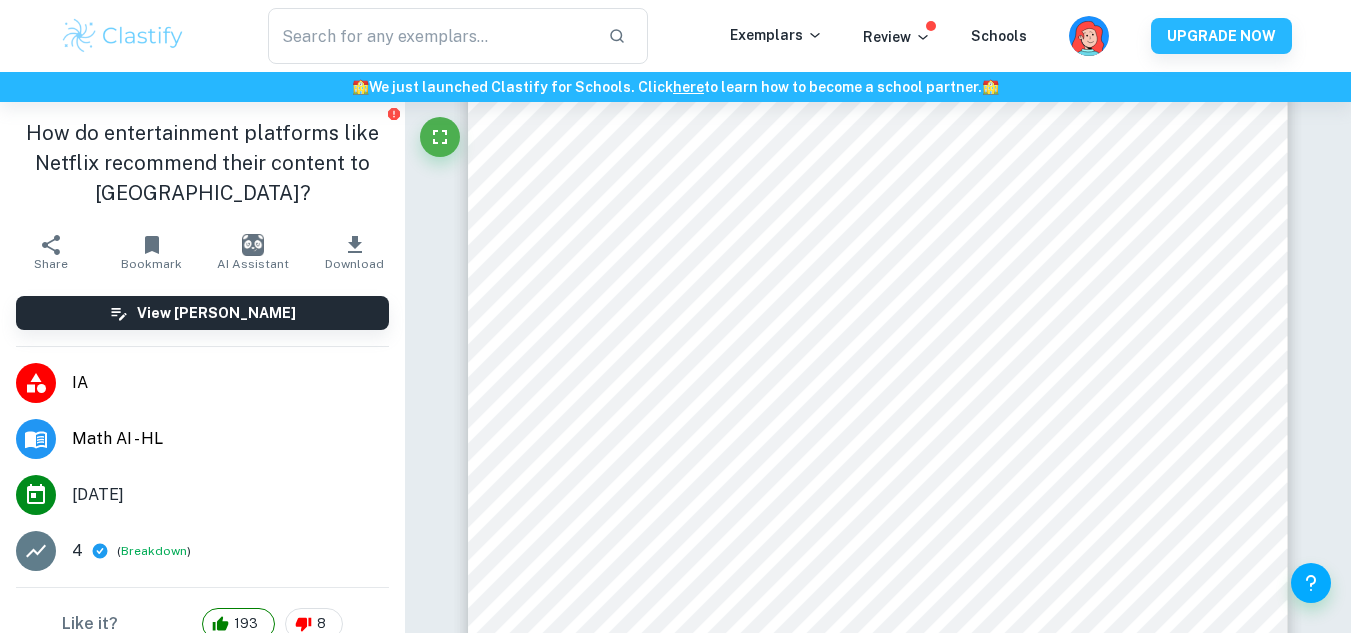 click 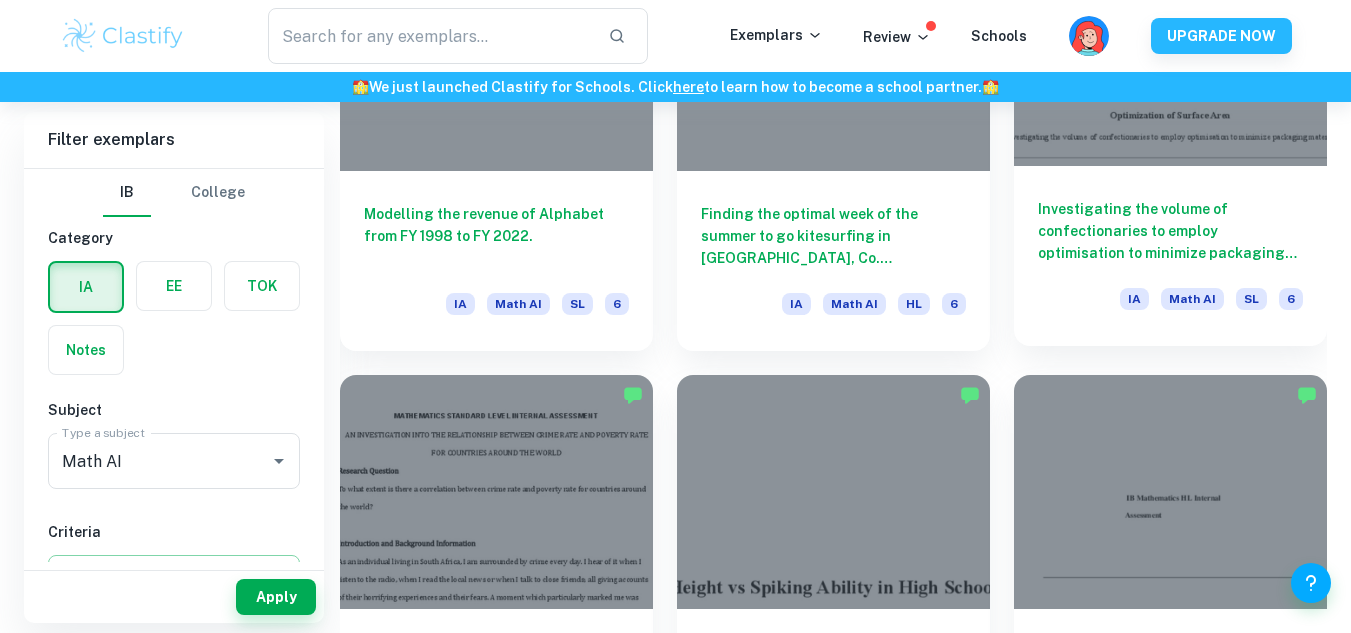 scroll, scrollTop: 4250, scrollLeft: 0, axis: vertical 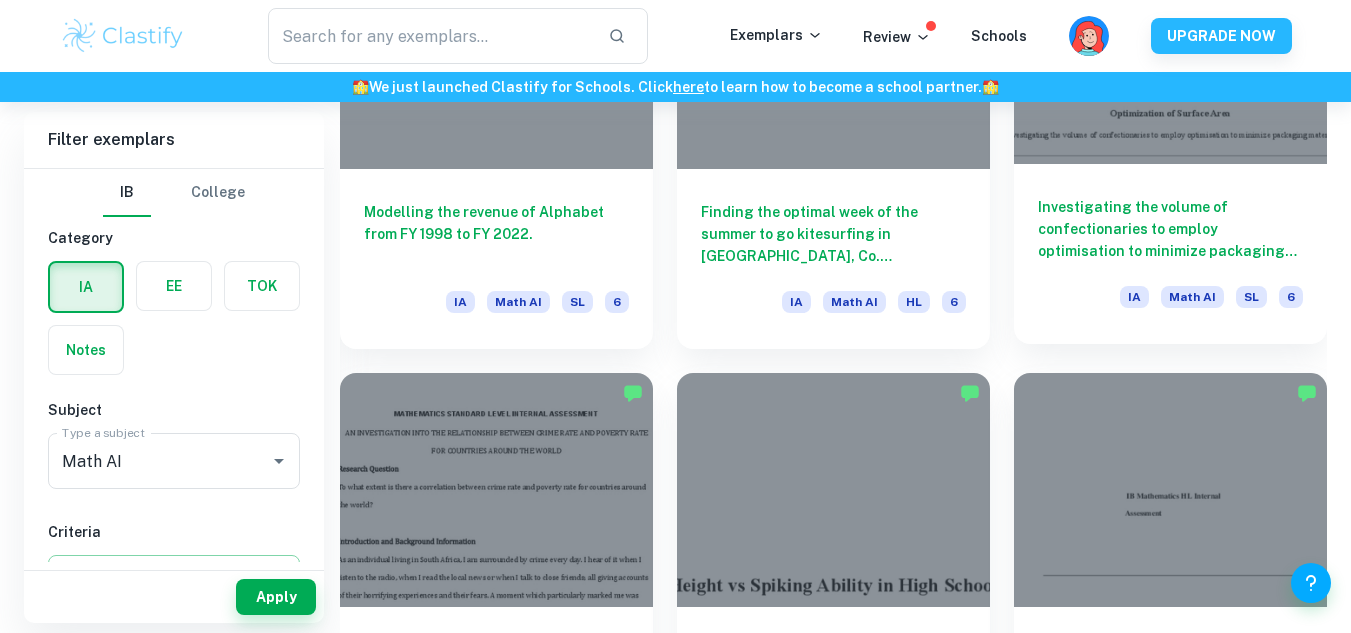 click on "Investigating the volume of confectionaries to employ optimisation to minimize packaging material" at bounding box center (1170, 229) 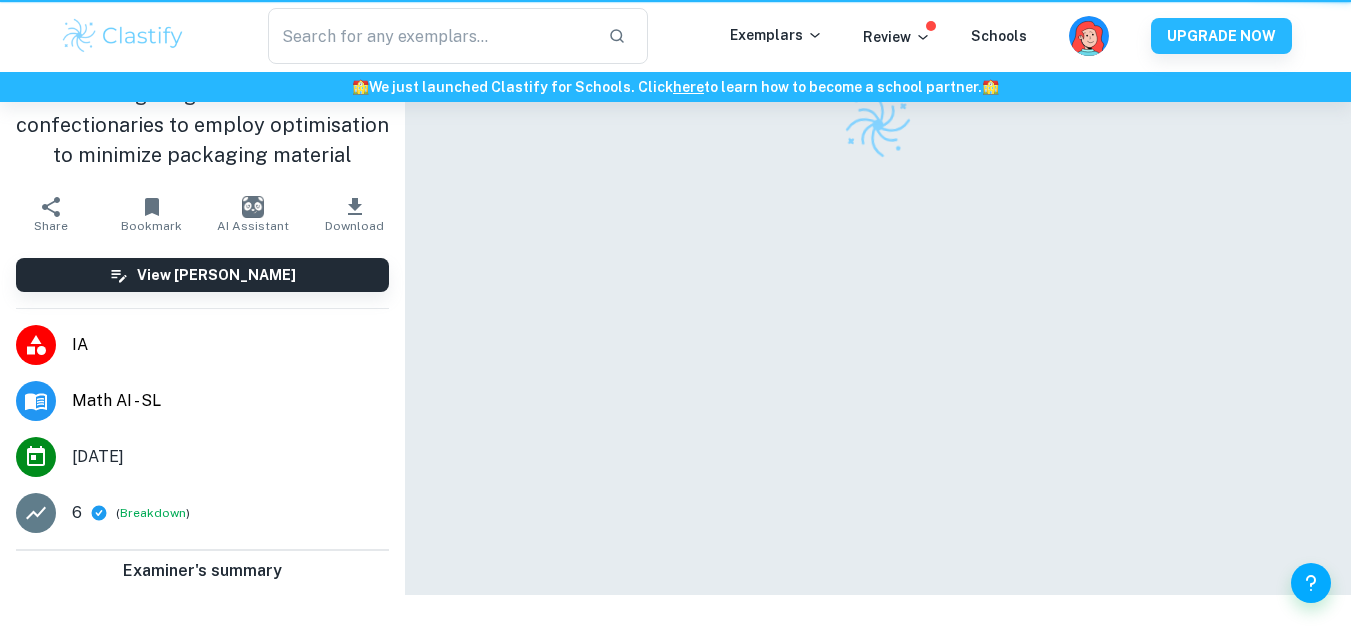 scroll, scrollTop: 0, scrollLeft: 0, axis: both 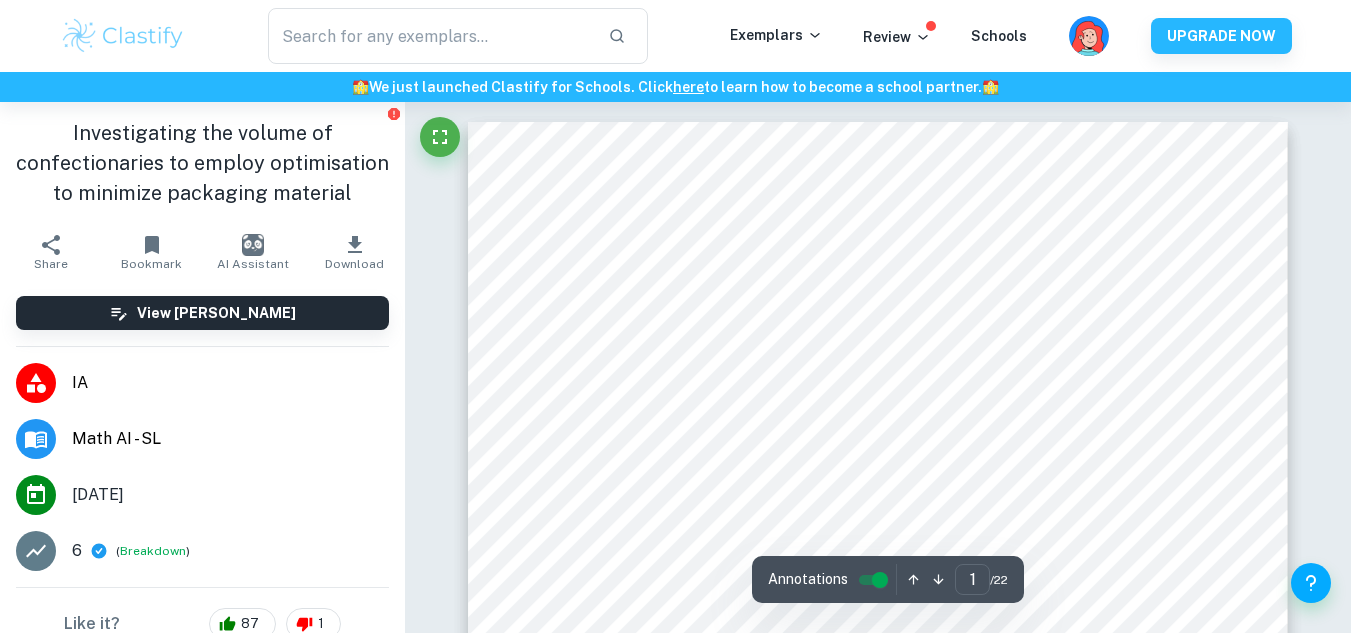 click on "Bookmark" at bounding box center [151, 252] 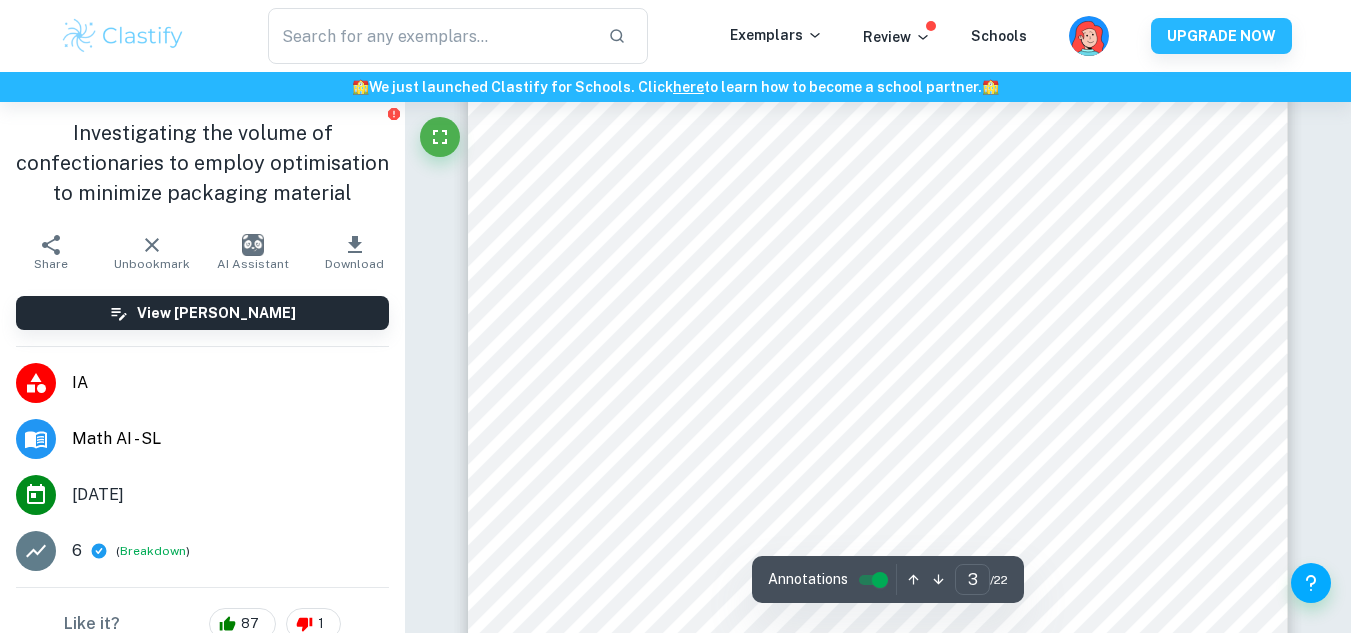 type on "4" 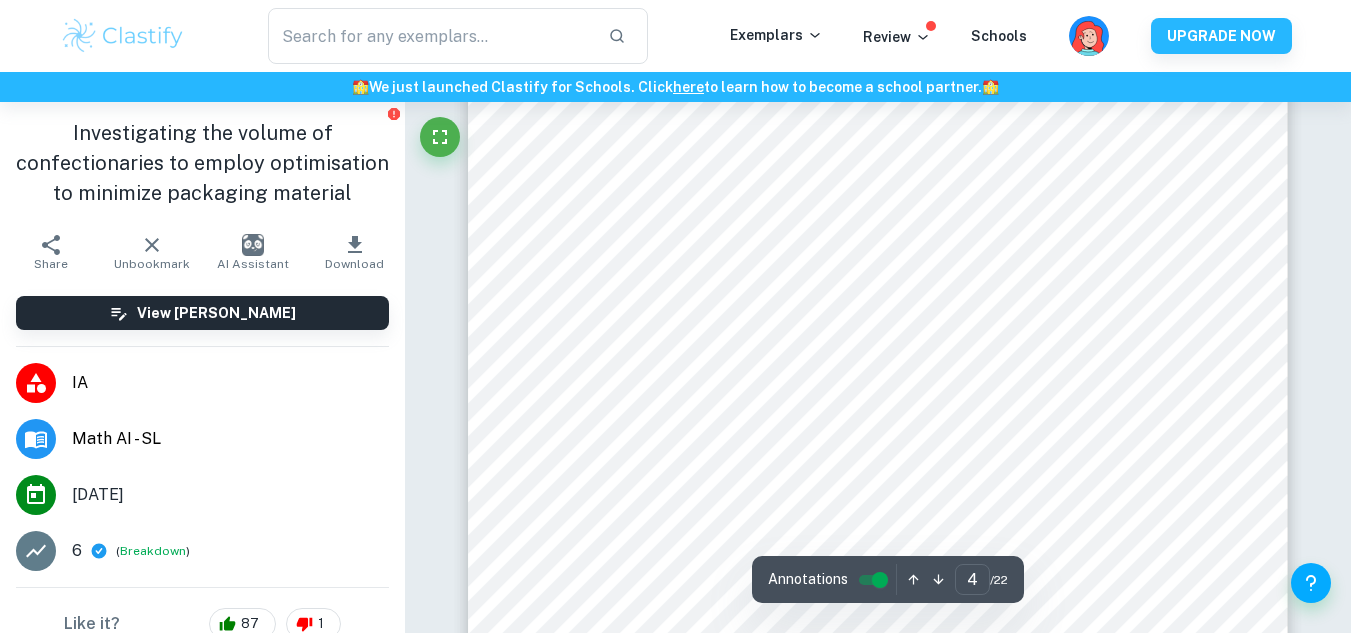 scroll, scrollTop: 3839, scrollLeft: 0, axis: vertical 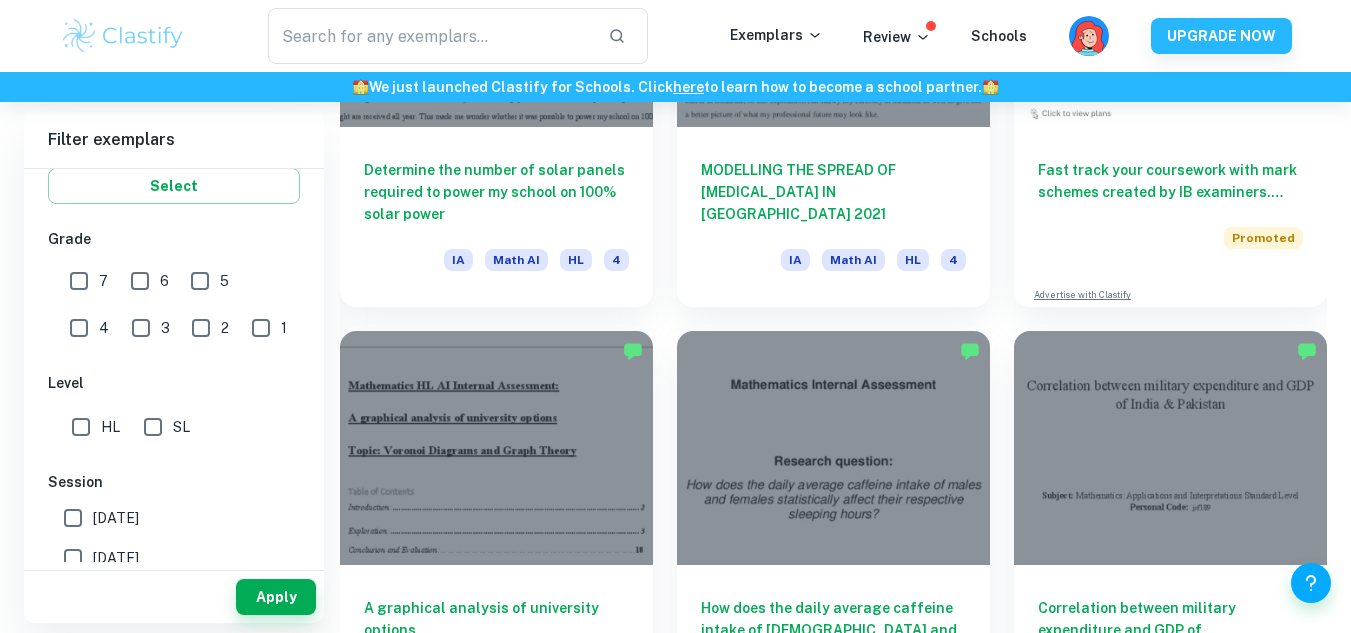 click on "1" at bounding box center (261, 328) 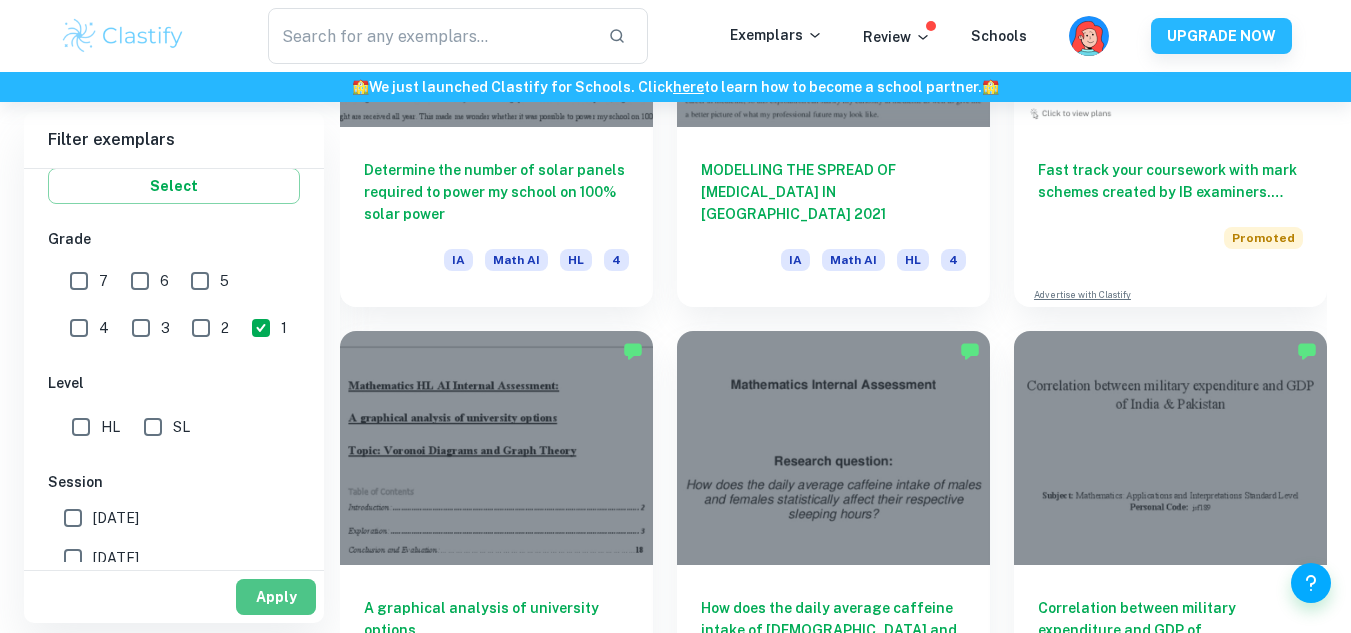 click on "Apply" at bounding box center (276, 597) 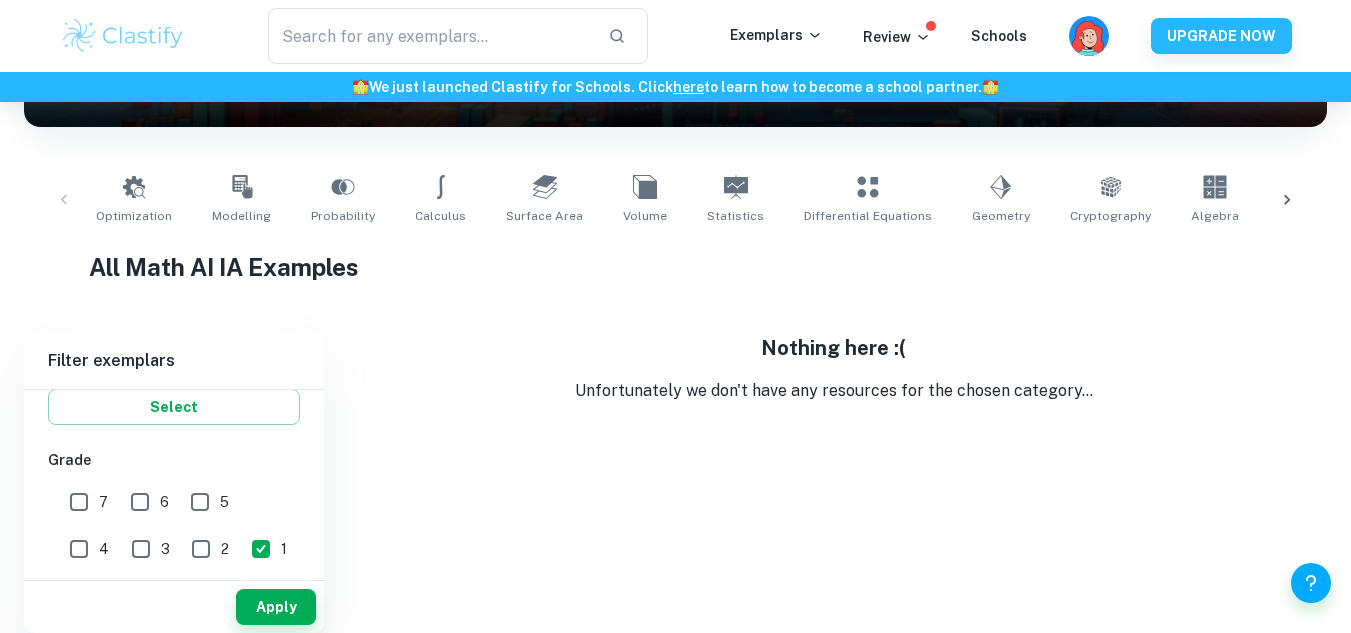 scroll, scrollTop: 341, scrollLeft: 0, axis: vertical 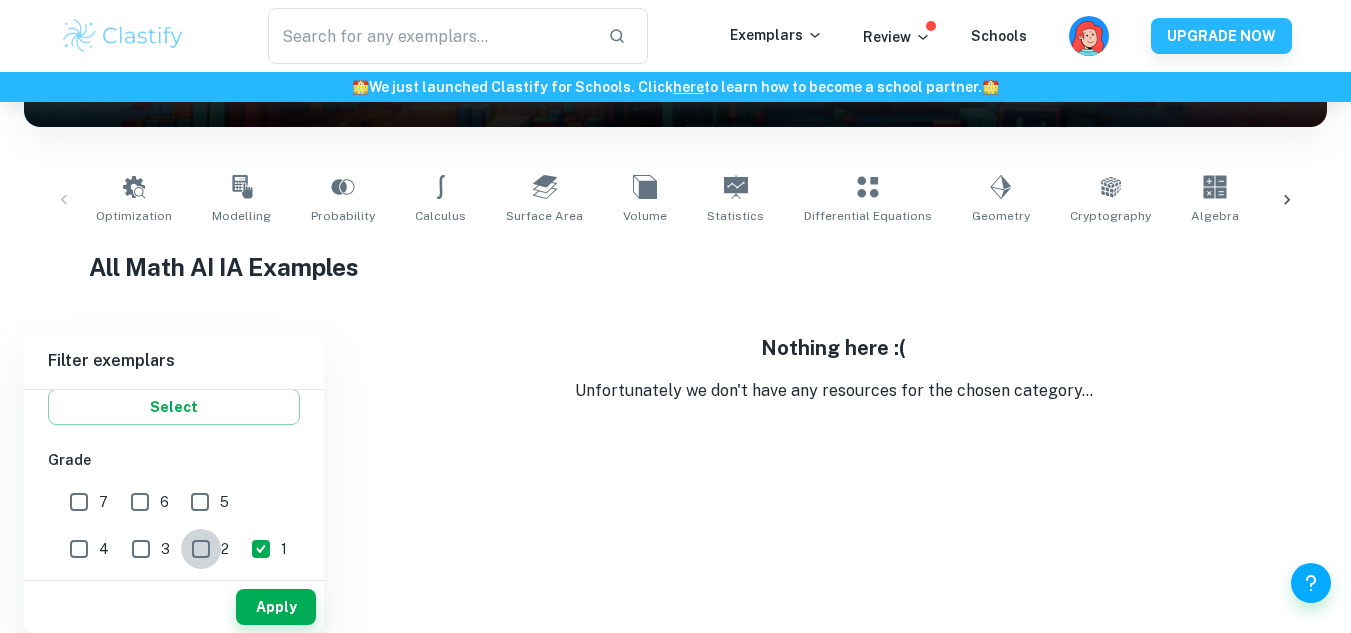 click on "2" at bounding box center [201, 549] 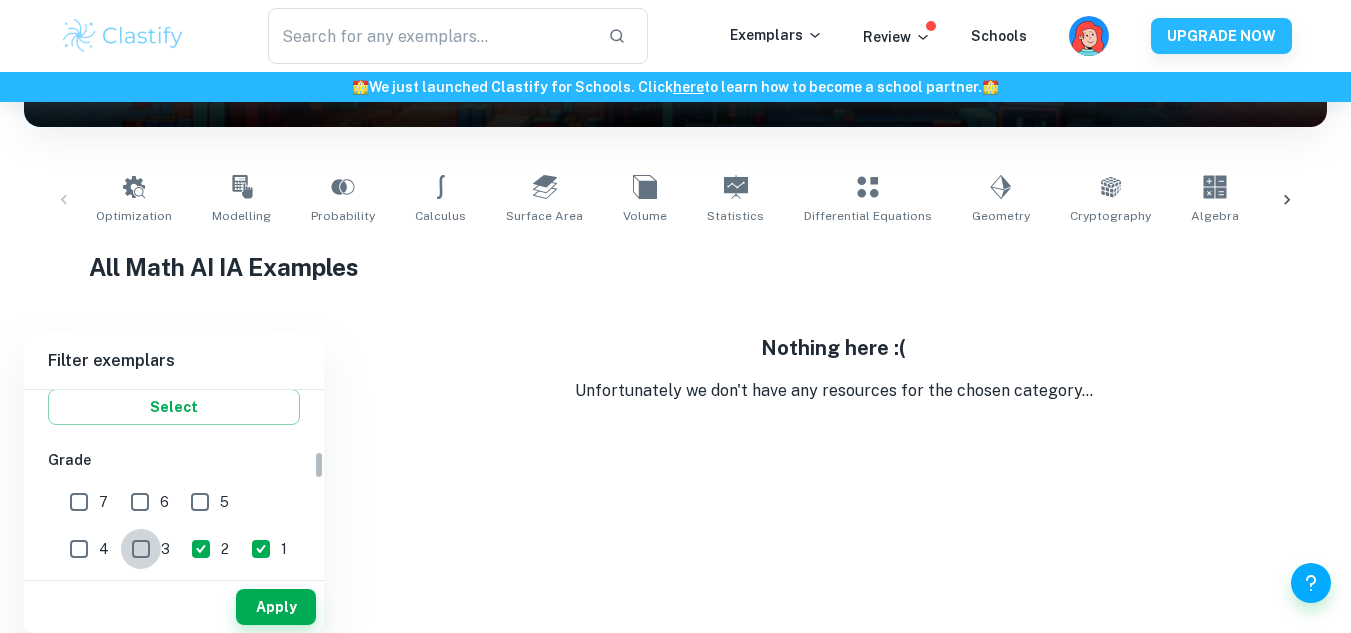 click on "3" at bounding box center (141, 549) 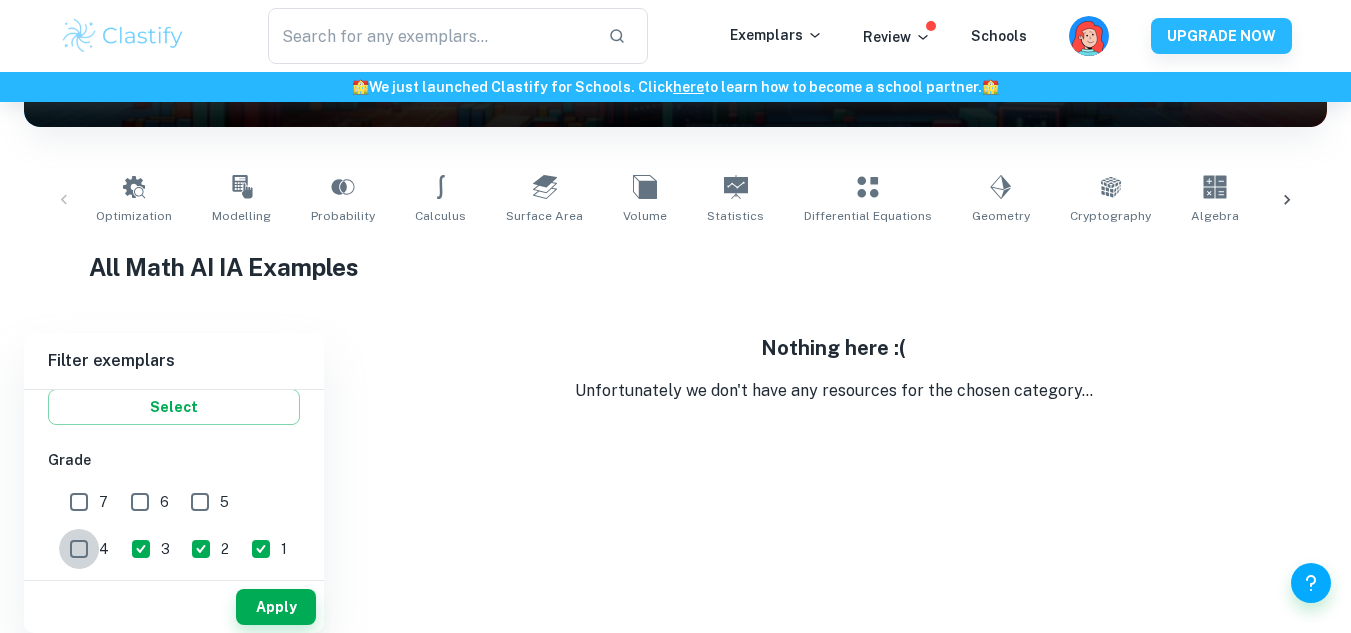click on "4" at bounding box center [79, 549] 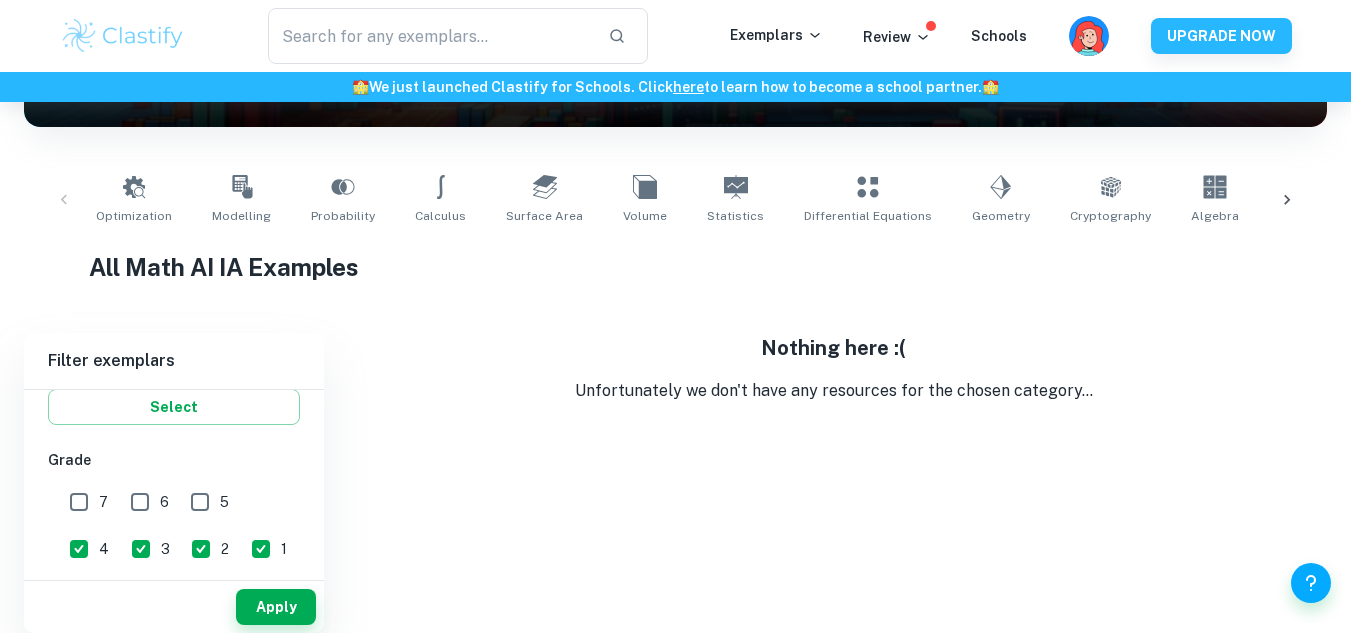 click on "5" at bounding box center [200, 502] 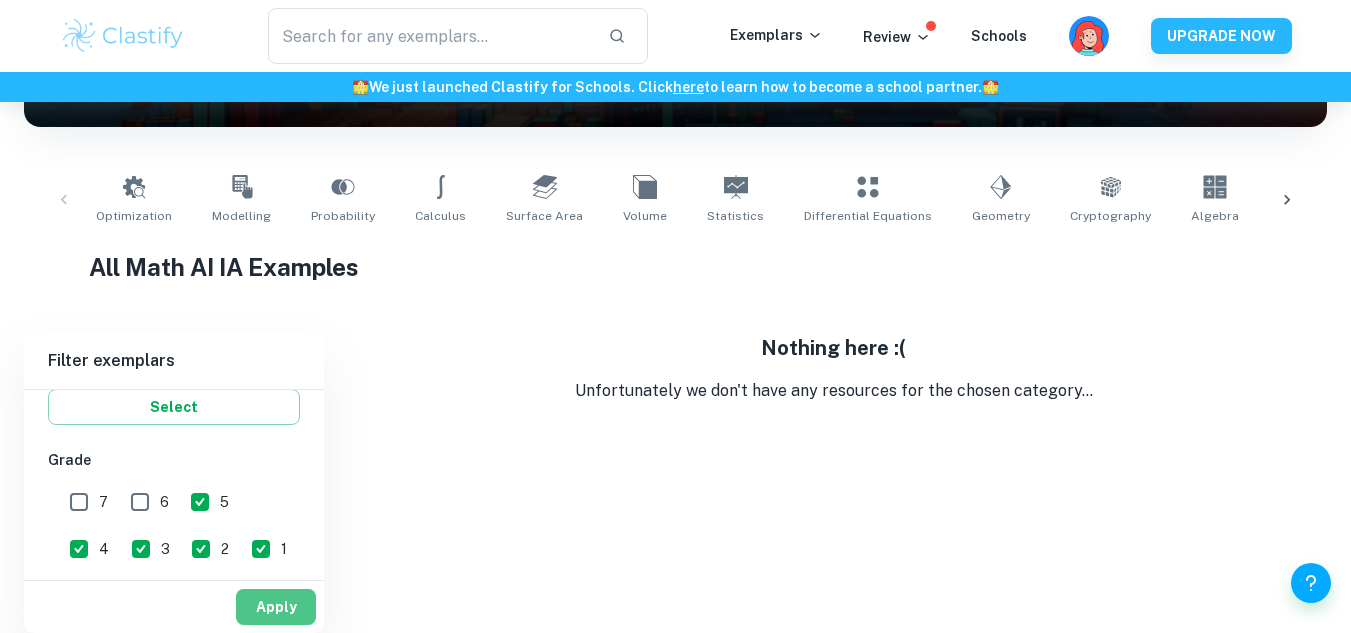 click on "Apply" at bounding box center (276, 607) 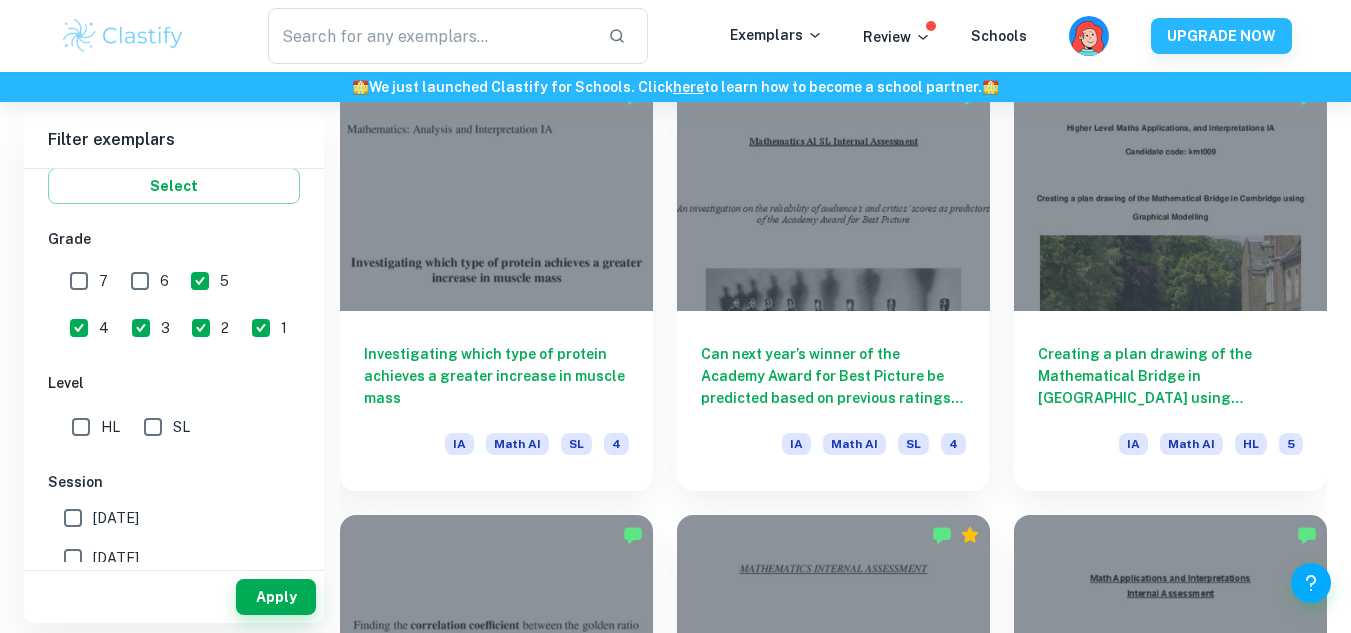 scroll, scrollTop: 2354, scrollLeft: 0, axis: vertical 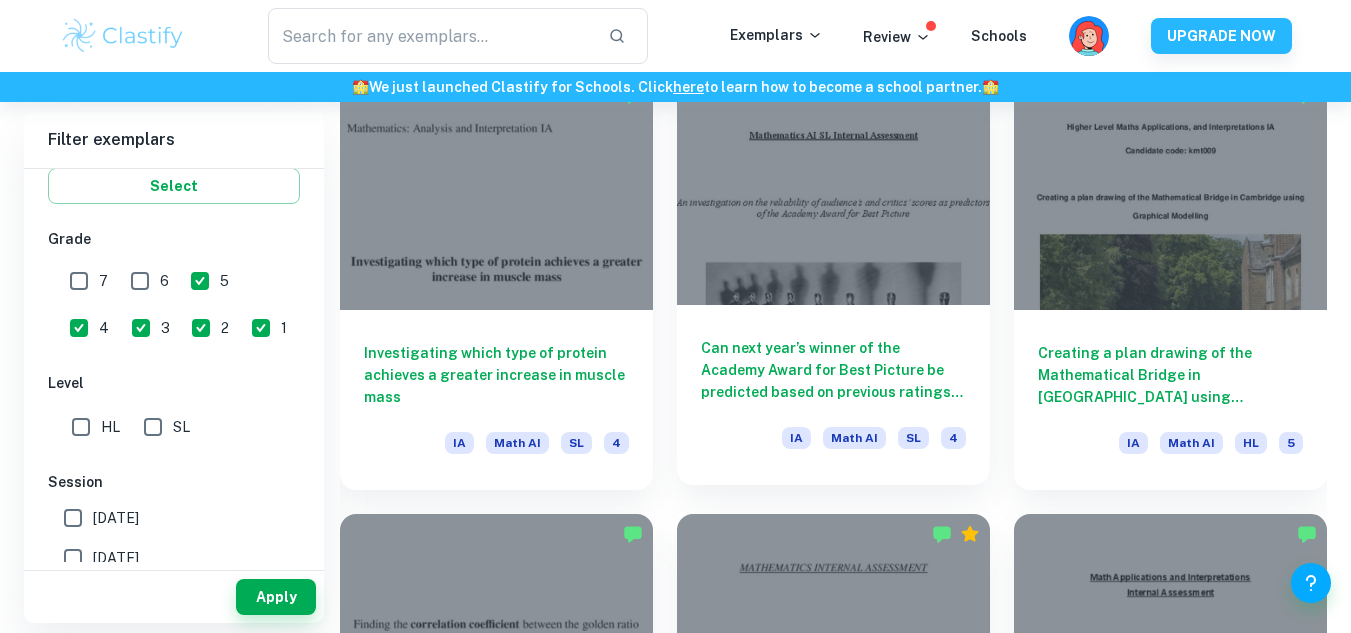 click on "Can next year’s winner of the Academy Award for Best Picture be predicted based on previous ratings by audiences and critics?" at bounding box center (833, 370) 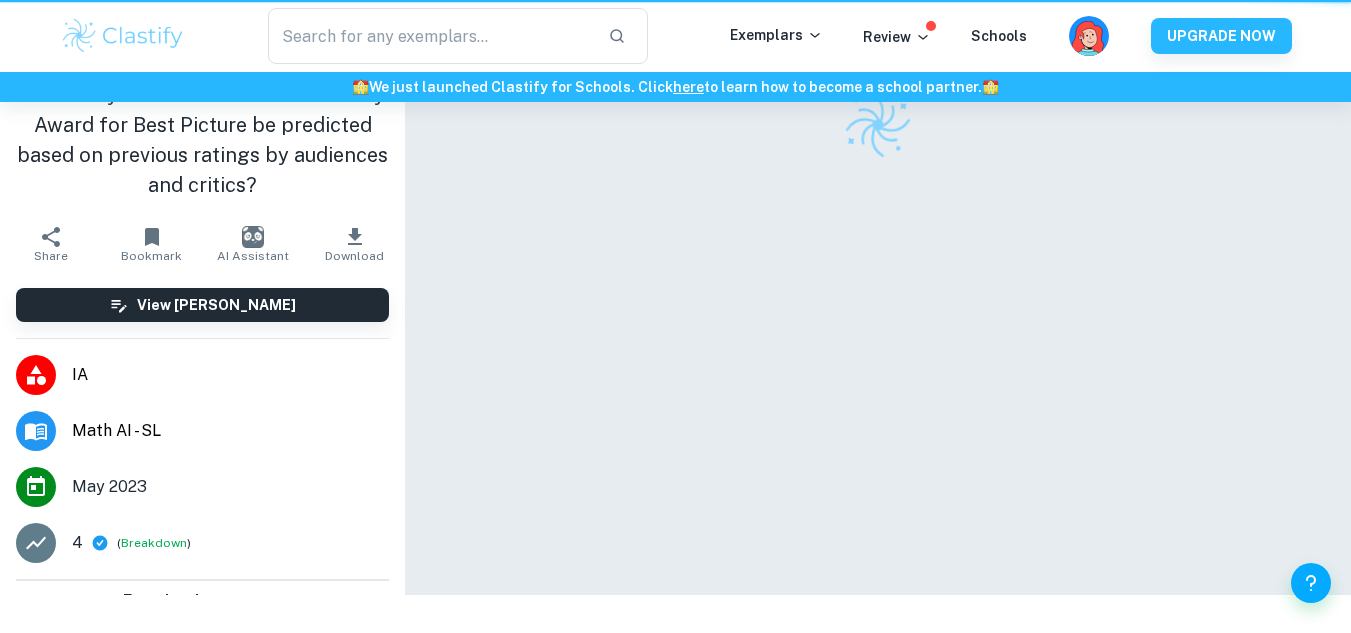 scroll, scrollTop: 0, scrollLeft: 0, axis: both 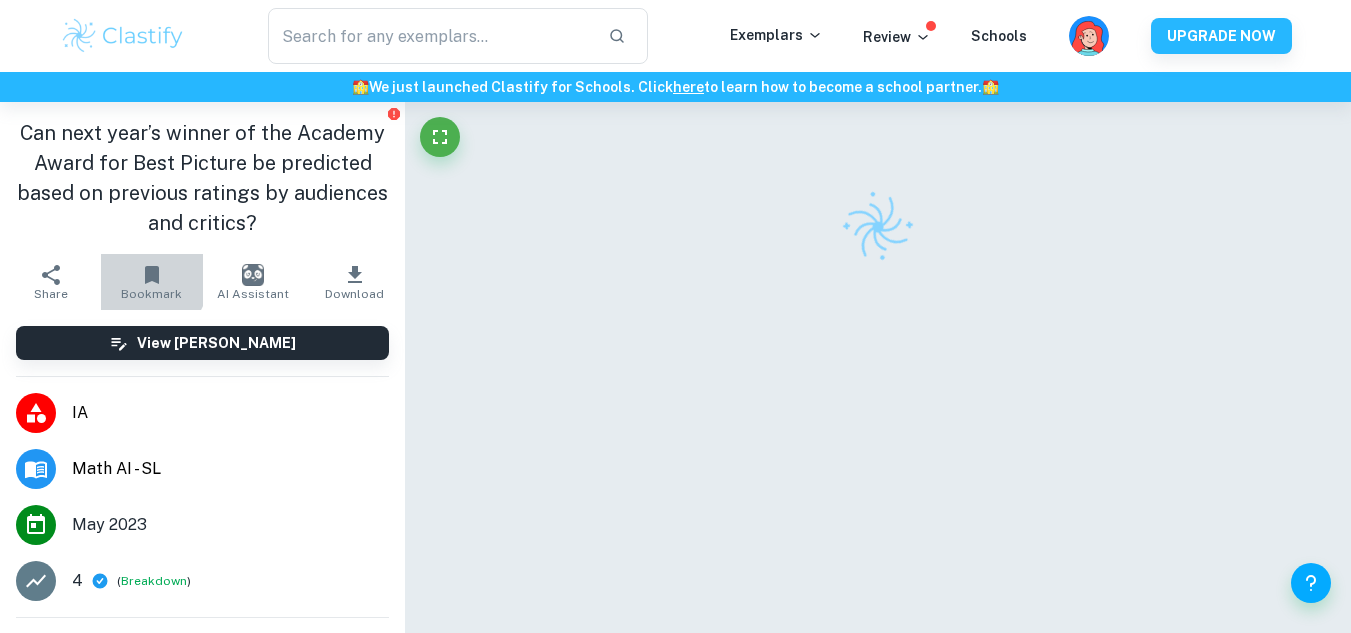 click 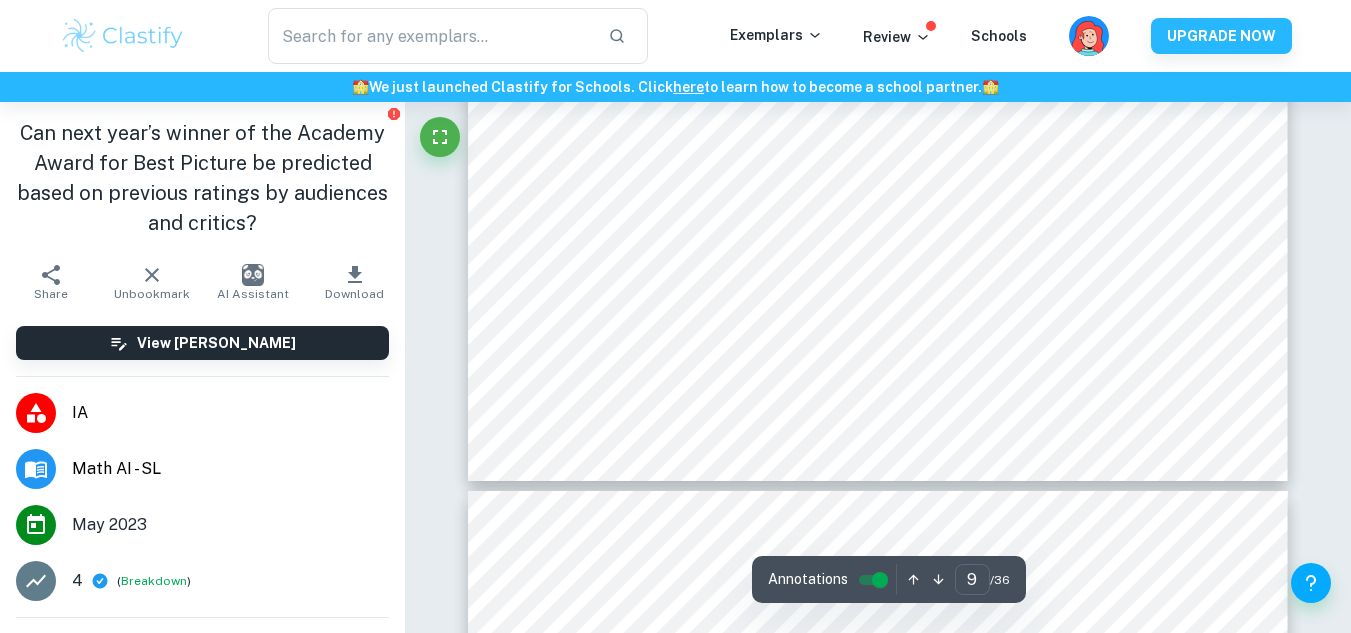 type on "10" 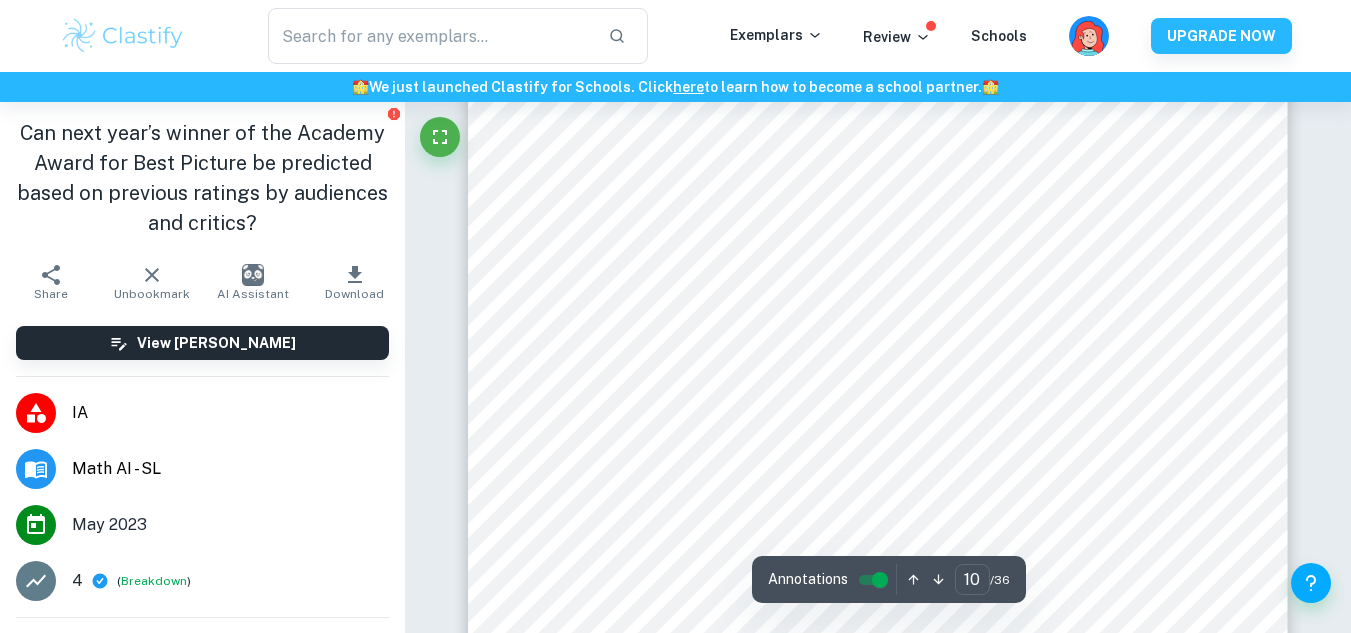 scroll, scrollTop: 11394, scrollLeft: 0, axis: vertical 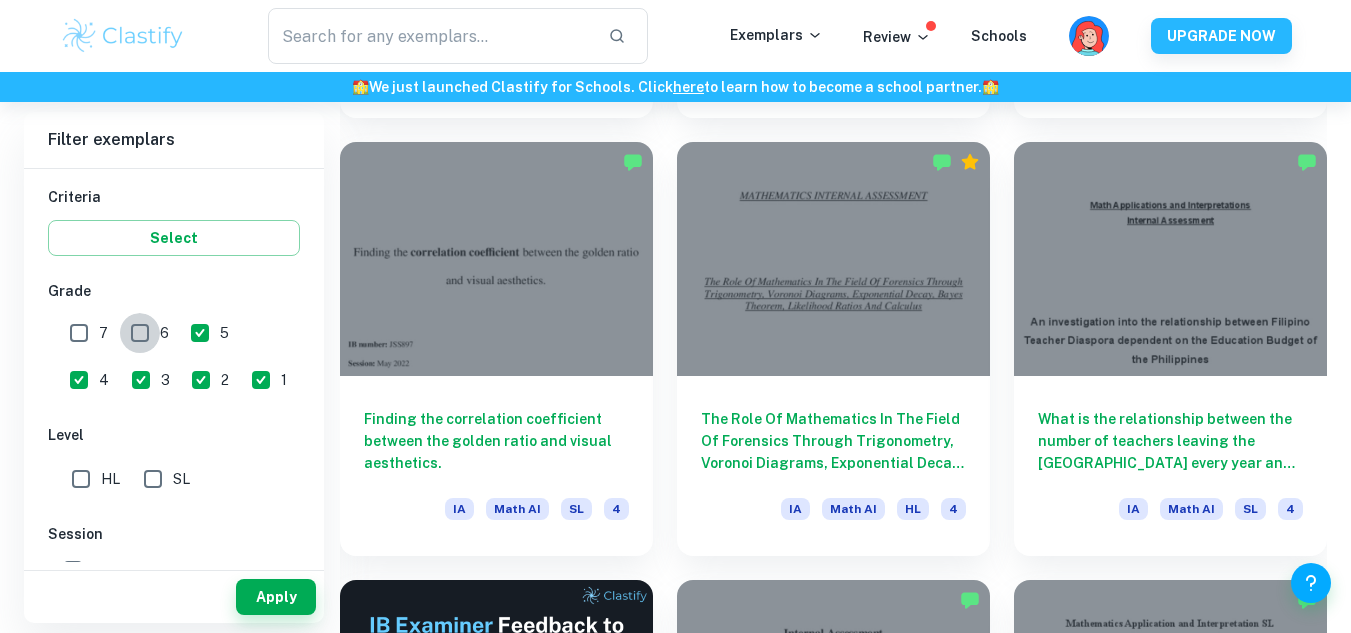 click on "6" at bounding box center (140, 333) 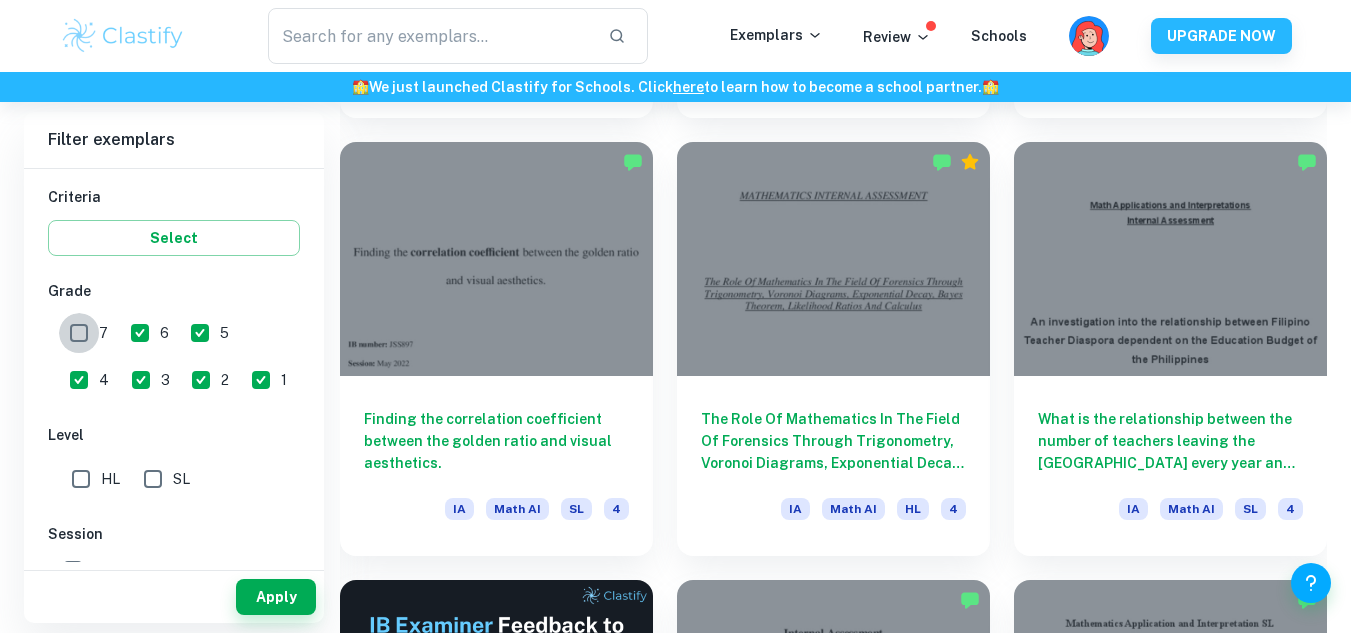click on "7" at bounding box center [79, 333] 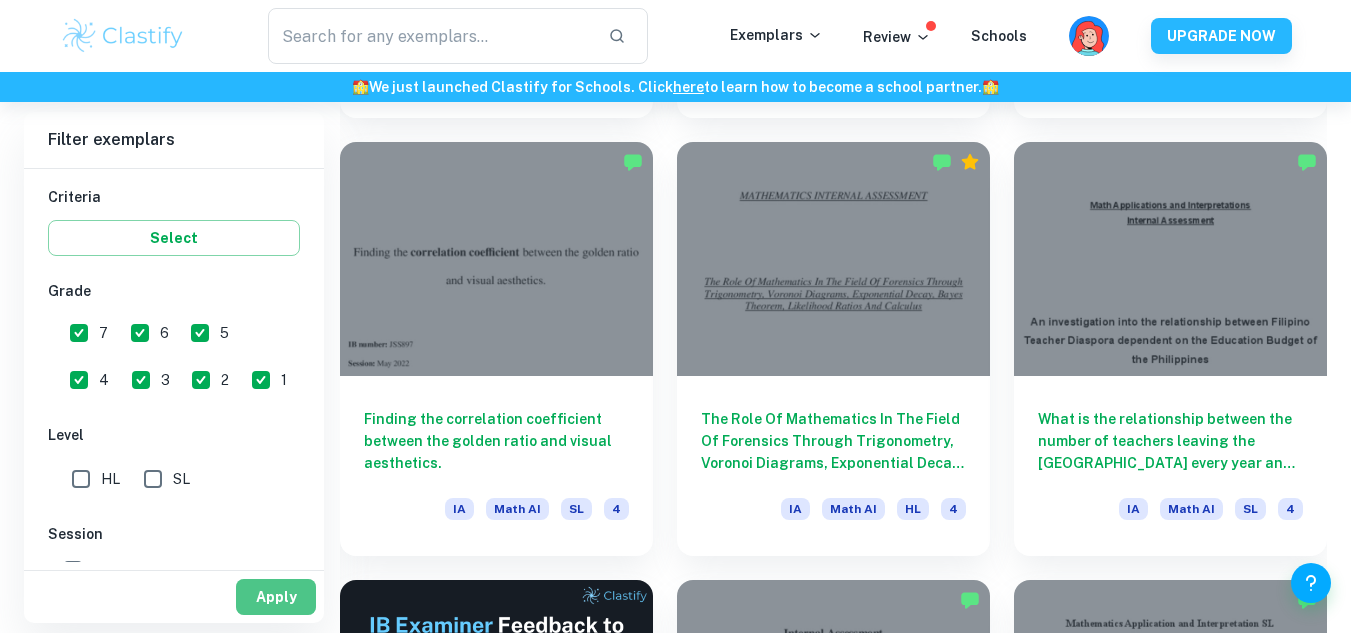 click on "Apply" at bounding box center (276, 597) 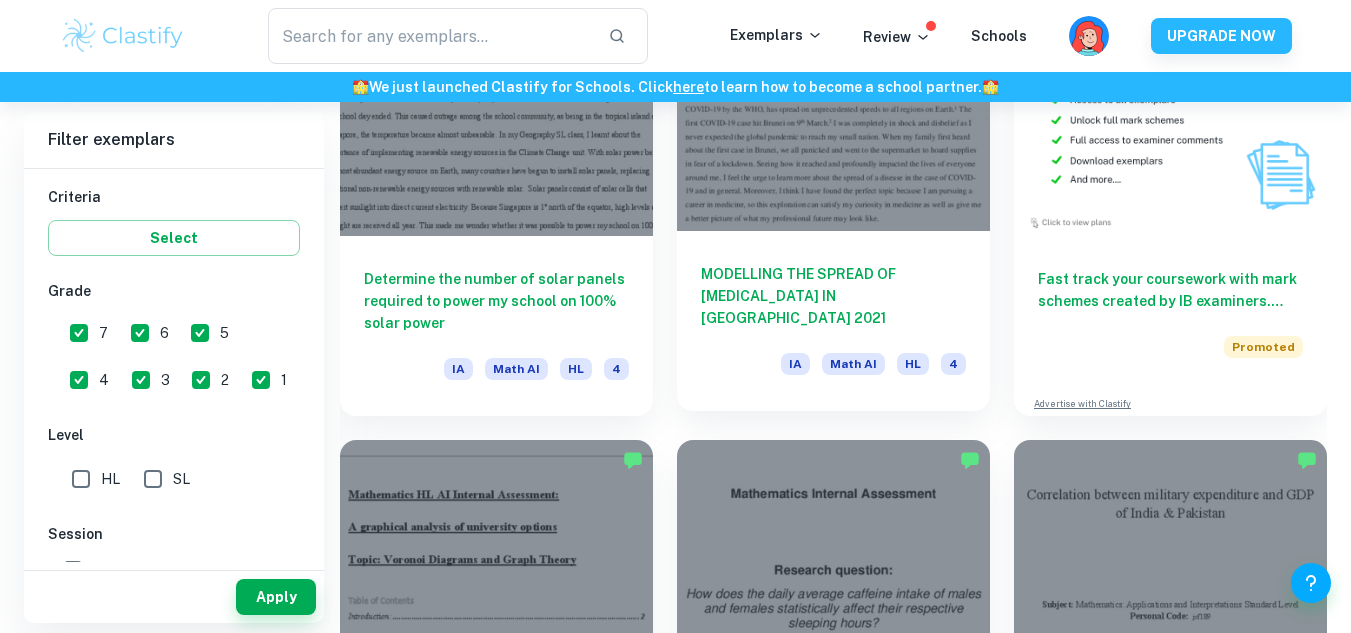 scroll, scrollTop: 5937, scrollLeft: 0, axis: vertical 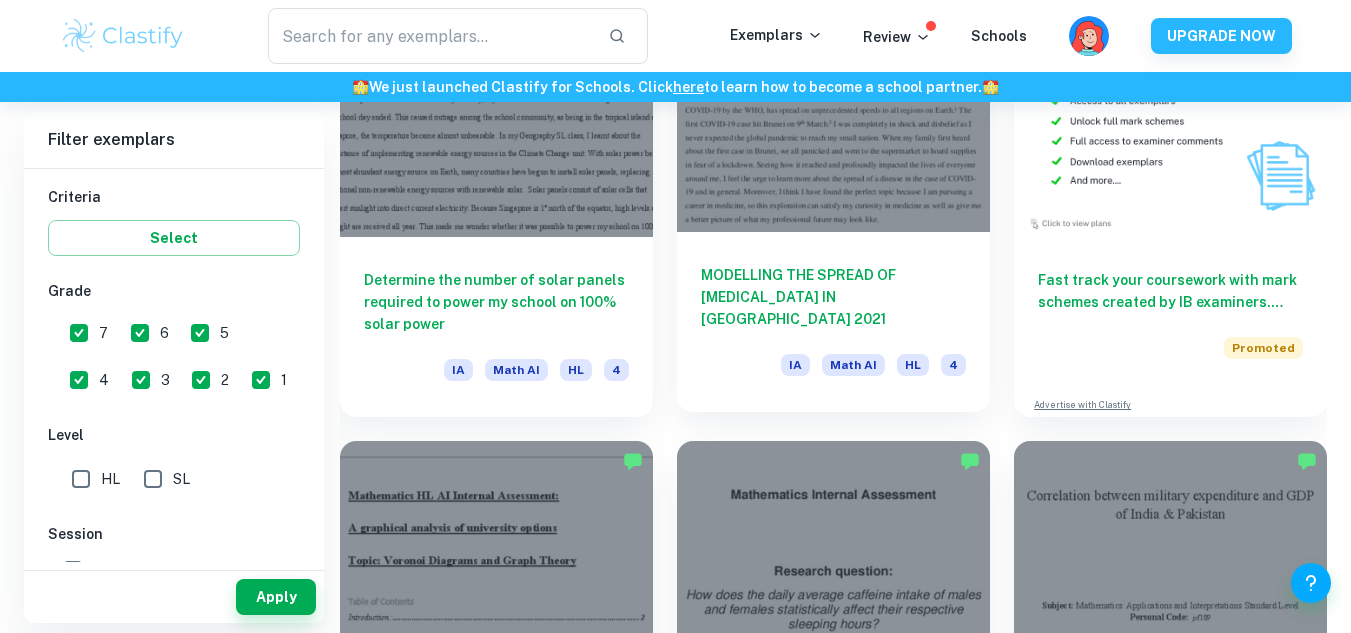 click on "MODELLING THE SPREAD OF COVID-19 IN BRUNEI 2021" at bounding box center (833, 297) 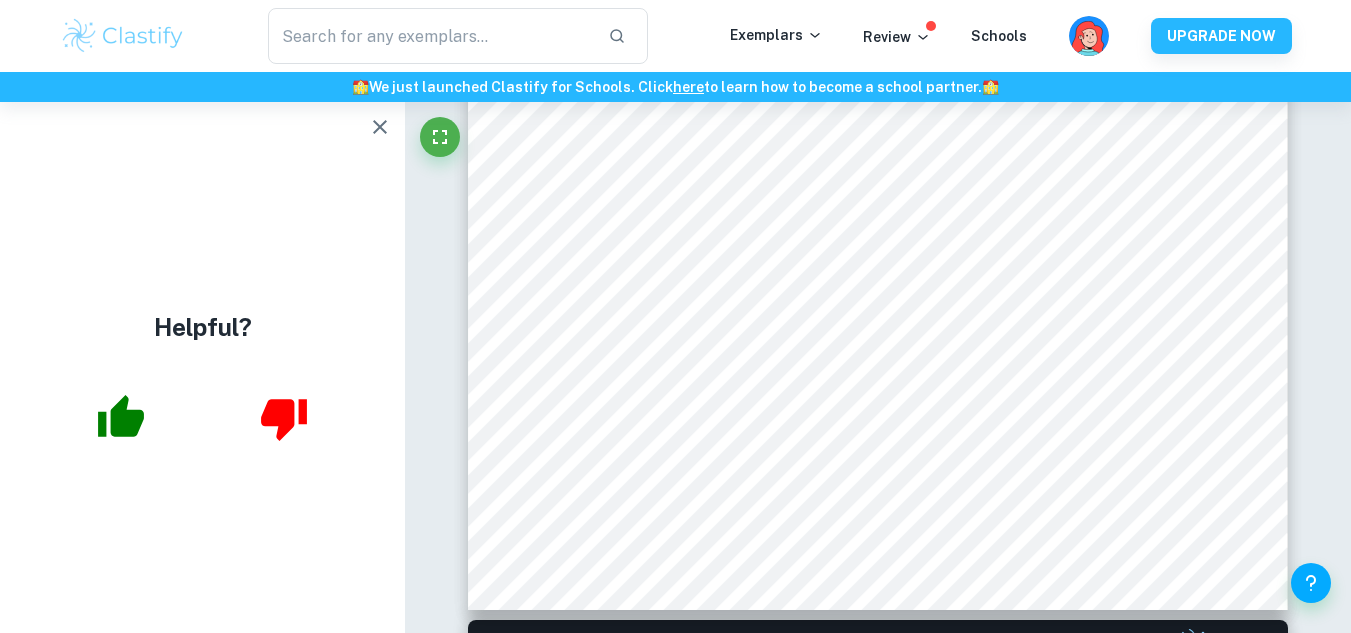 scroll, scrollTop: 677, scrollLeft: 0, axis: vertical 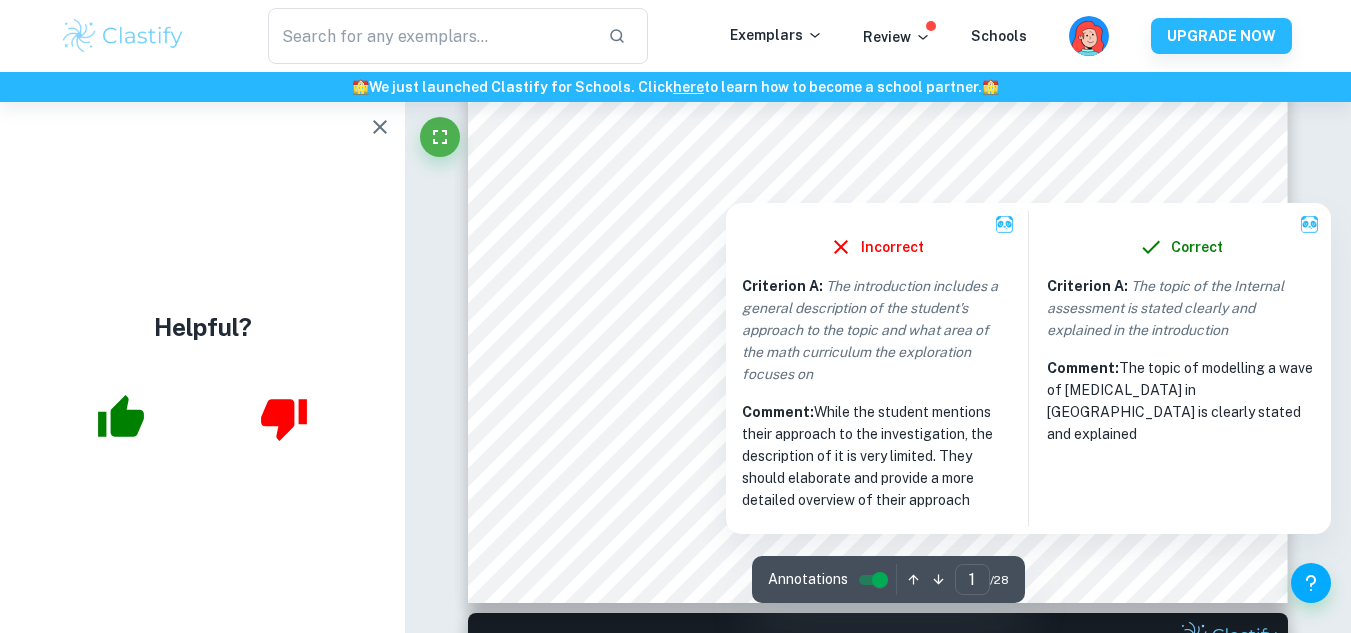 click at bounding box center (854, 165) 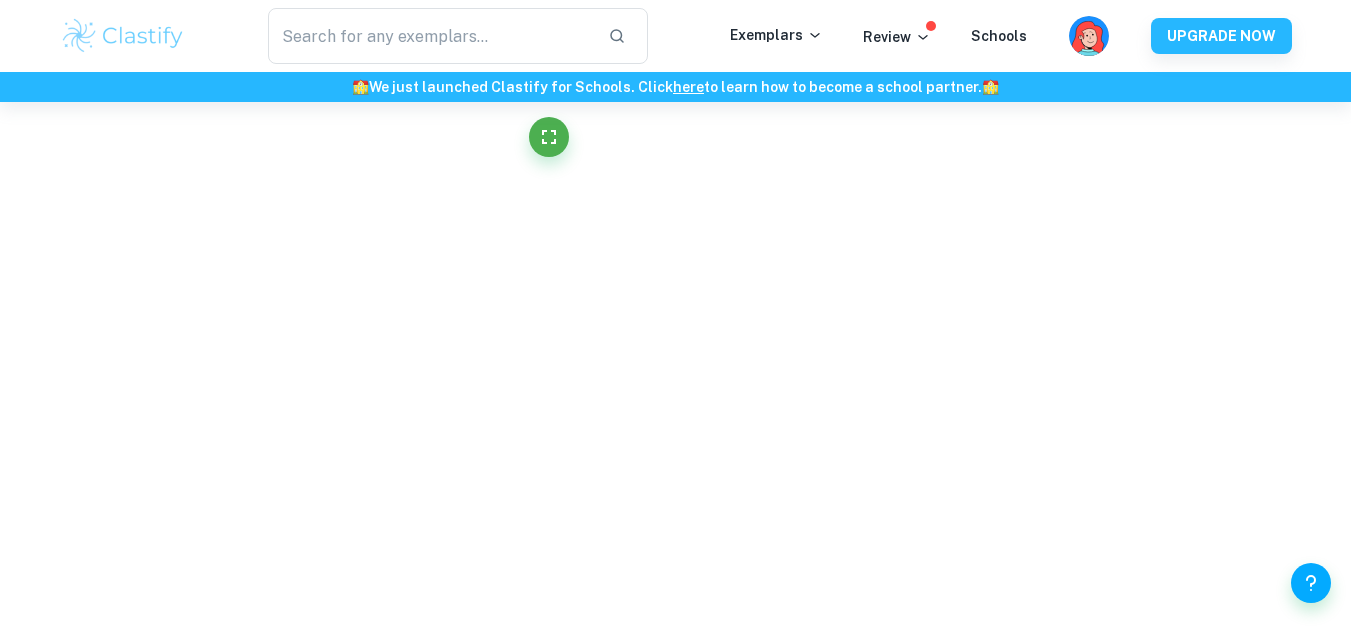 scroll, scrollTop: 550, scrollLeft: 0, axis: vertical 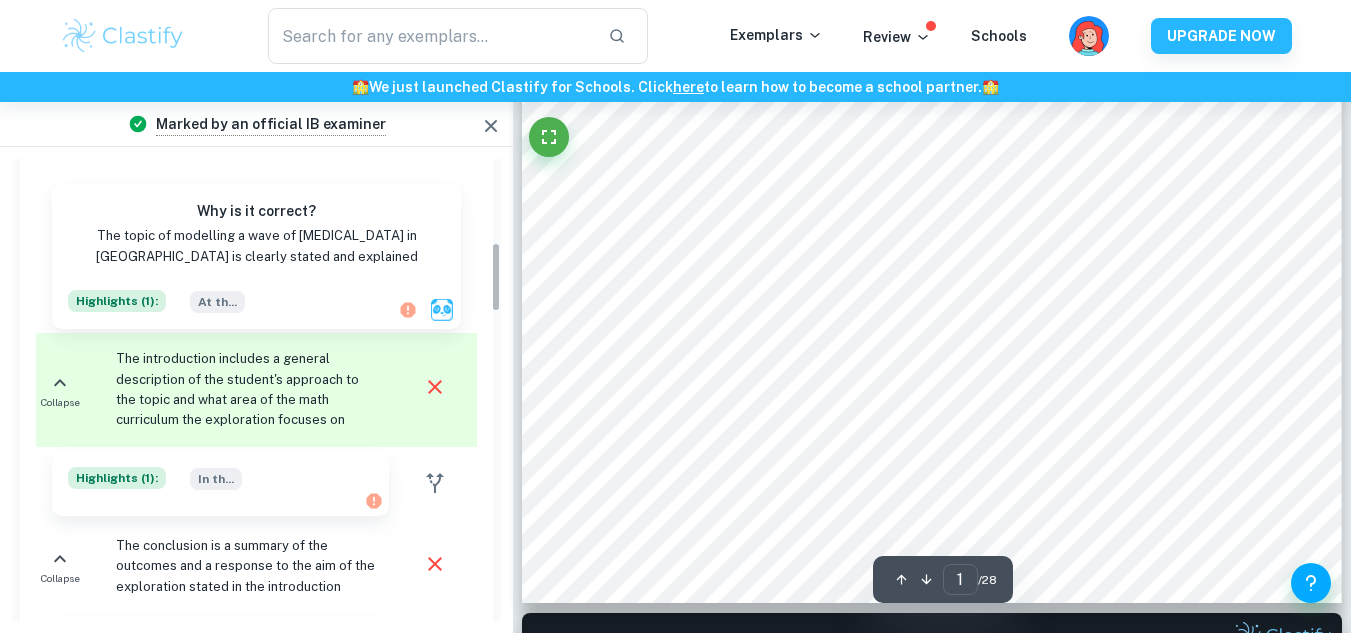 click 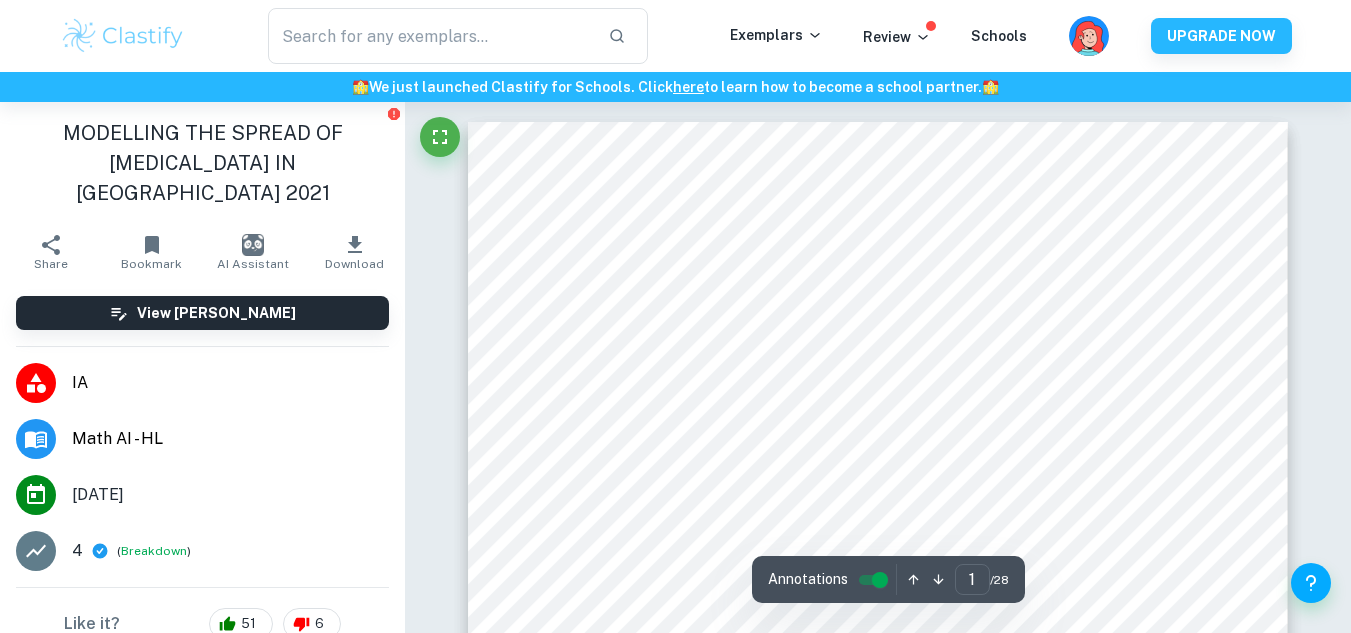 click on "Bookmark" at bounding box center [151, 264] 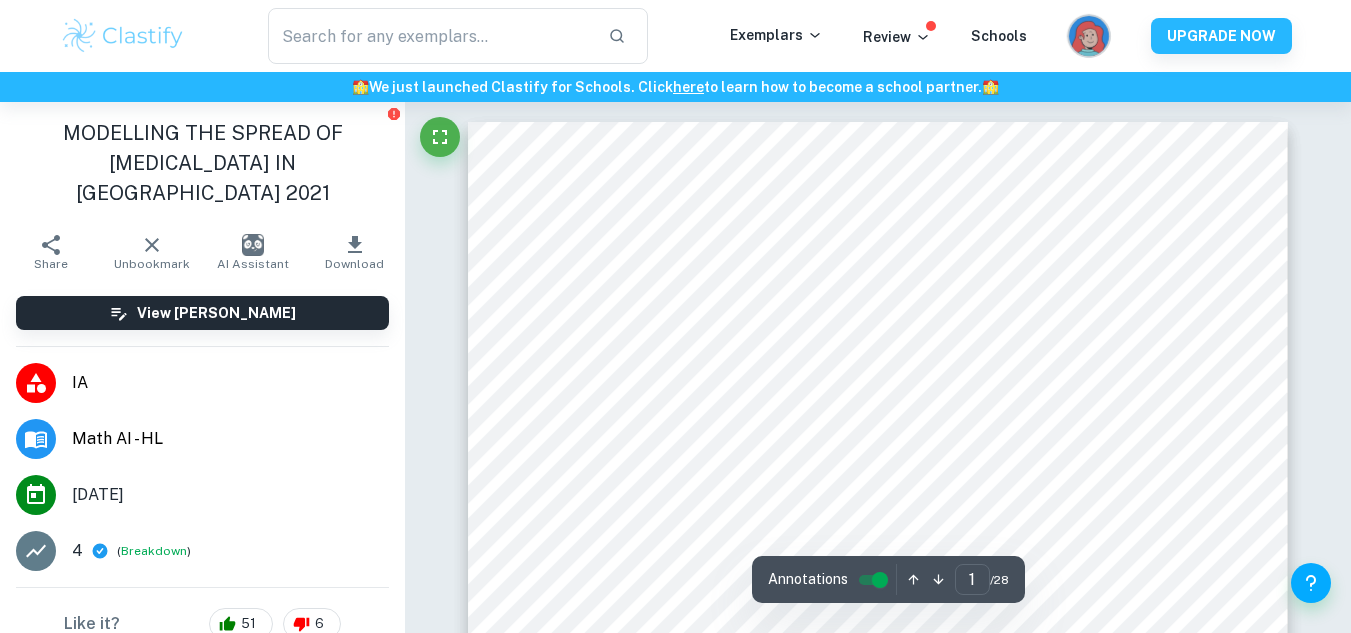 click 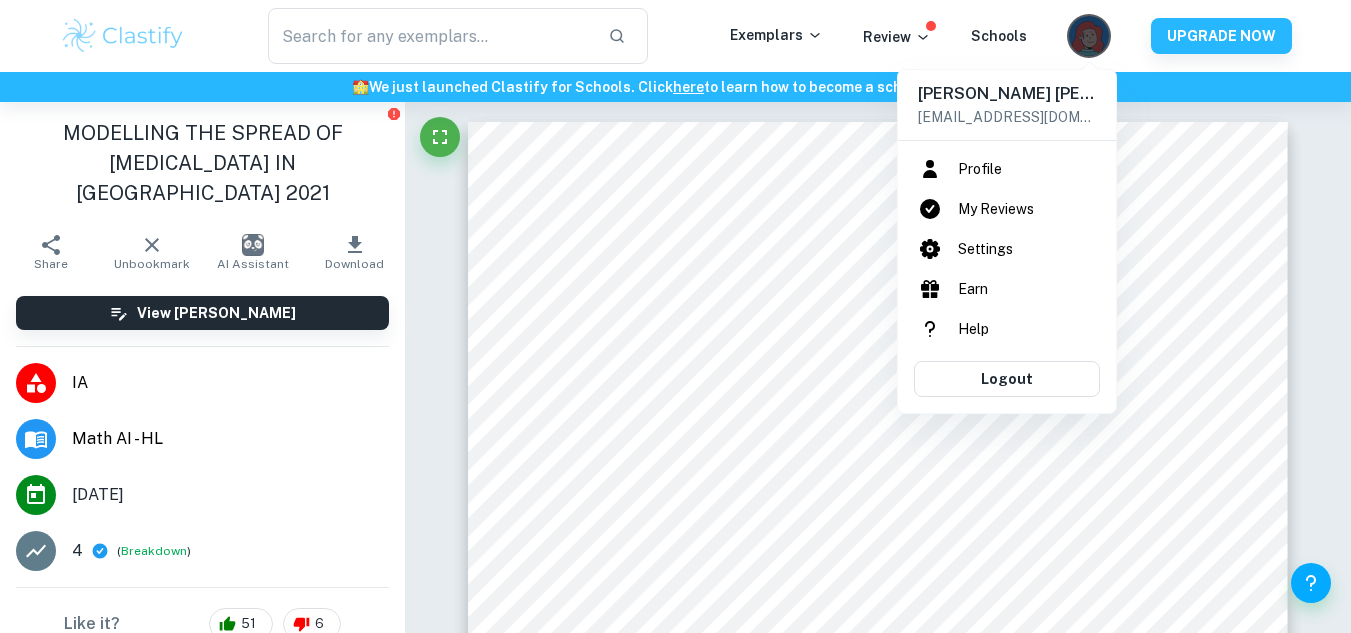 click on "Profile" at bounding box center (1007, 169) 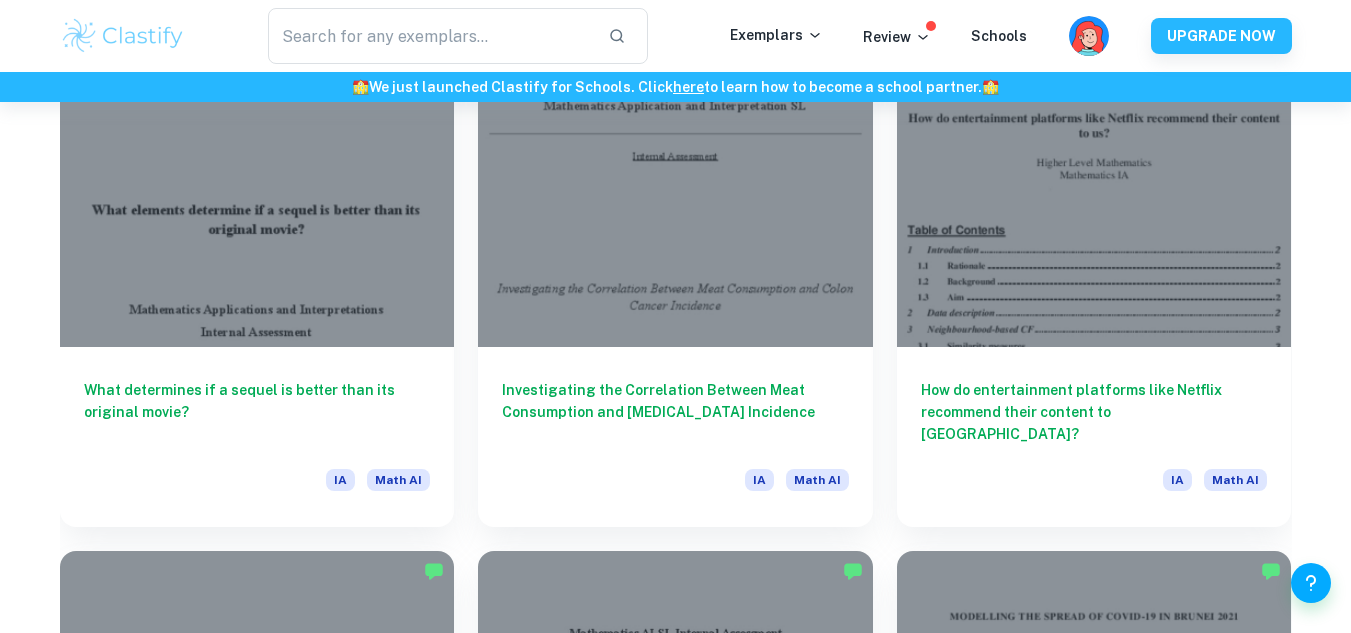 scroll, scrollTop: 926, scrollLeft: 0, axis: vertical 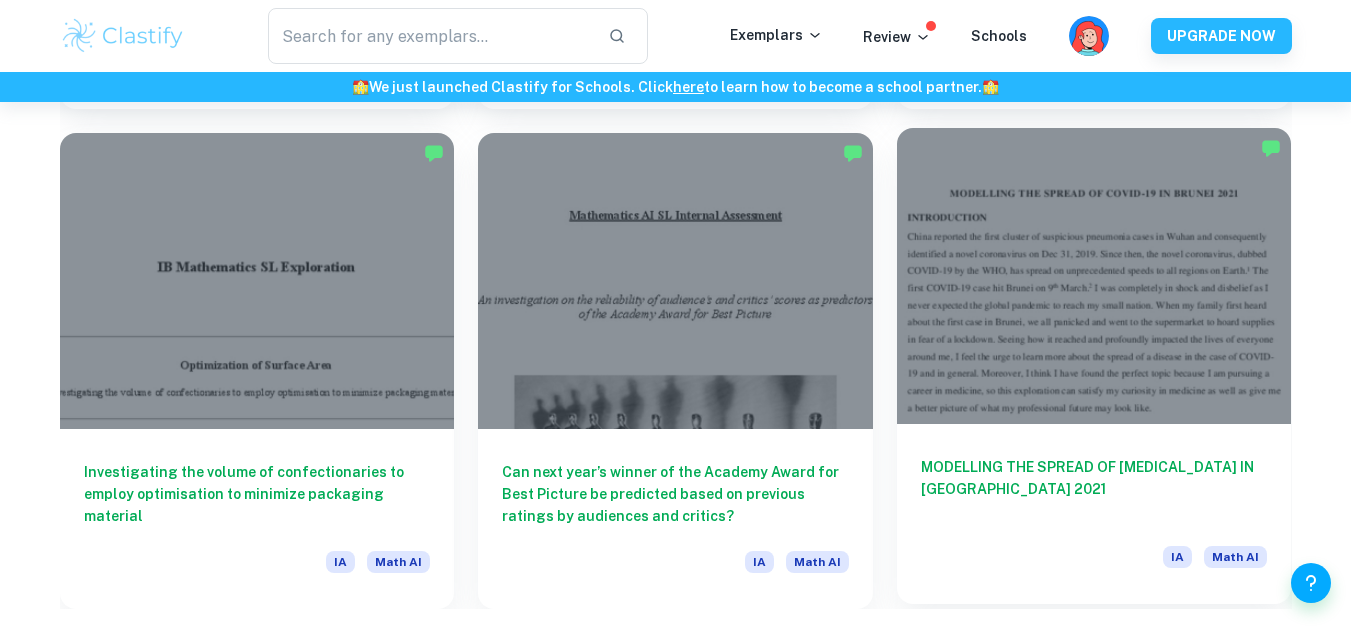 click on "MODELLING THE SPREAD OF COVID-19 IN BRUNEI 2021" at bounding box center [1094, 489] 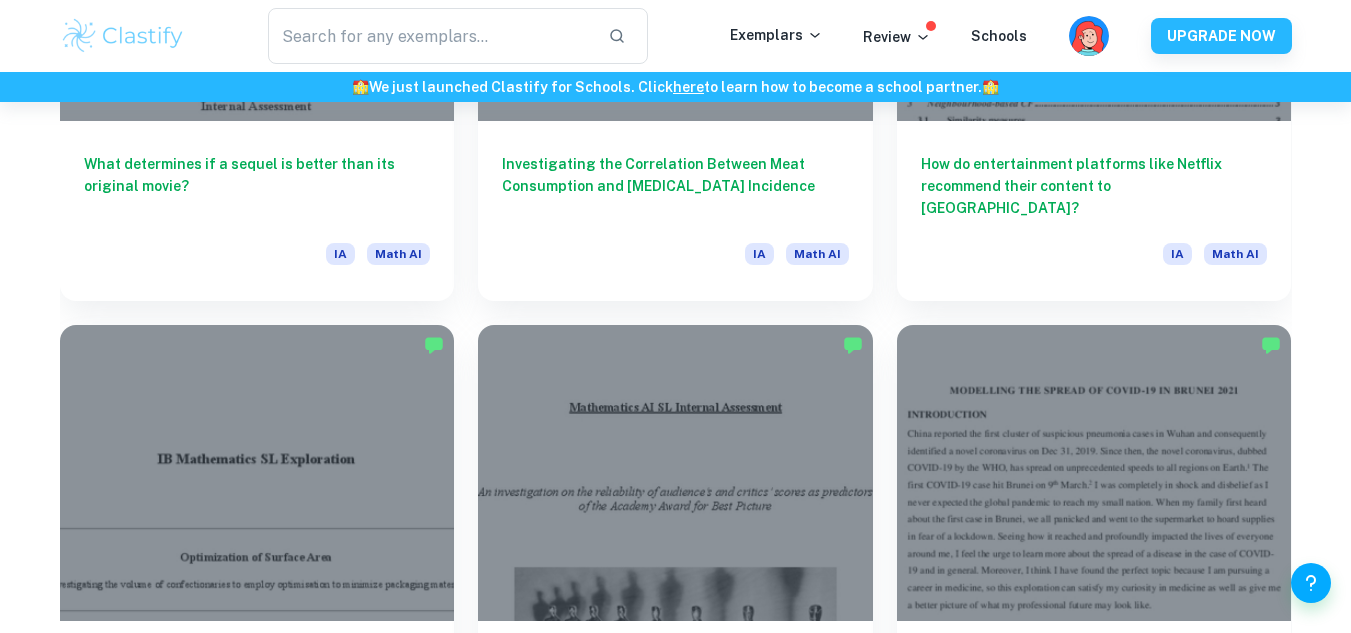 scroll, scrollTop: 926, scrollLeft: 0, axis: vertical 